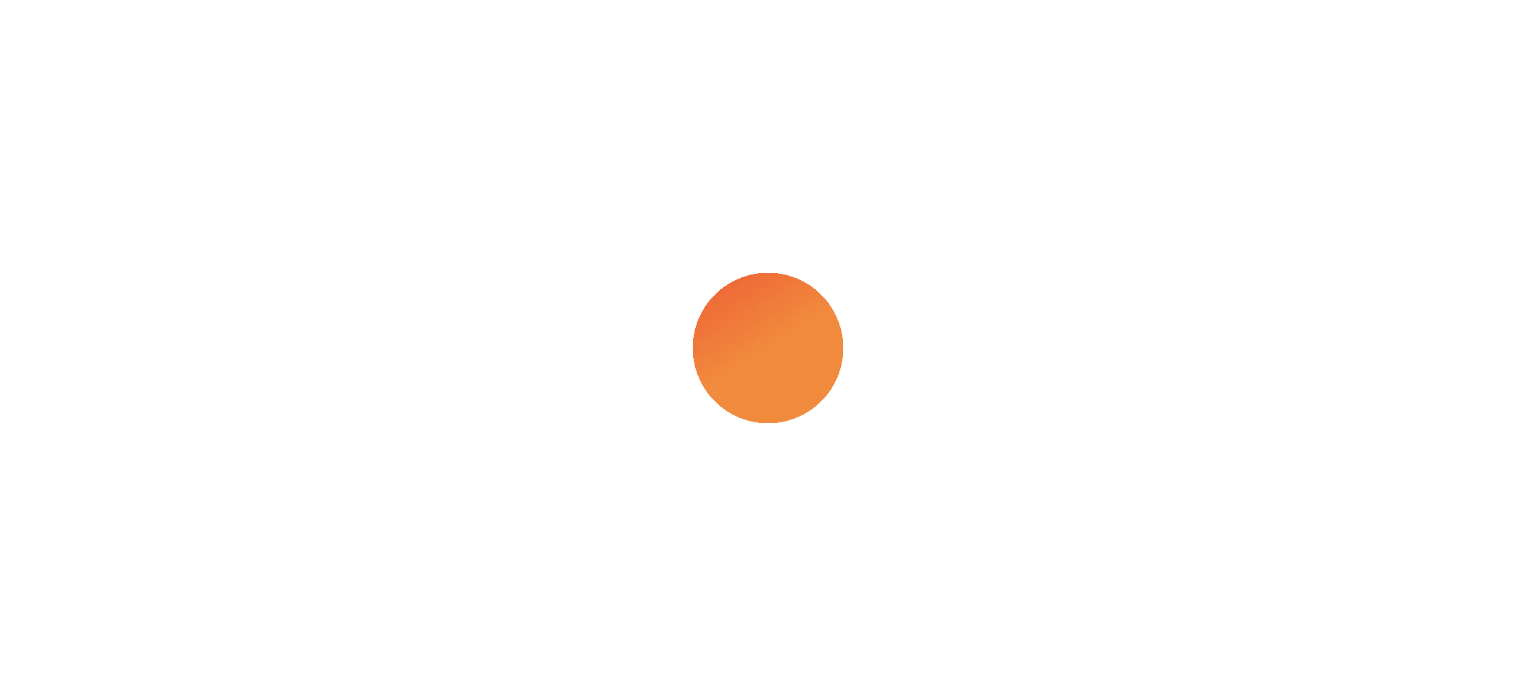 scroll, scrollTop: 0, scrollLeft: 0, axis: both 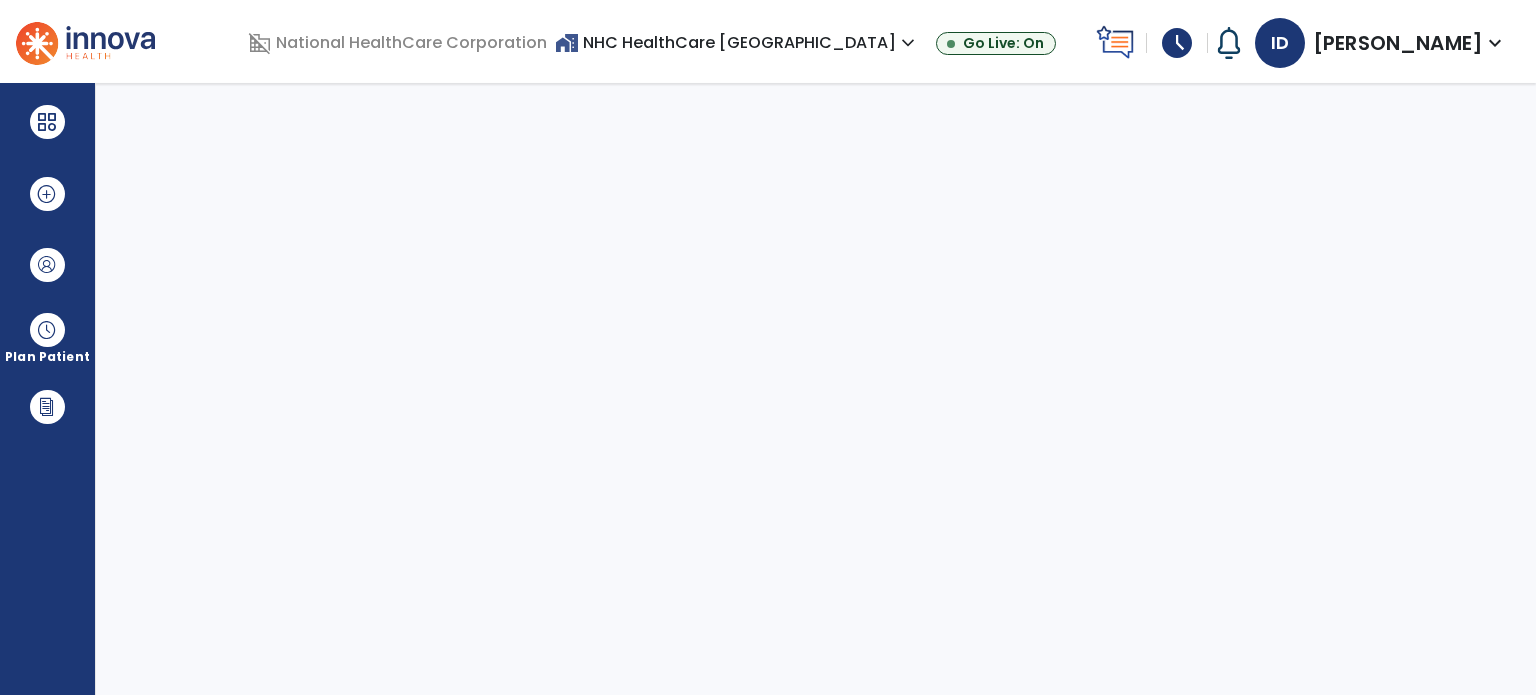 select on "****" 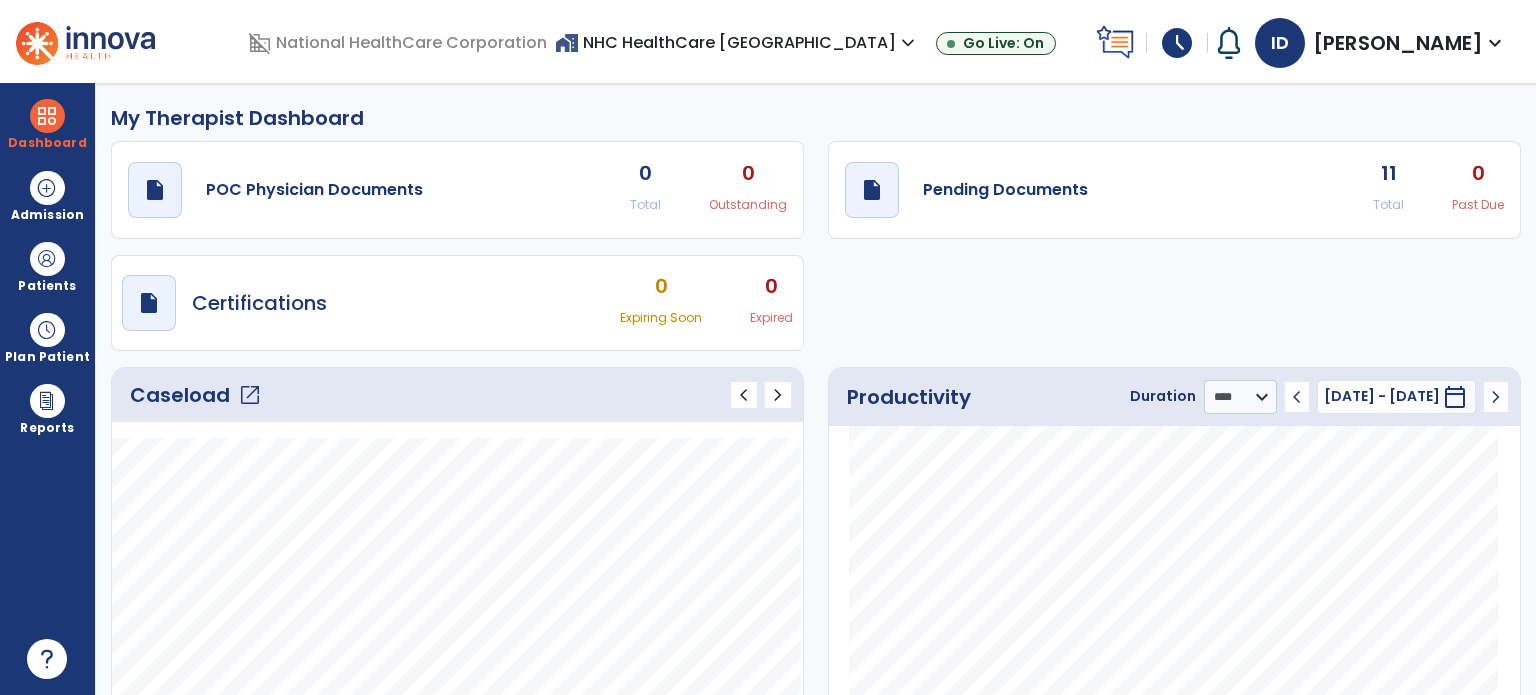 click on "Caseload   open_in_new" 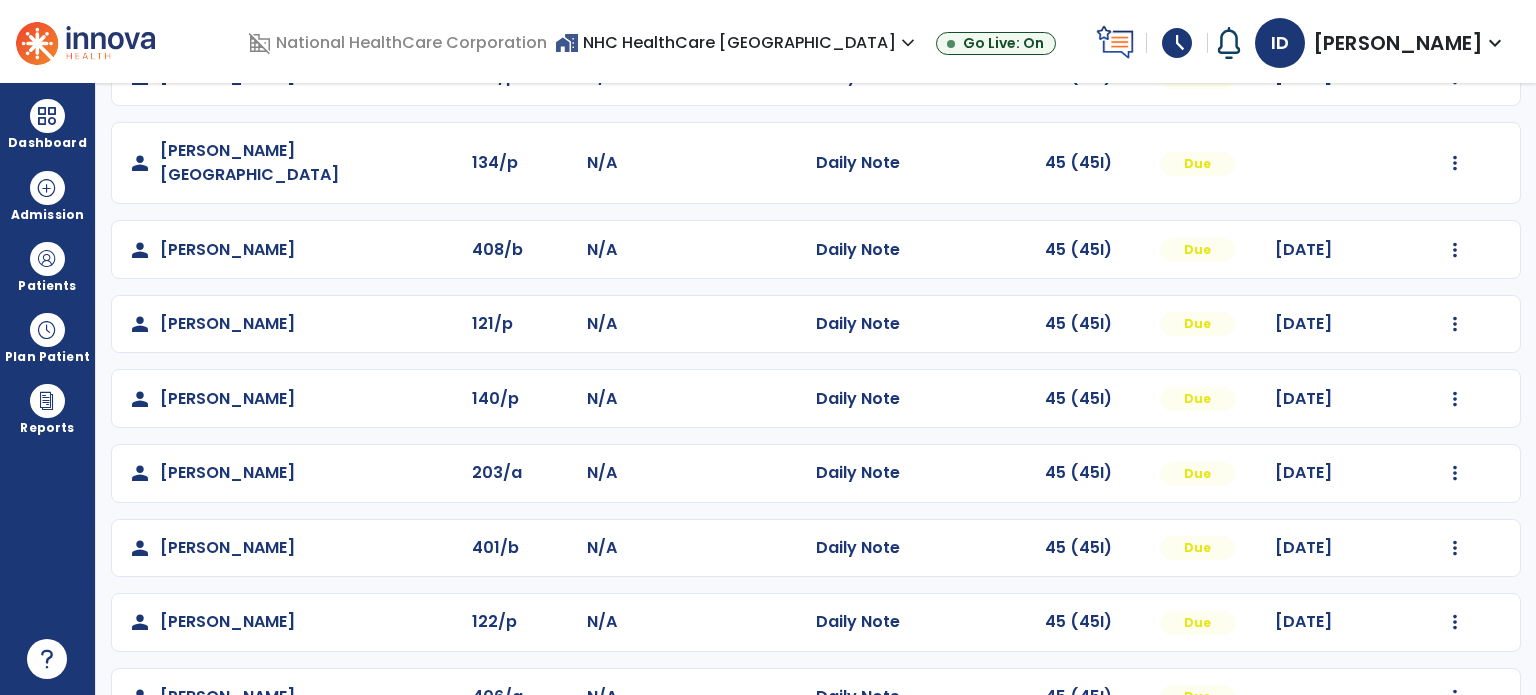 scroll, scrollTop: 393, scrollLeft: 0, axis: vertical 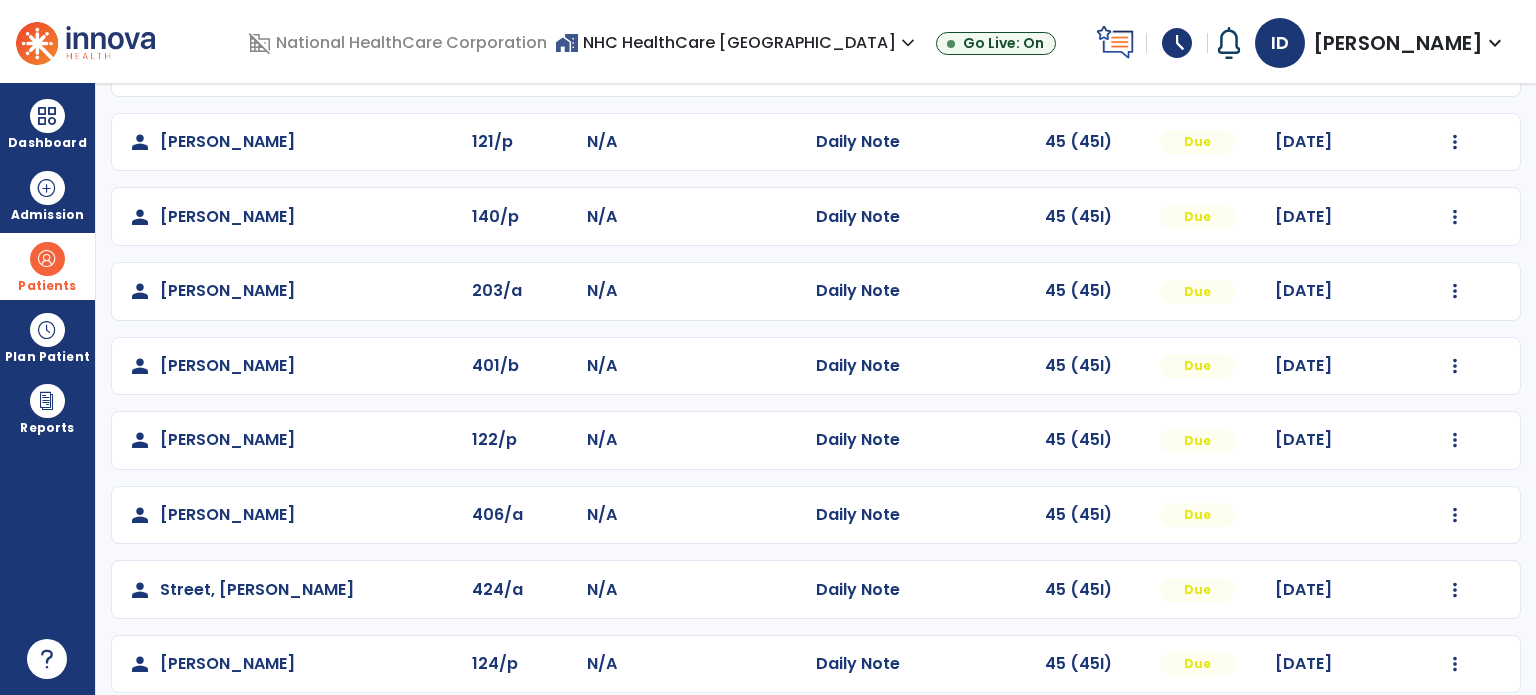 click on "Patients" at bounding box center (47, 266) 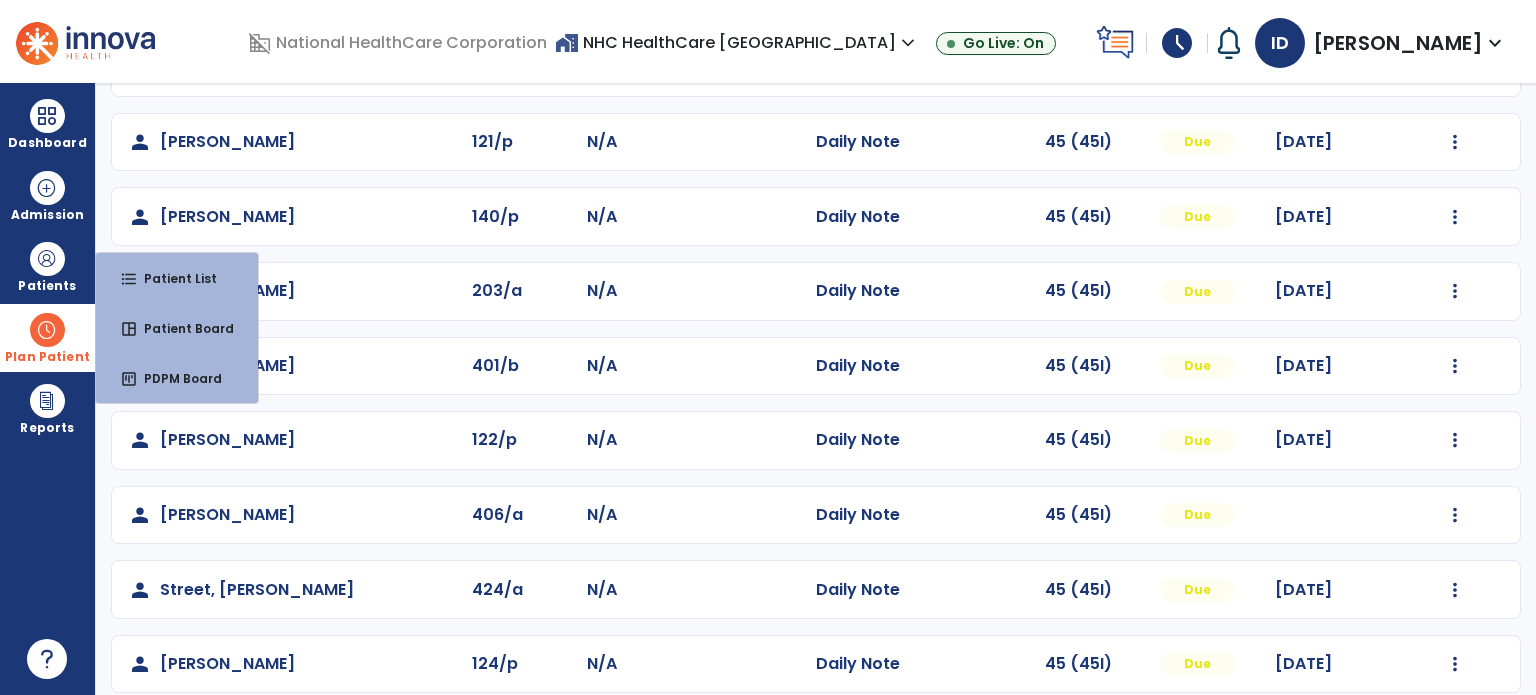 click at bounding box center (47, 330) 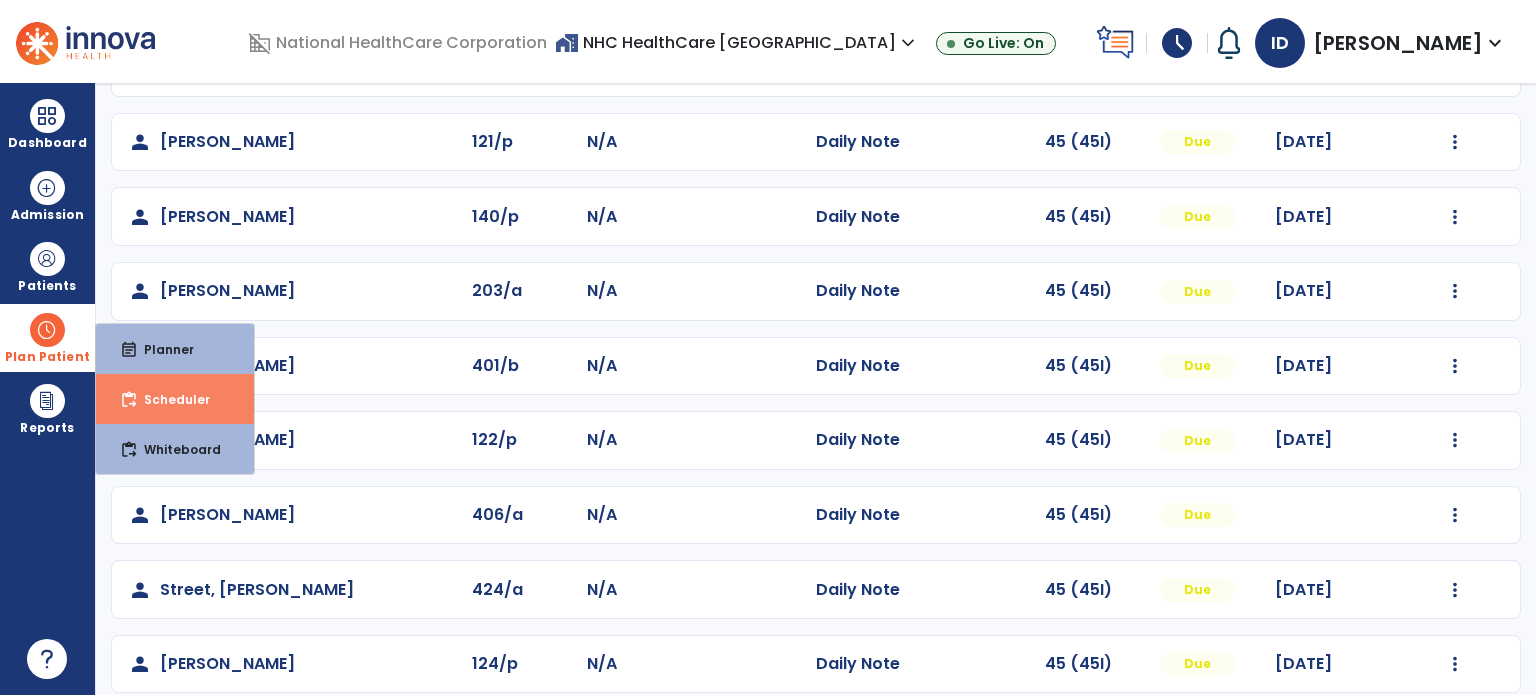 click on "content_paste_go  Scheduler" at bounding box center (175, 399) 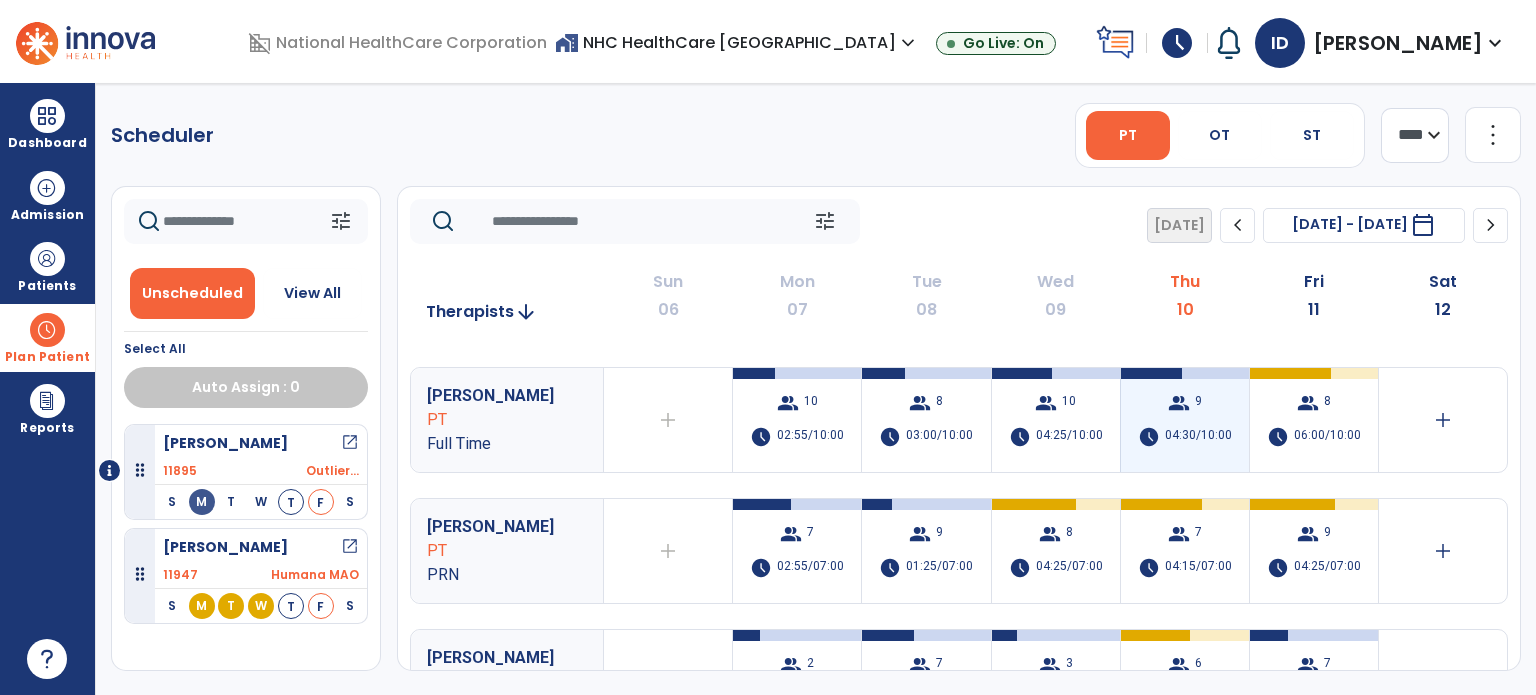 scroll, scrollTop: 126, scrollLeft: 0, axis: vertical 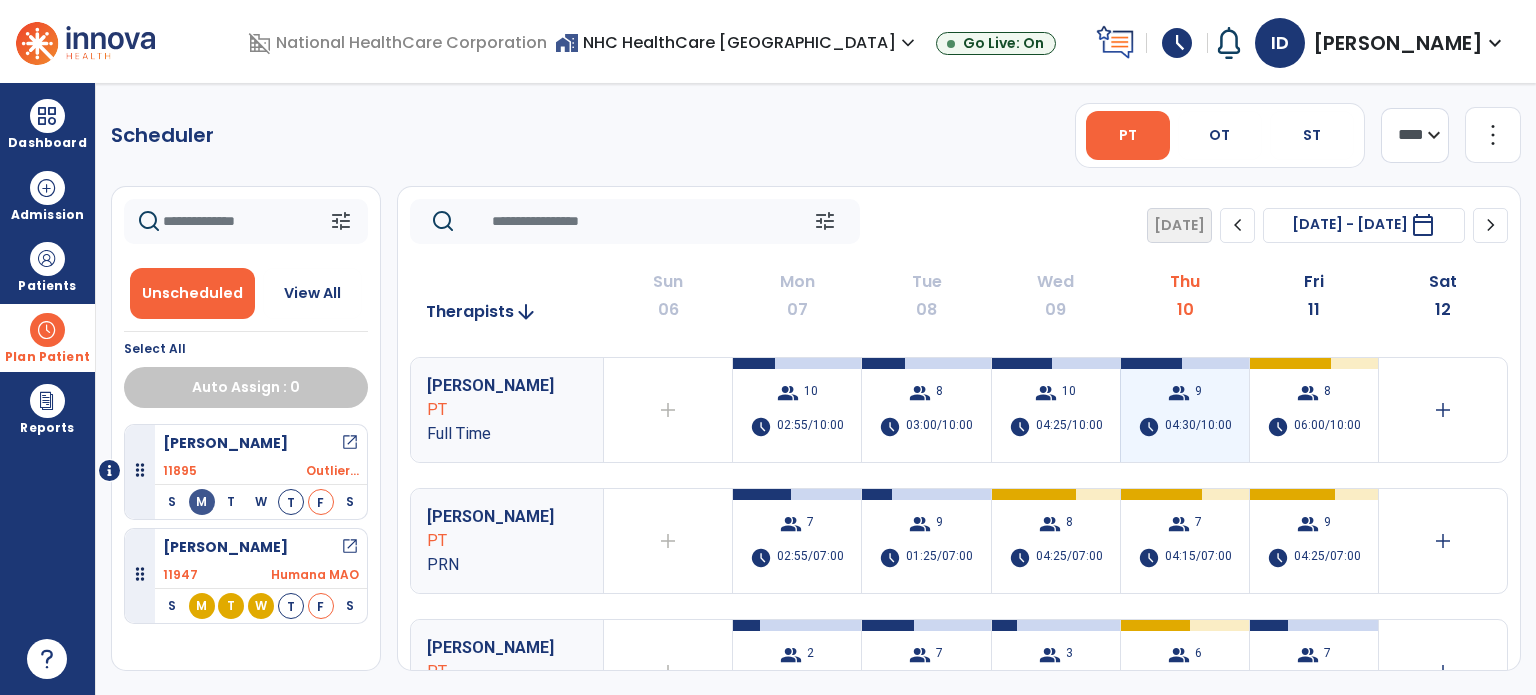 click on "group" at bounding box center (1179, 393) 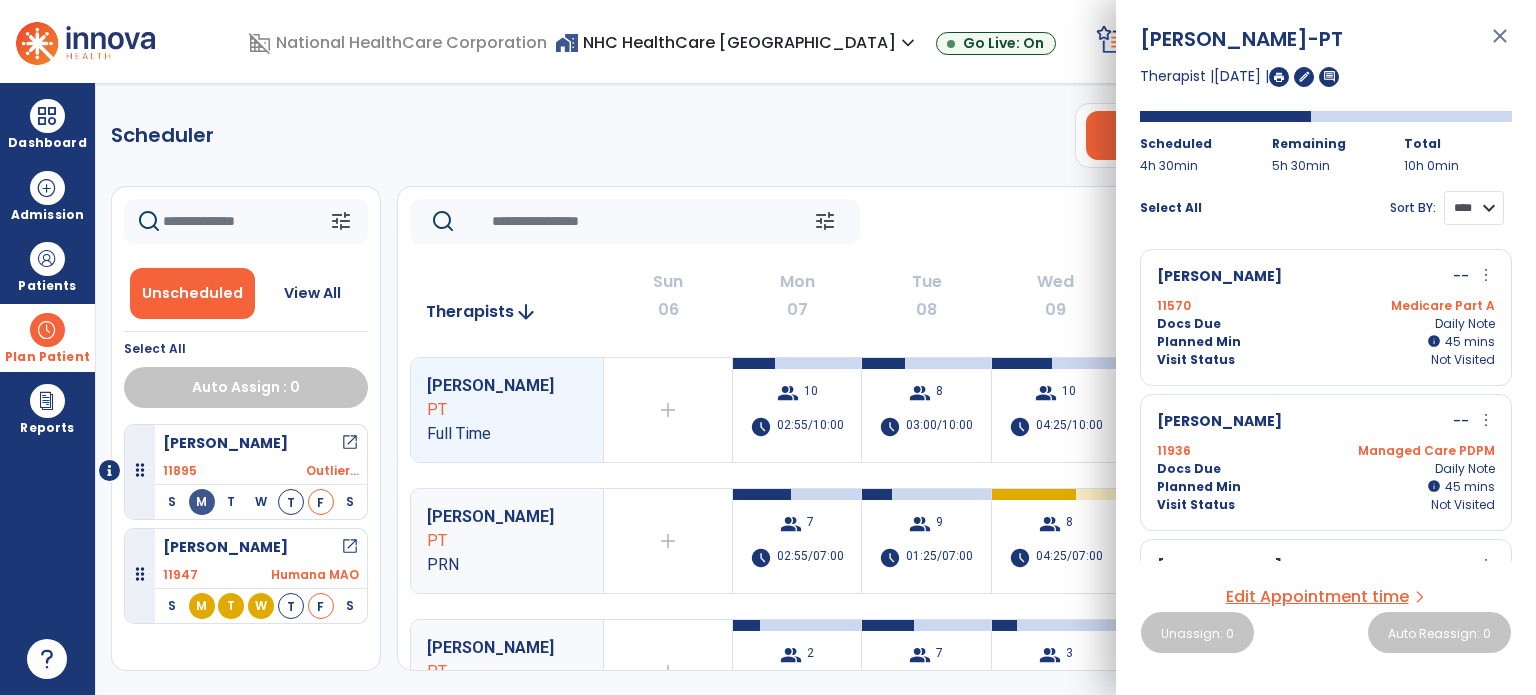 click on "**** ****" at bounding box center [1474, 208] 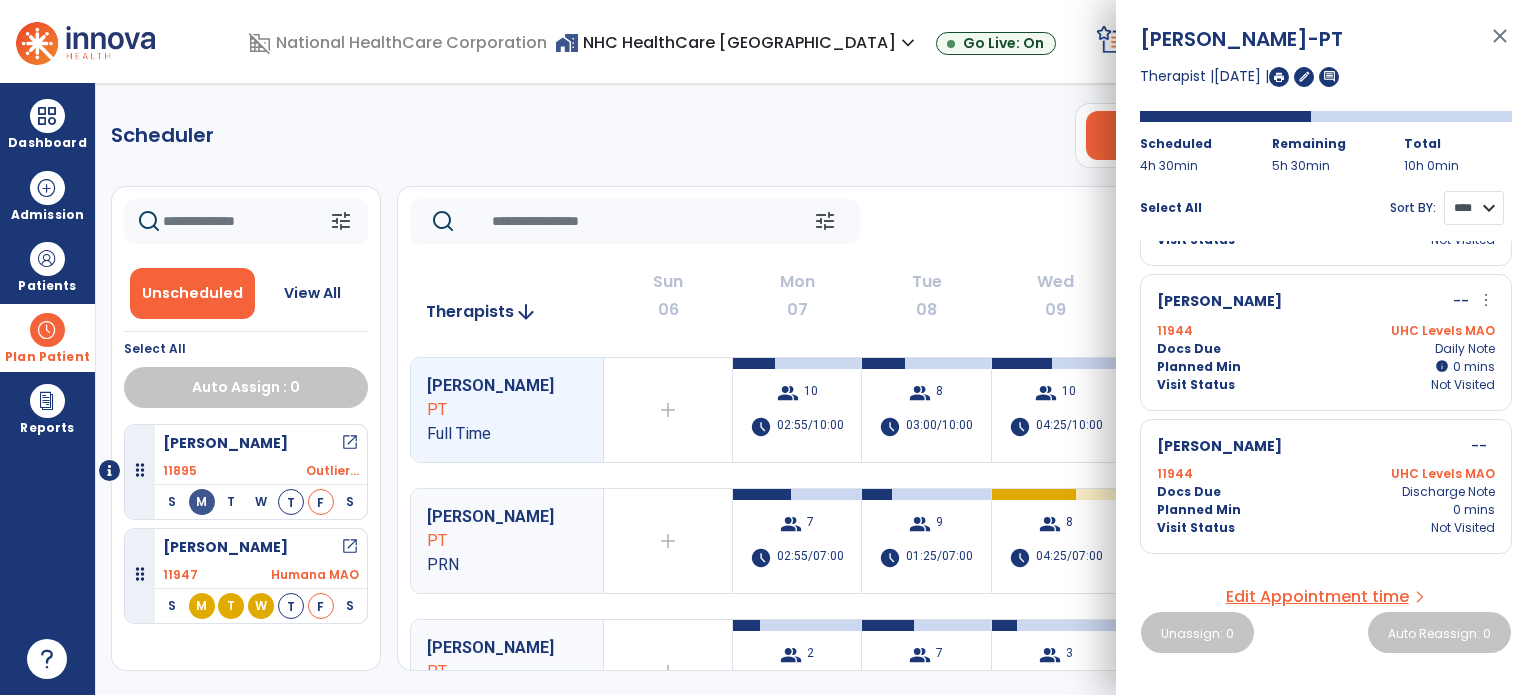scroll, scrollTop: 127, scrollLeft: 0, axis: vertical 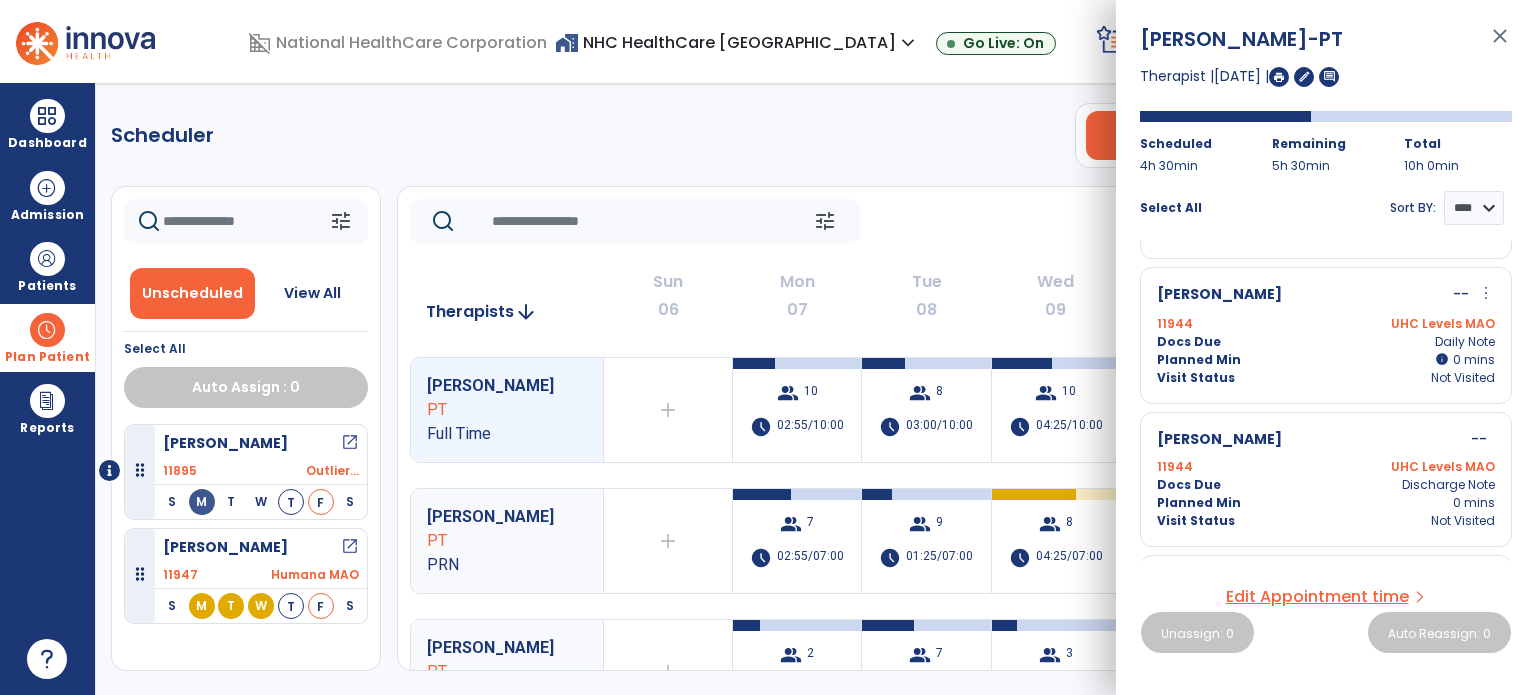 click on "Scheduler   PT   OT   ST  **** *** more_vert  Manage Labor   View All Therapists   Print" 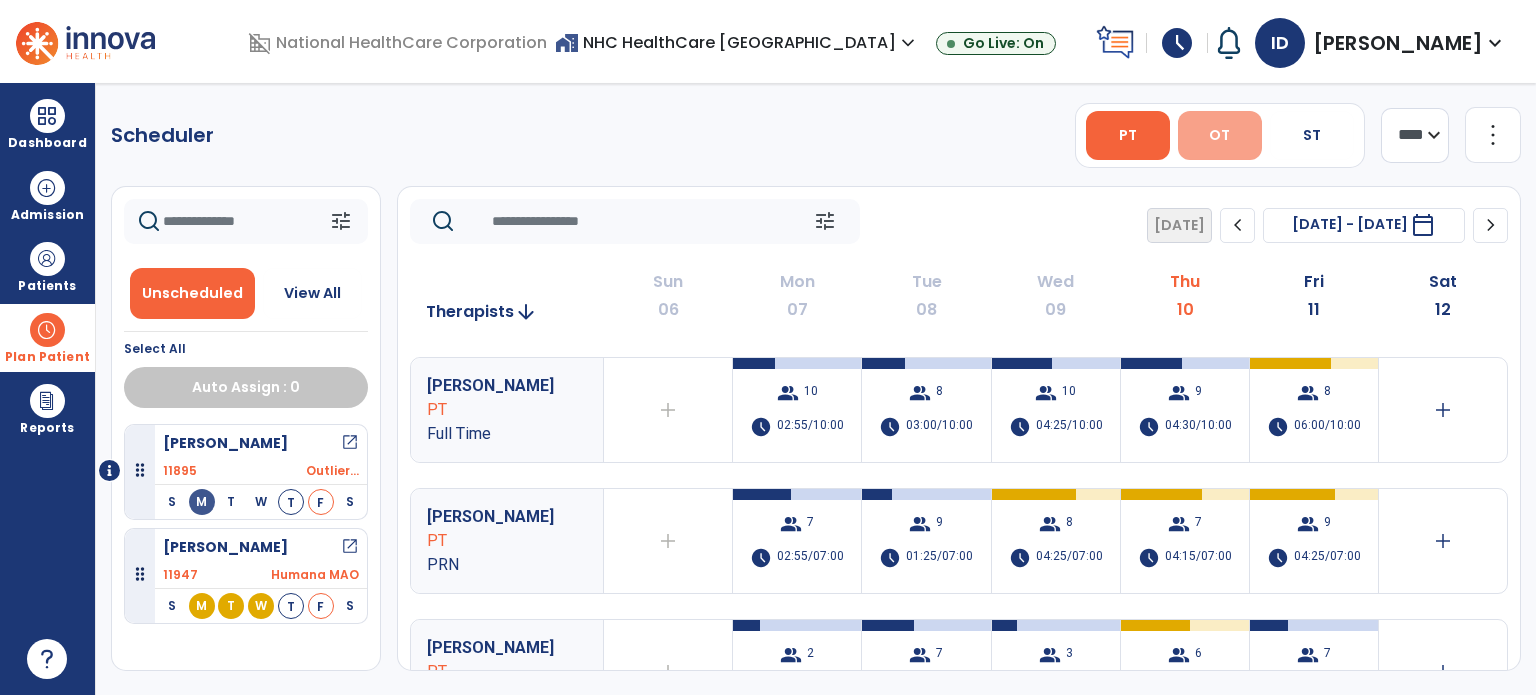 click on "OT" at bounding box center [1219, 135] 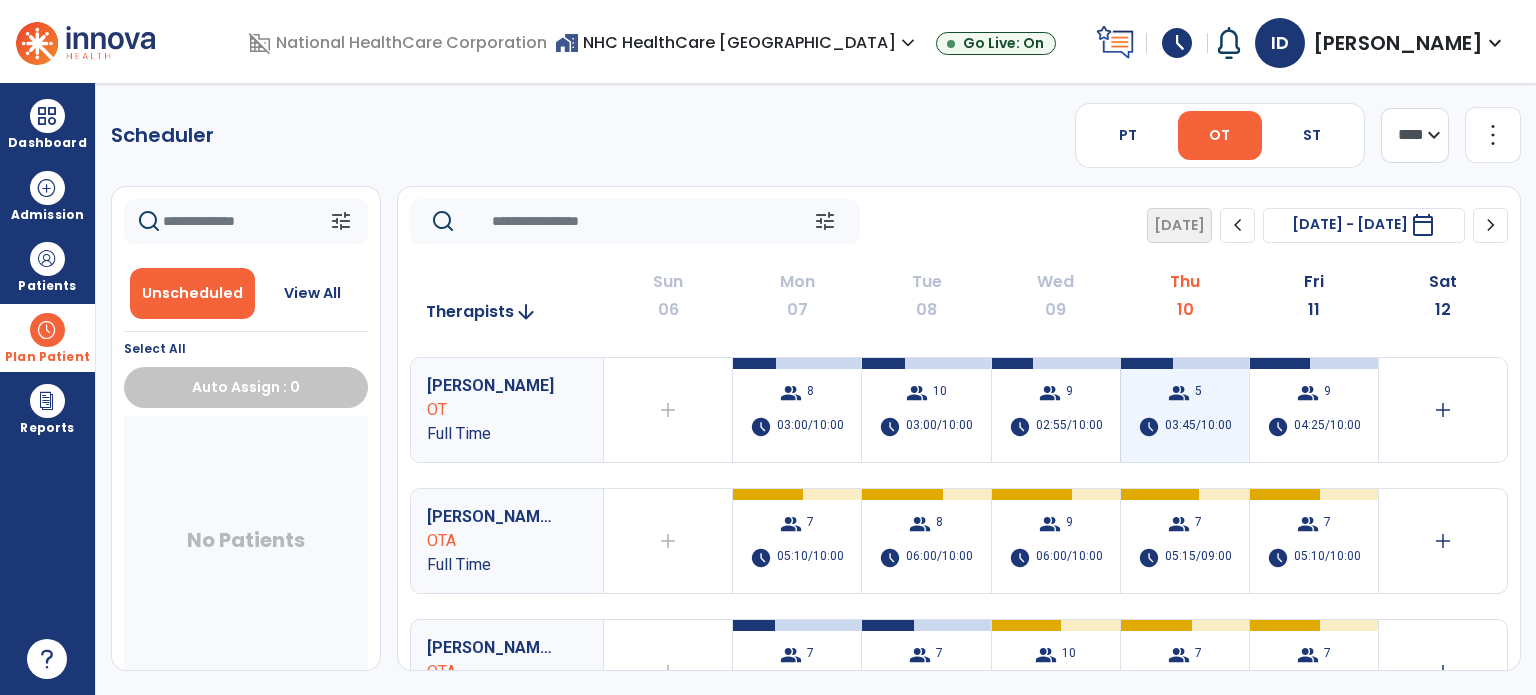 click on "03:45/10:00" at bounding box center (1198, 427) 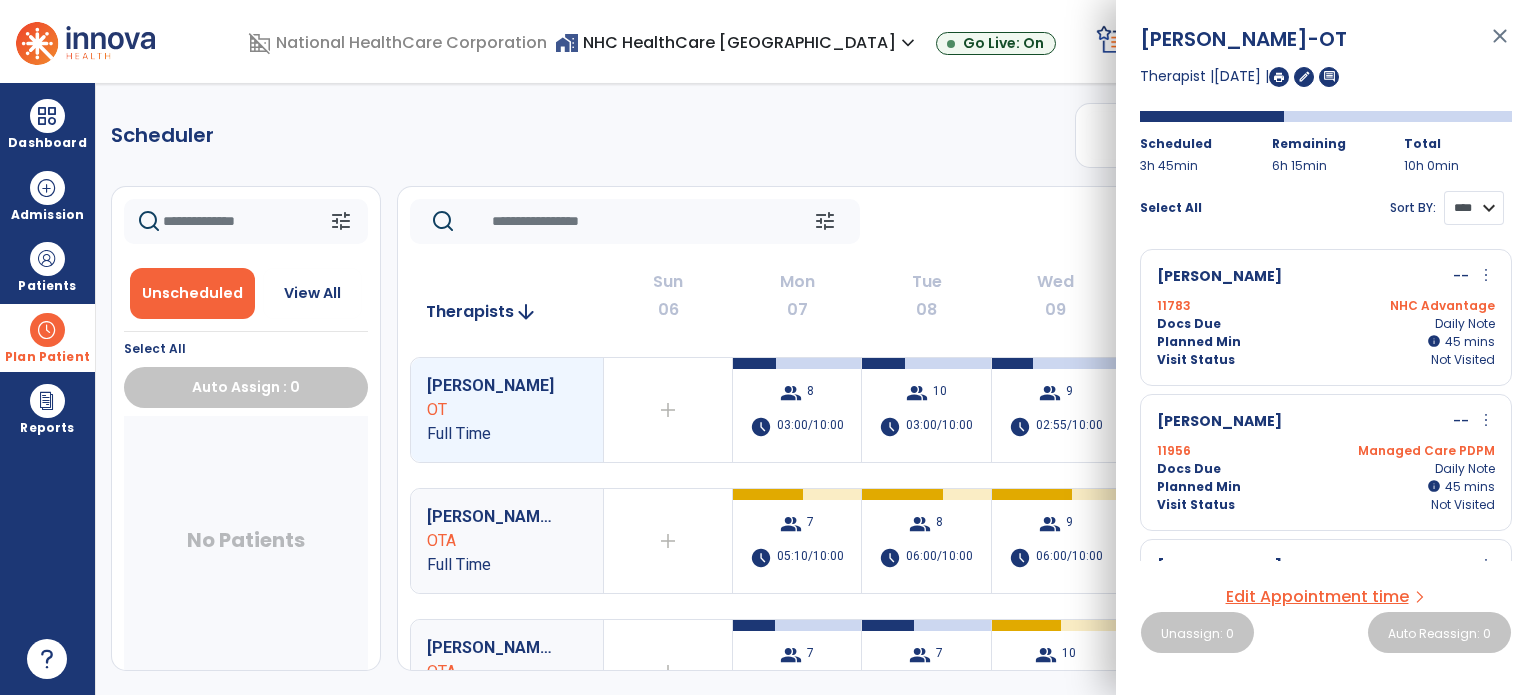click on "**** ****" at bounding box center (1474, 208) 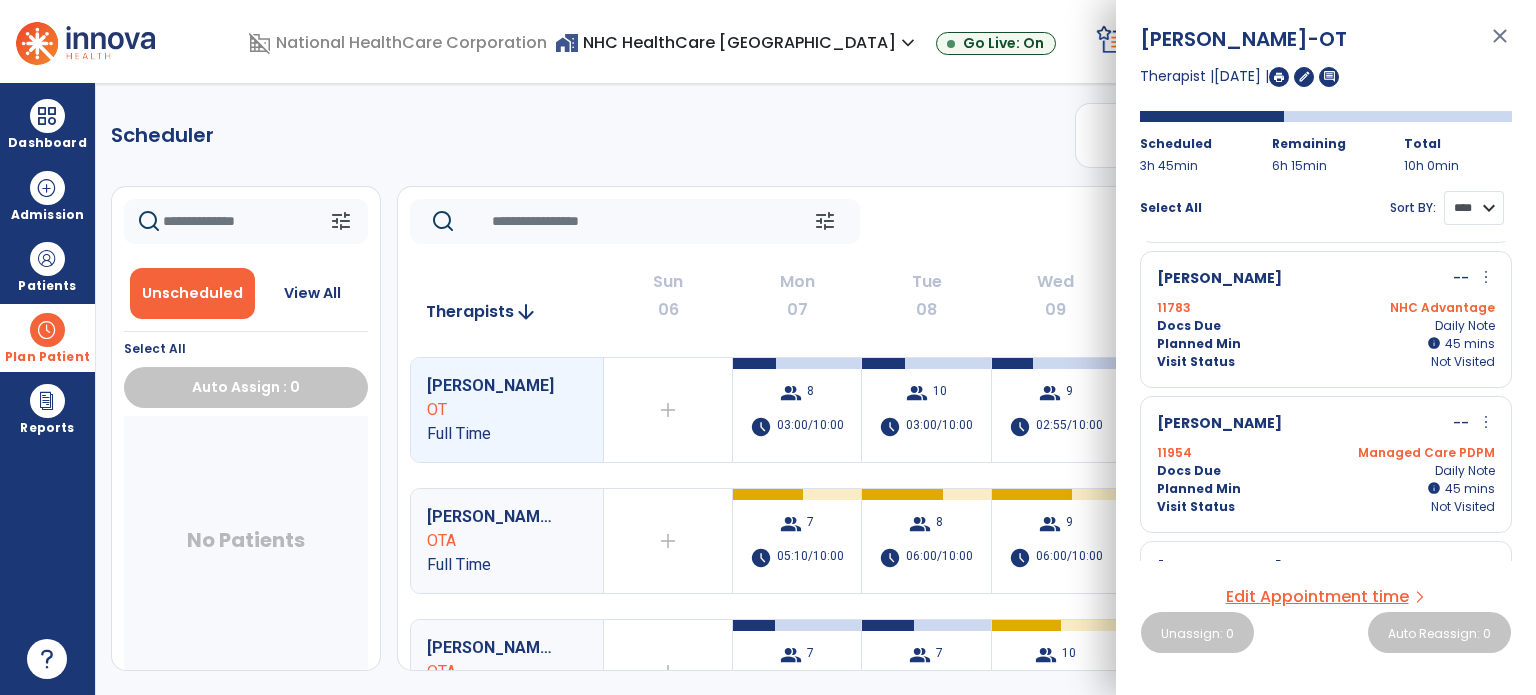 scroll, scrollTop: 401, scrollLeft: 0, axis: vertical 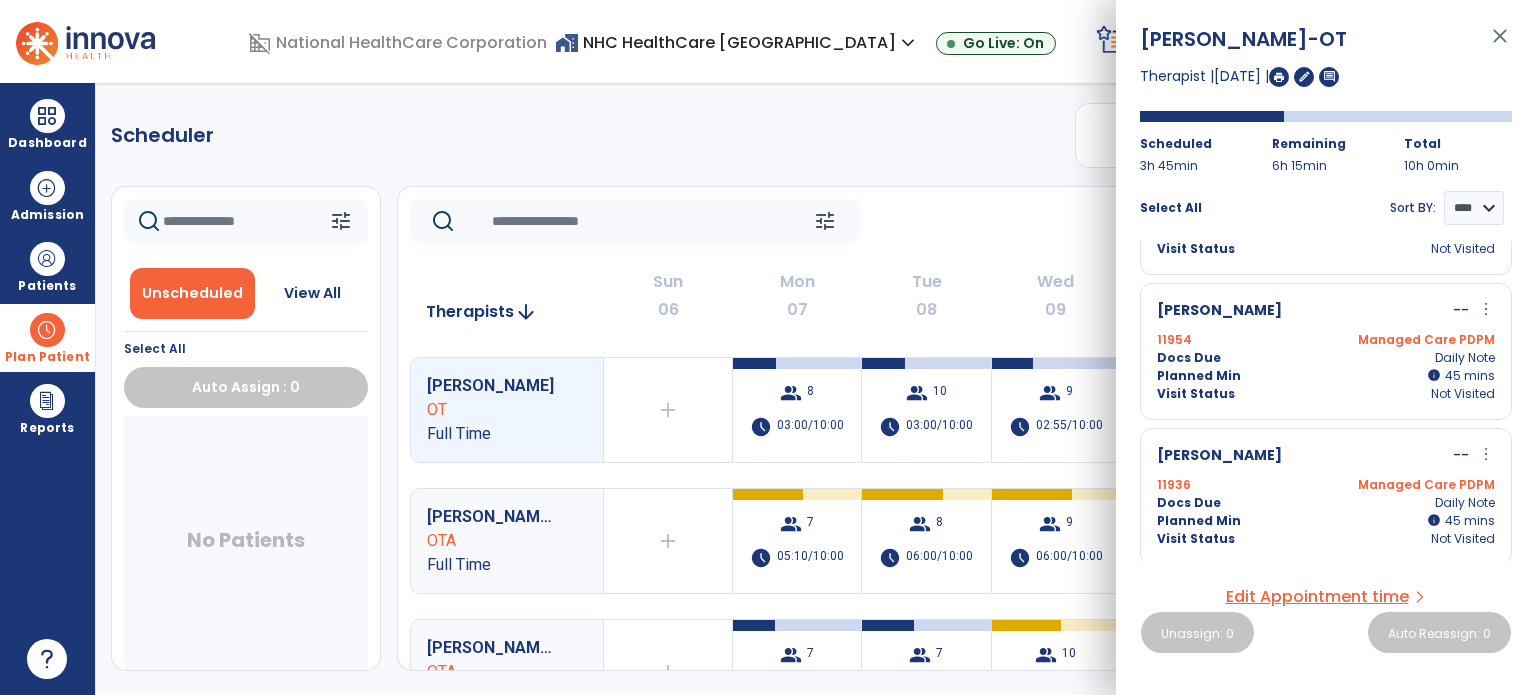 click on "tune   Today  chevron_left Jul 6, 2025 - Jul 12, 2025  *********  calendar_today  chevron_right" 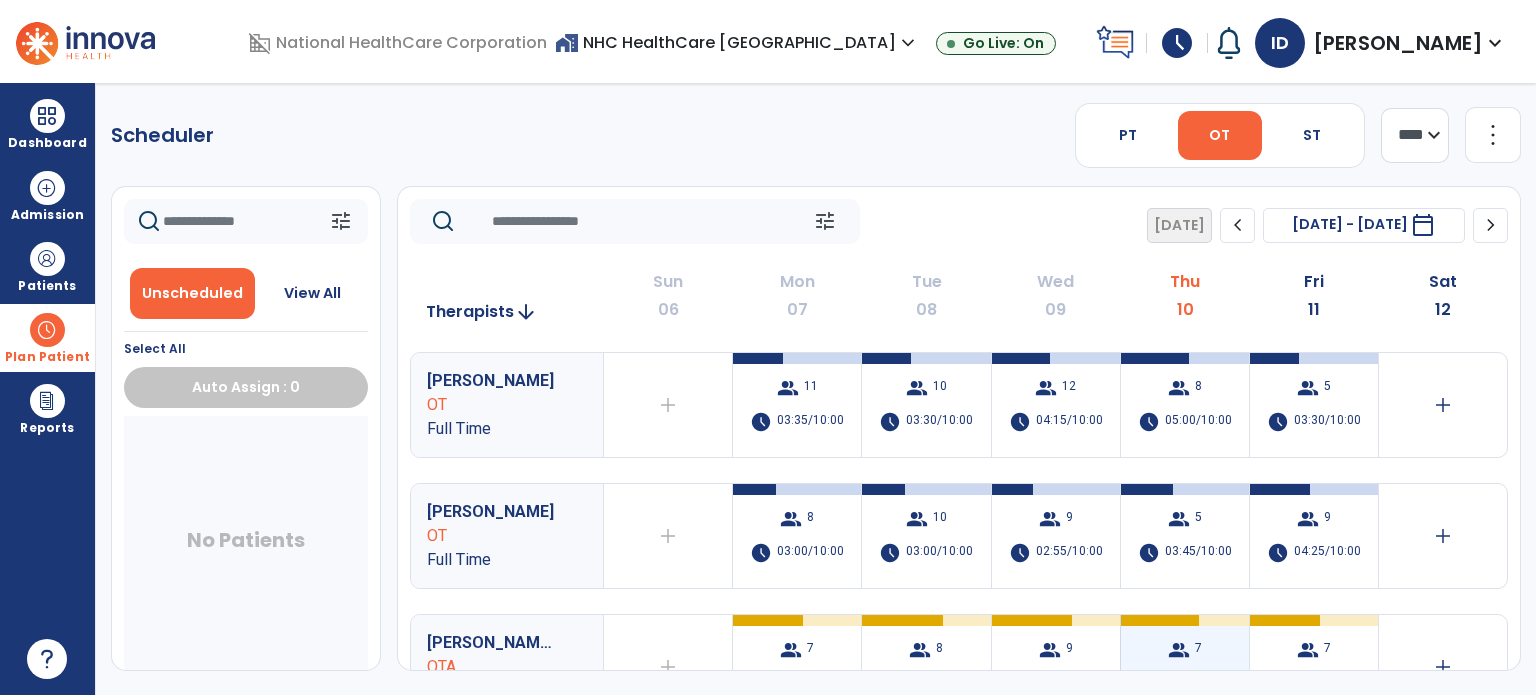 scroll, scrollTop: 0, scrollLeft: 0, axis: both 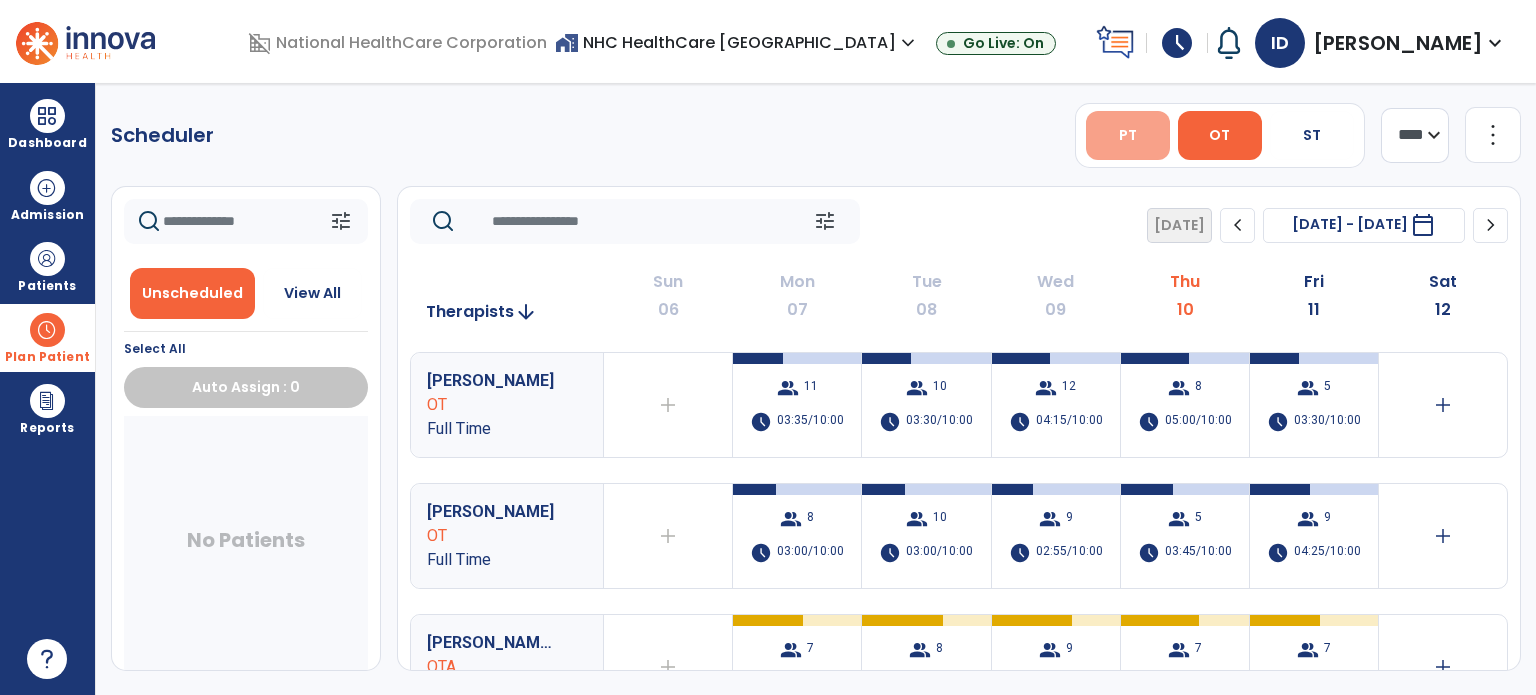 click on "PT" at bounding box center [1128, 135] 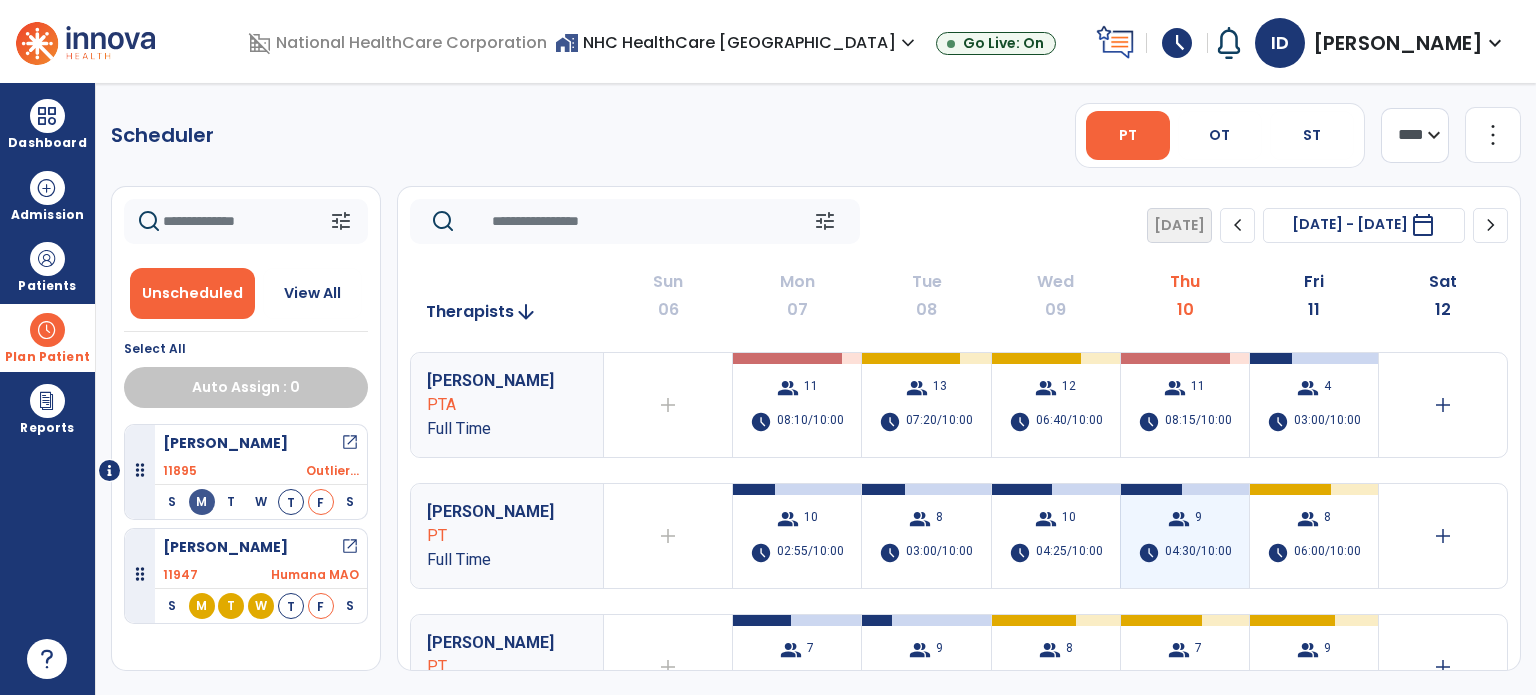 click on "group" at bounding box center (1179, 519) 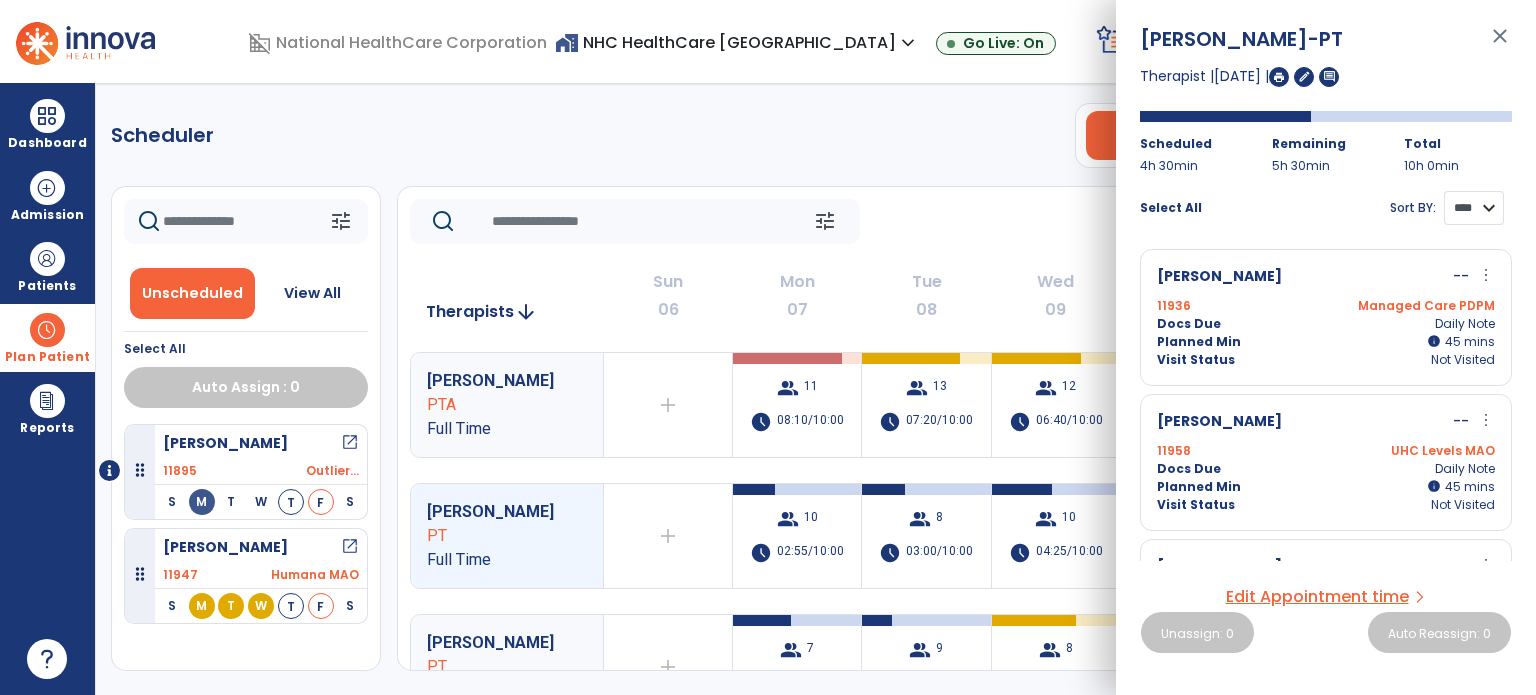 click on "**** ****" at bounding box center (1474, 208) 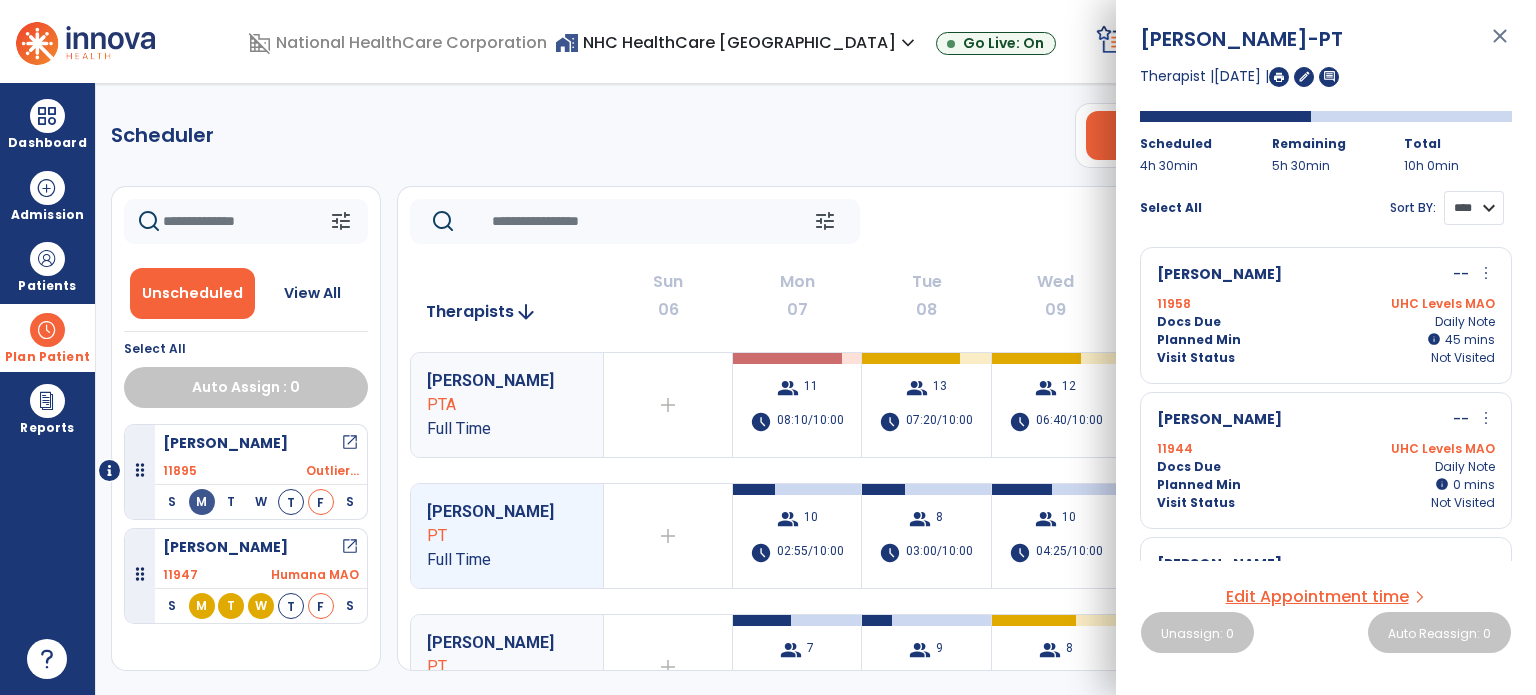 scroll, scrollTop: 0, scrollLeft: 0, axis: both 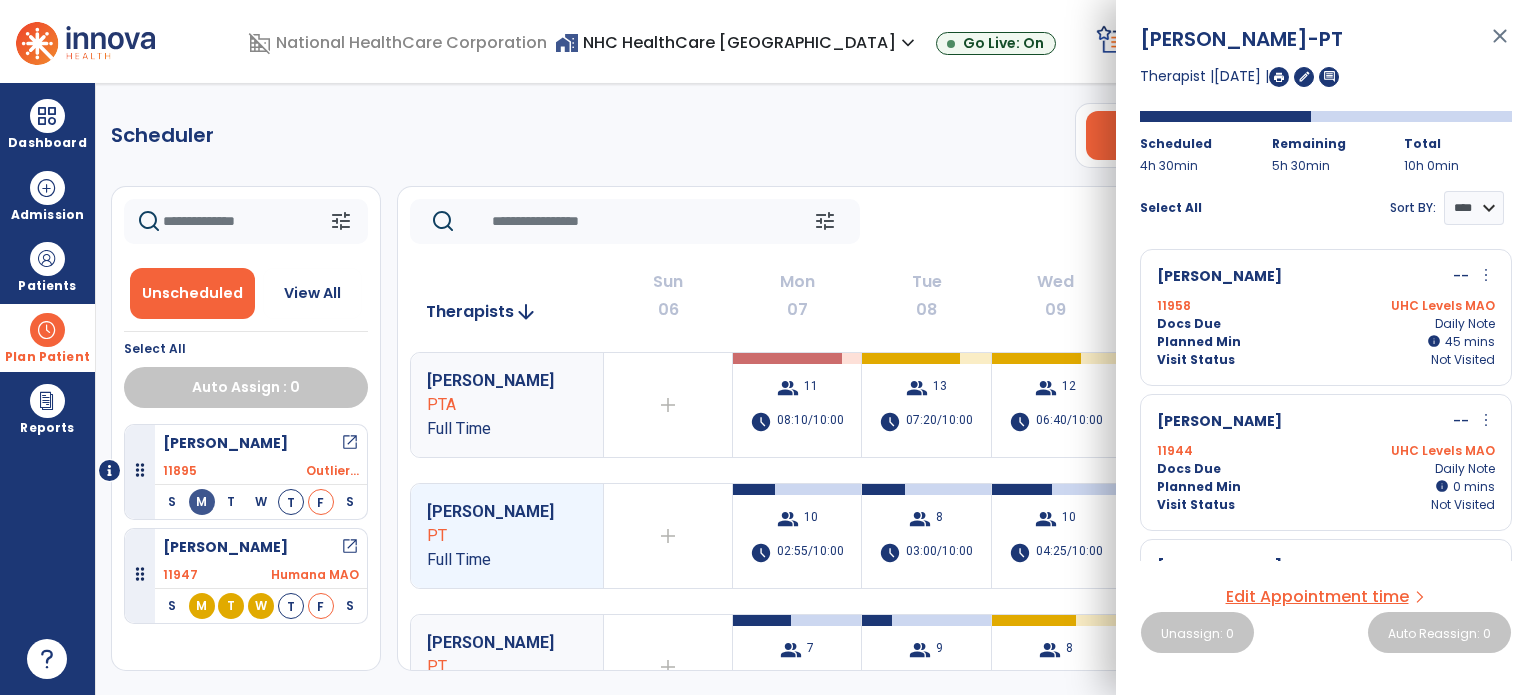 click on "tune   Today  chevron_left Jul 6, 2025 - Jul 12, 2025  *********  calendar_today  chevron_right   Therapists  arrow_downward Sun  06  Mon  07  Tue  08  Wed  09  Thu  10  Fri  11  Sat  12  Delaney, Ian PTA Full Time  add  Therapist not available for the day  group  11  schedule  08:10/10:00   group  13  schedule  07:20/10:00   group  12  schedule  06:40/10:00   group  11  schedule  08:15/10:00   group  4  schedule  03:00/10:00   add  Cantor, Patsy PT Full Time  add  Therapist not available for the day  group  10  schedule  02:55/10:00   group  8  schedule  03:00/10:00   group  10  schedule  04:25/10:00   group  9  schedule  04:30/10:00   group  8  schedule  06:00/10:00   add  Leedy, Kiley PT PRN  add  Therapist not available for the day  group  7  schedule  02:55/07:00   group  9  schedule  01:25/07:00   group  8  schedule  04:25/07:00   group  7  schedule  04:15/07:00   group  9  schedule  04:25/07:00   add  Reeves, Donald PT Full Time  add  Therapist not available for the day  group  2  schedule   group  7" 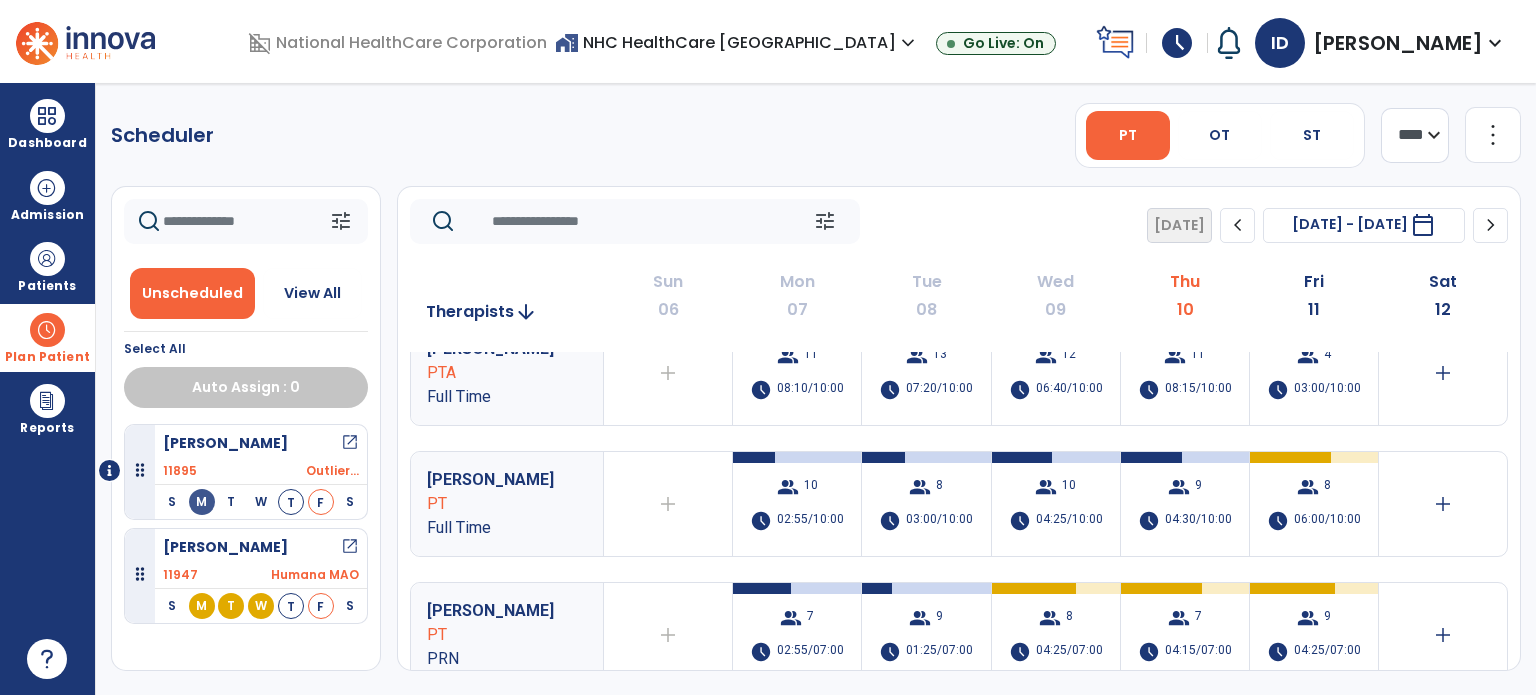 scroll, scrollTop: 34, scrollLeft: 0, axis: vertical 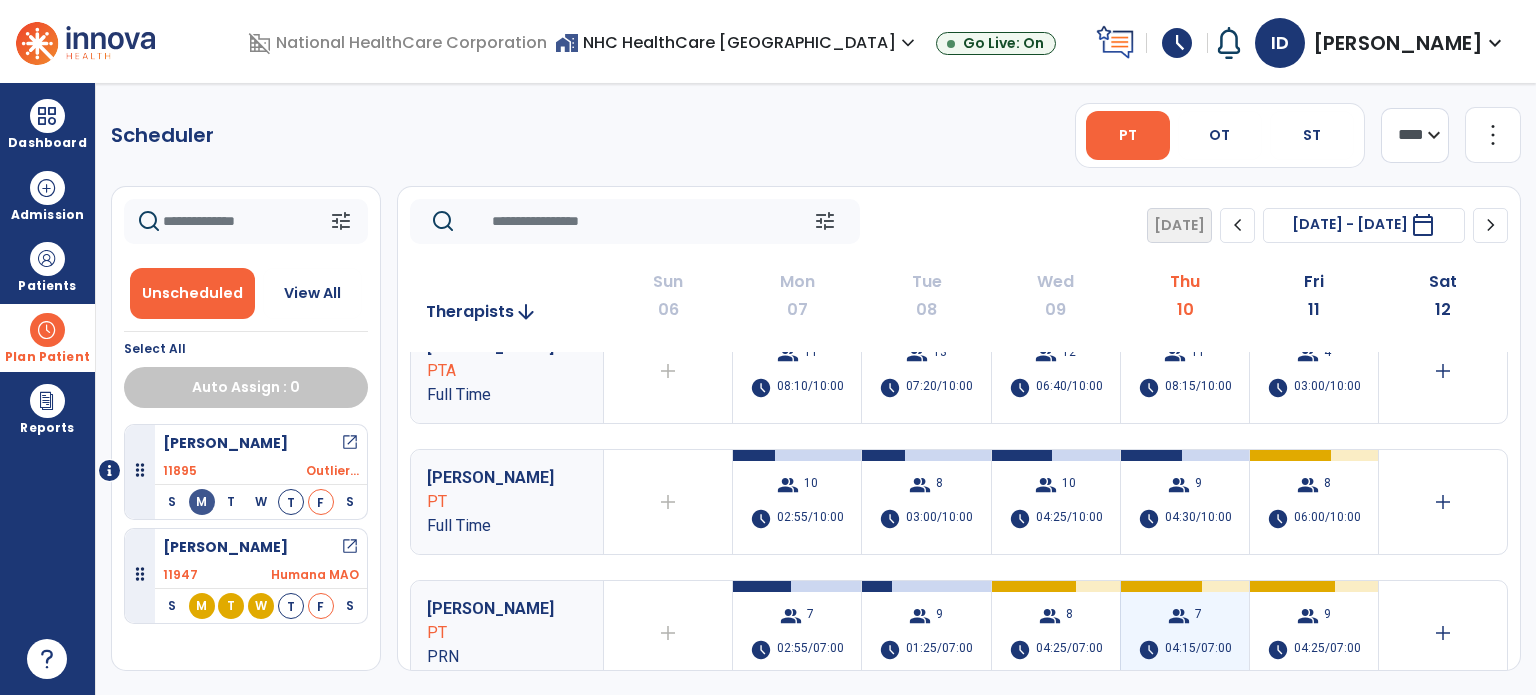 click on "group" at bounding box center [1179, 616] 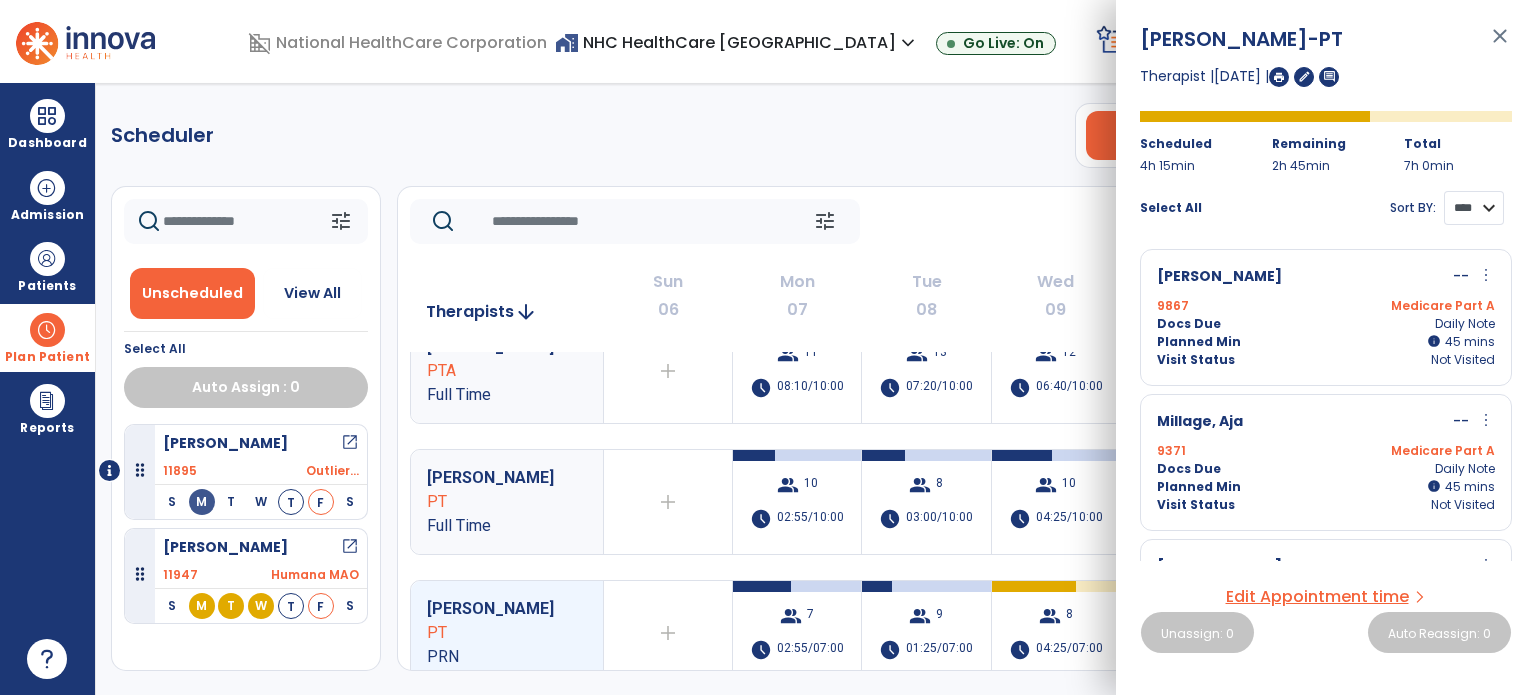 click on "**** ****" at bounding box center [1474, 208] 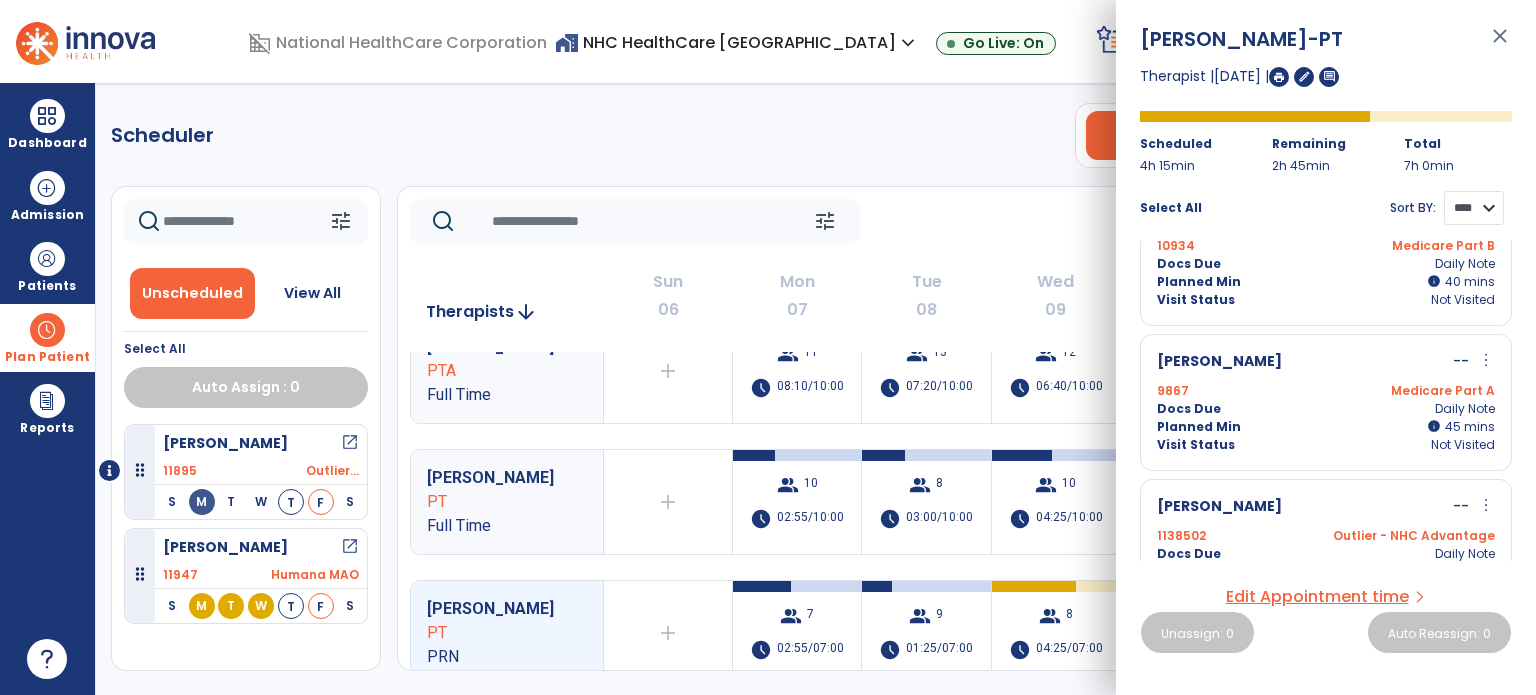 scroll, scrollTop: 690, scrollLeft: 0, axis: vertical 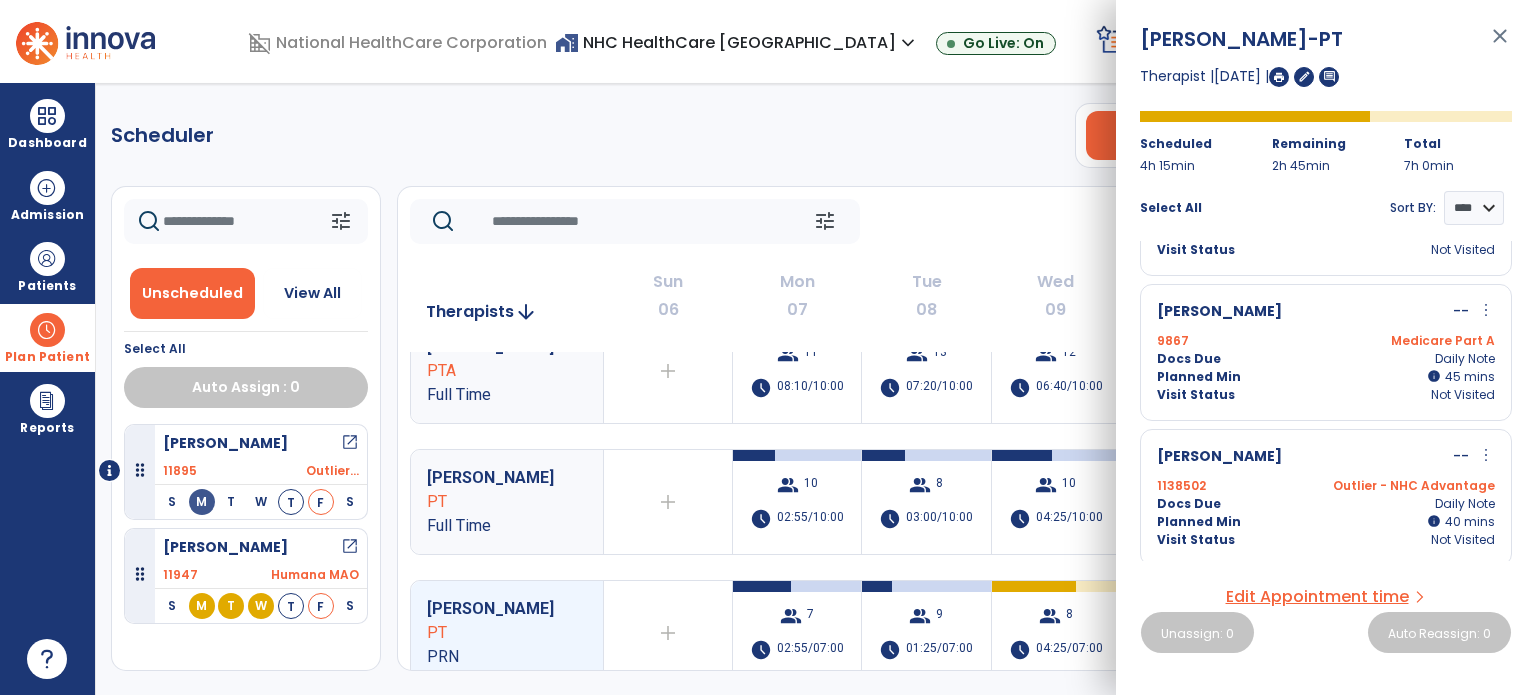 click on "tune   Today  chevron_left Jul 6, 2025 - Jul 12, 2025  *********  calendar_today  chevron_right" 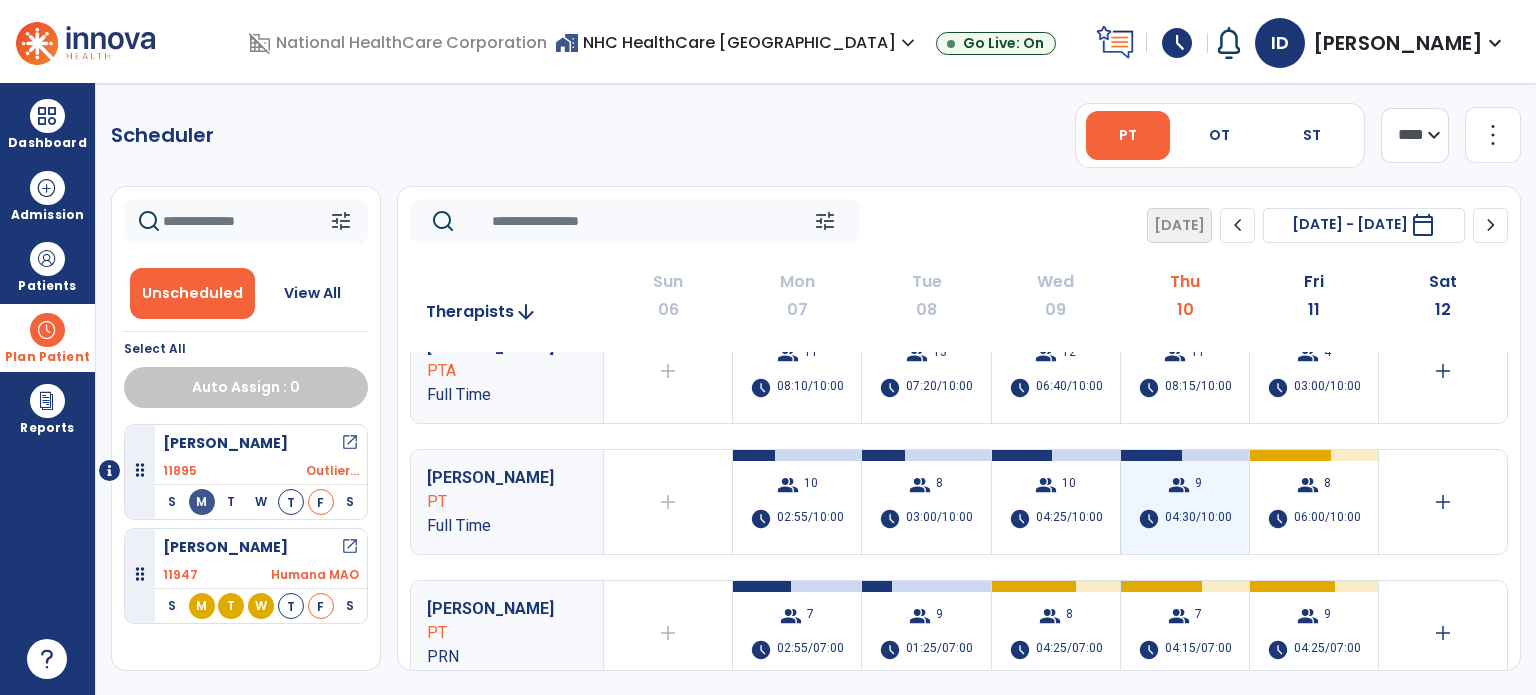 scroll, scrollTop: 0, scrollLeft: 0, axis: both 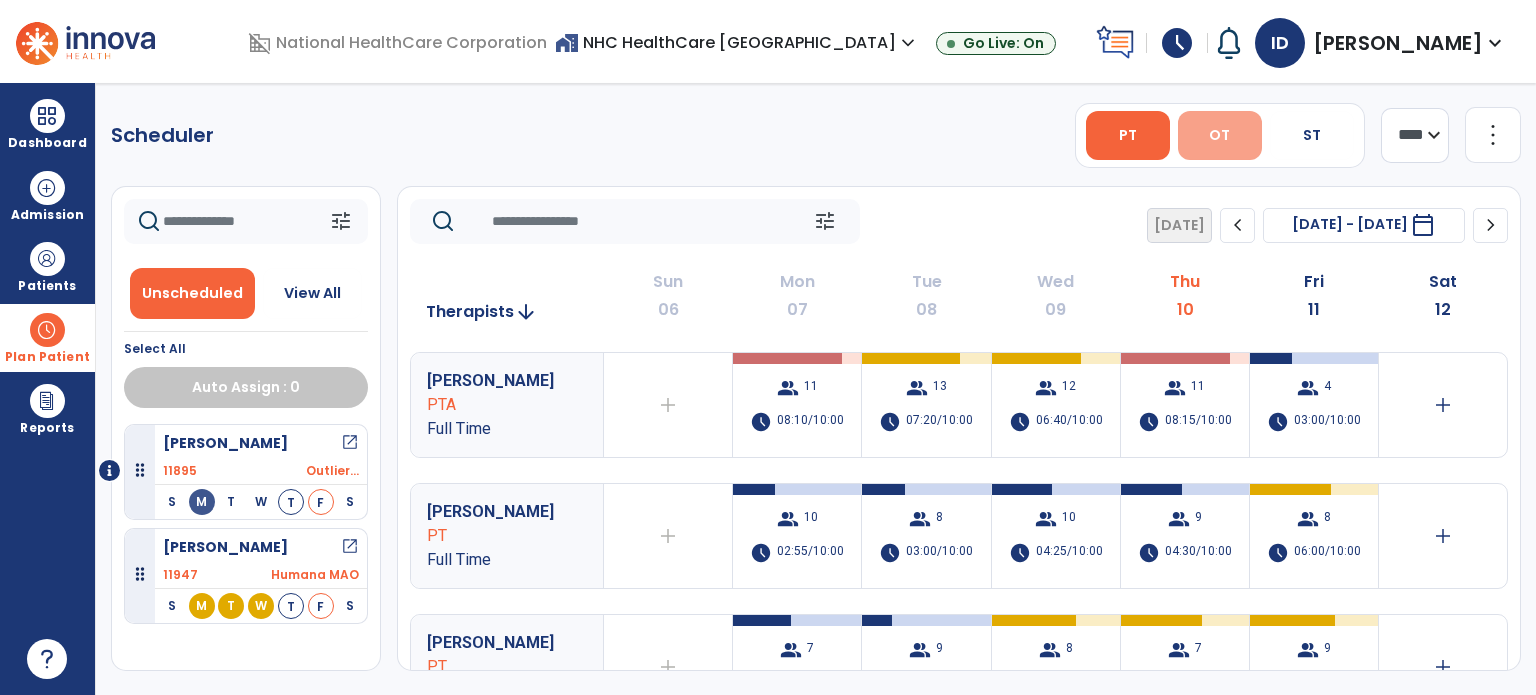 click on "OT" at bounding box center [1220, 135] 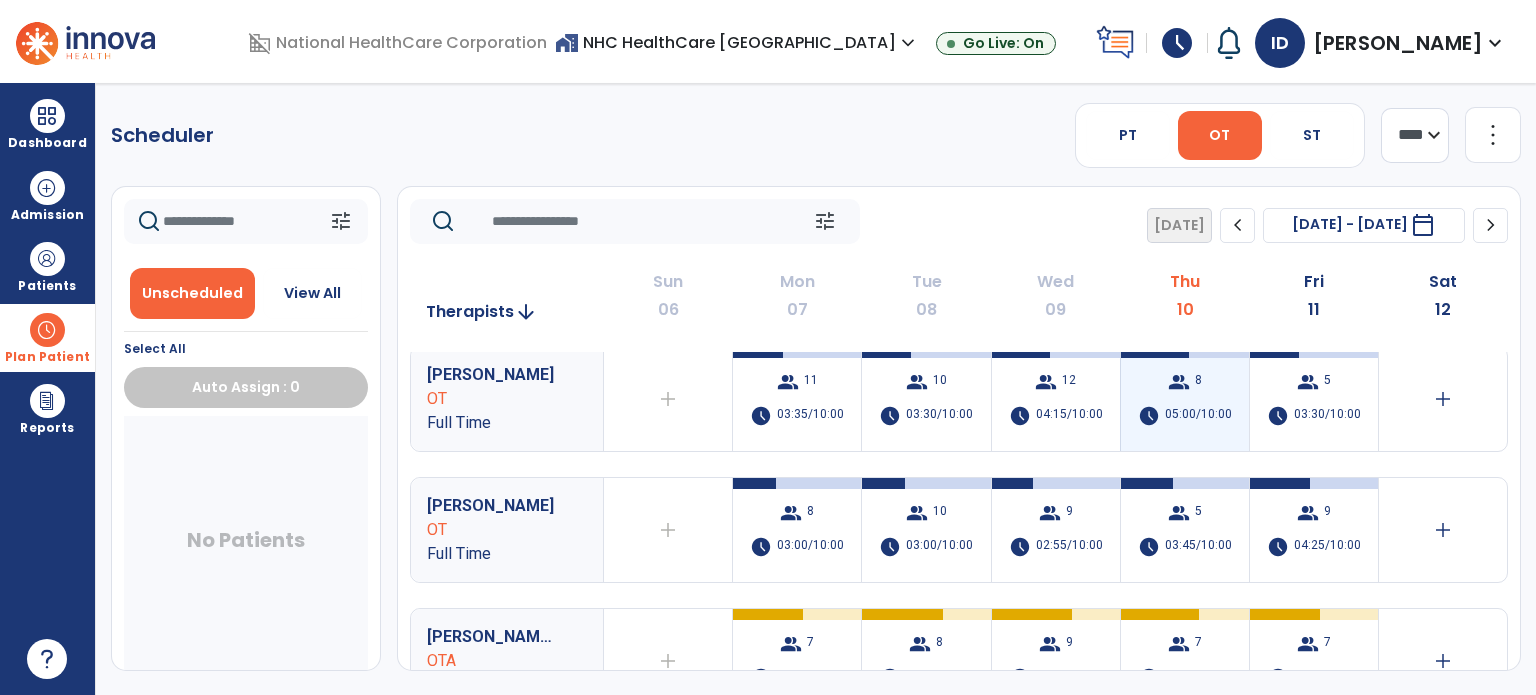 scroll, scrollTop: 0, scrollLeft: 0, axis: both 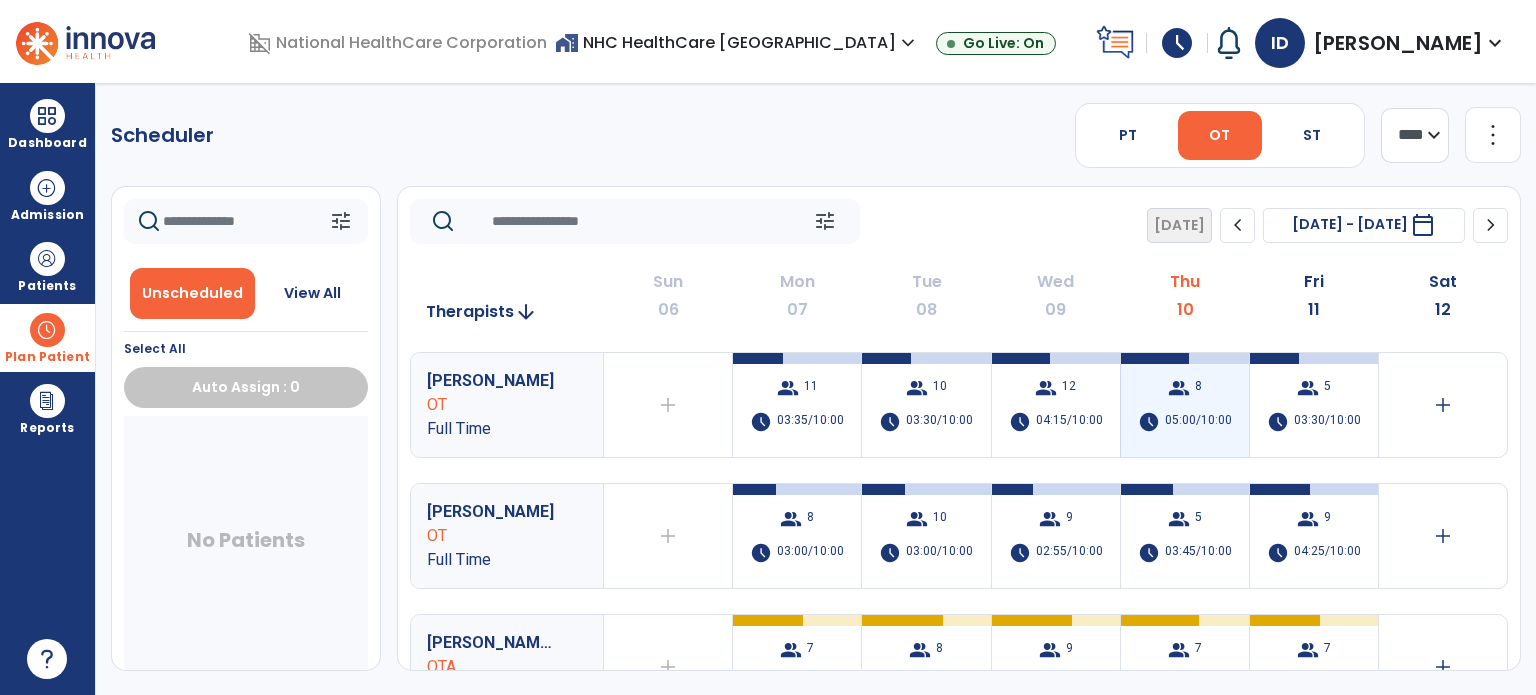 click on "05:00/10:00" at bounding box center (1198, 422) 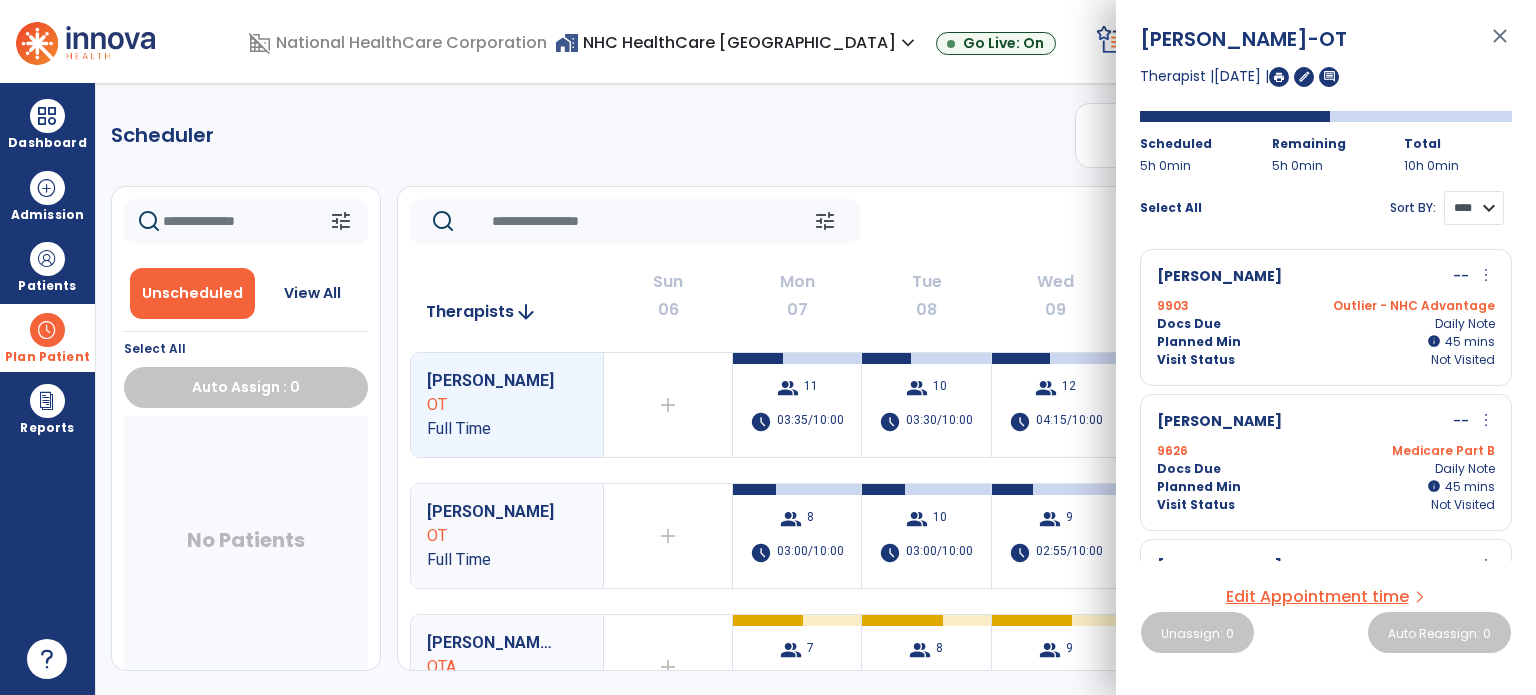 click on "**** ****" at bounding box center (1474, 208) 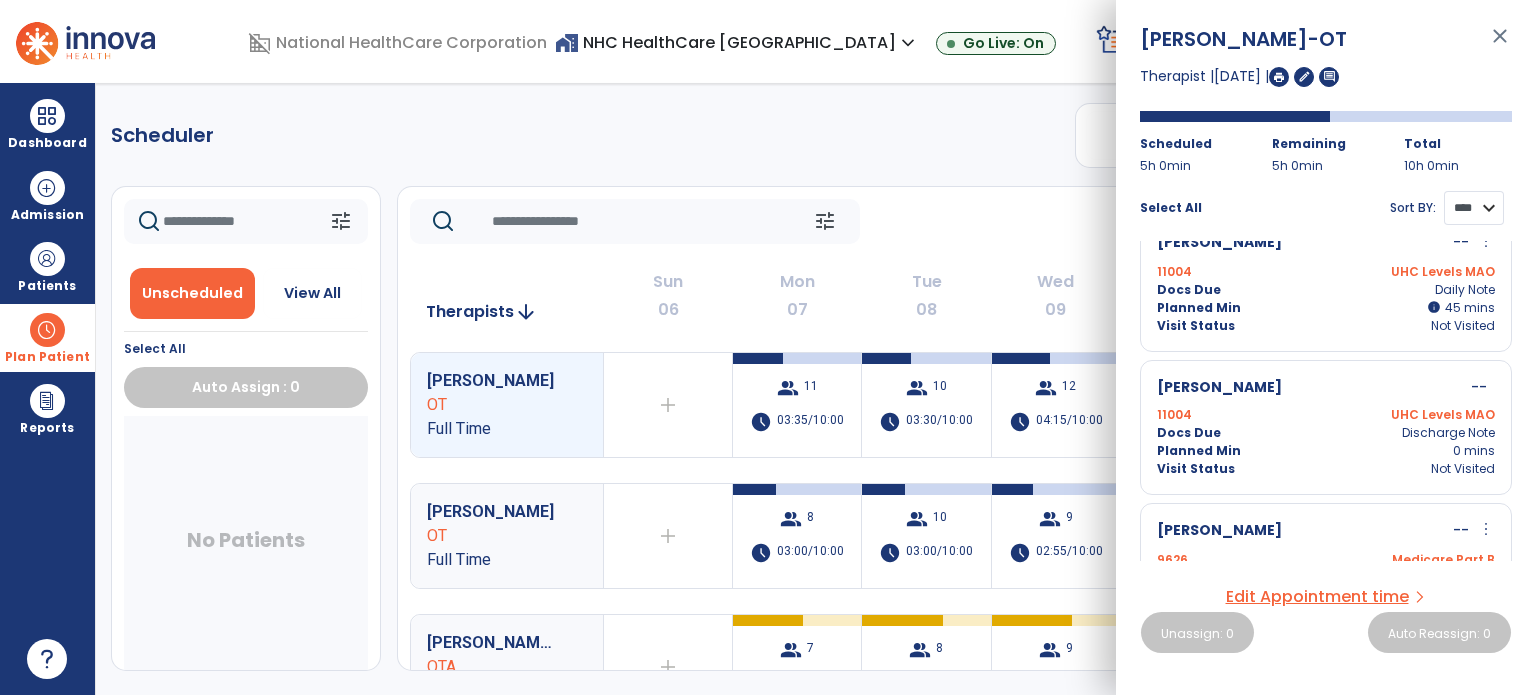 scroll, scrollTop: 832, scrollLeft: 0, axis: vertical 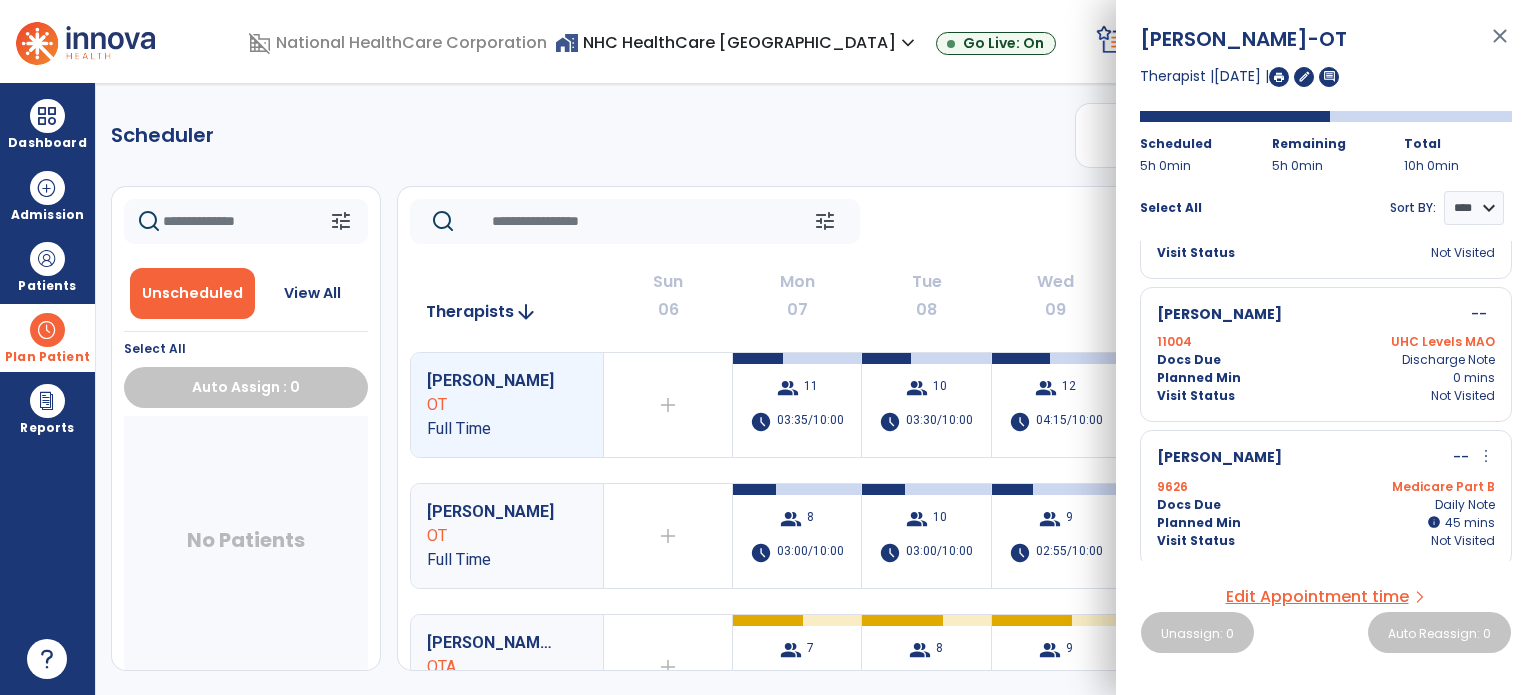 click on "tune   Today  chevron_left Jul 6, 2025 - Jul 12, 2025  *********  calendar_today  chevron_right" 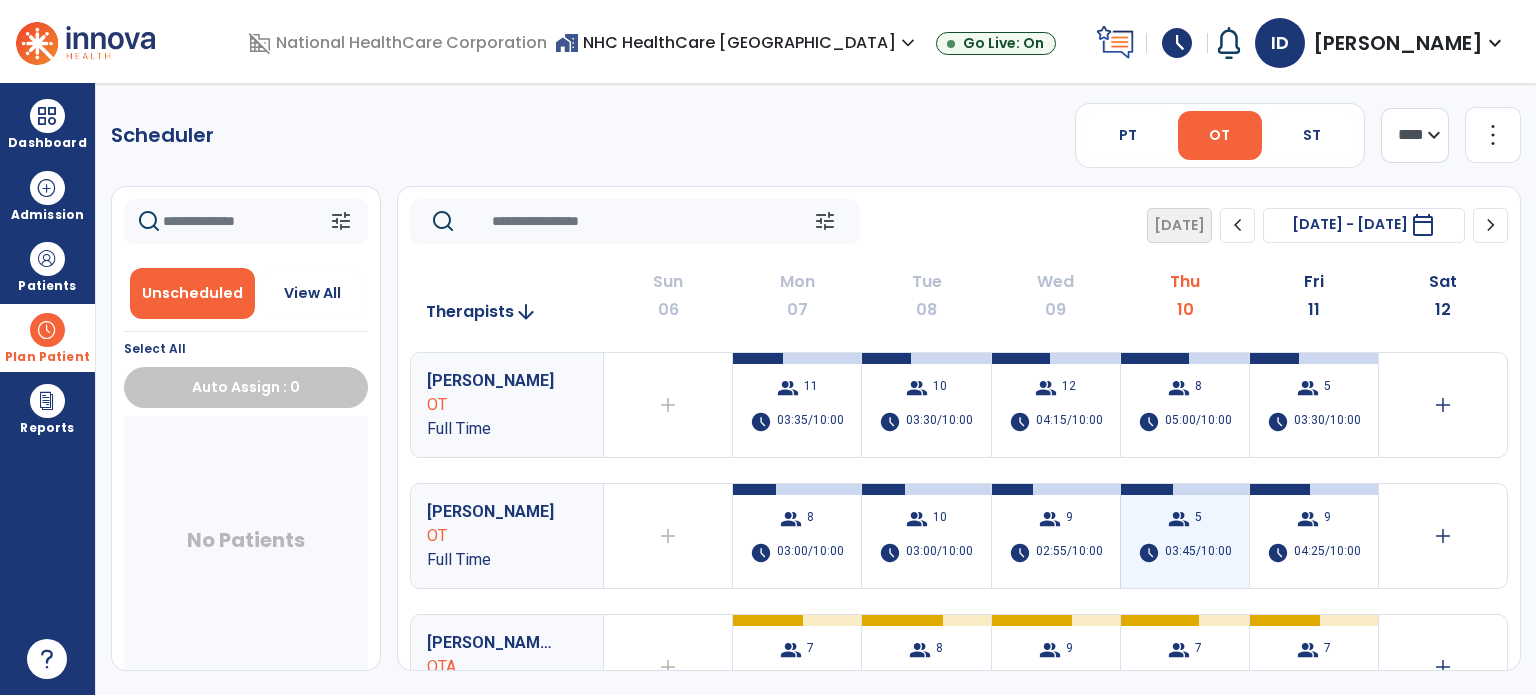 click on "03:45/10:00" at bounding box center [1198, 553] 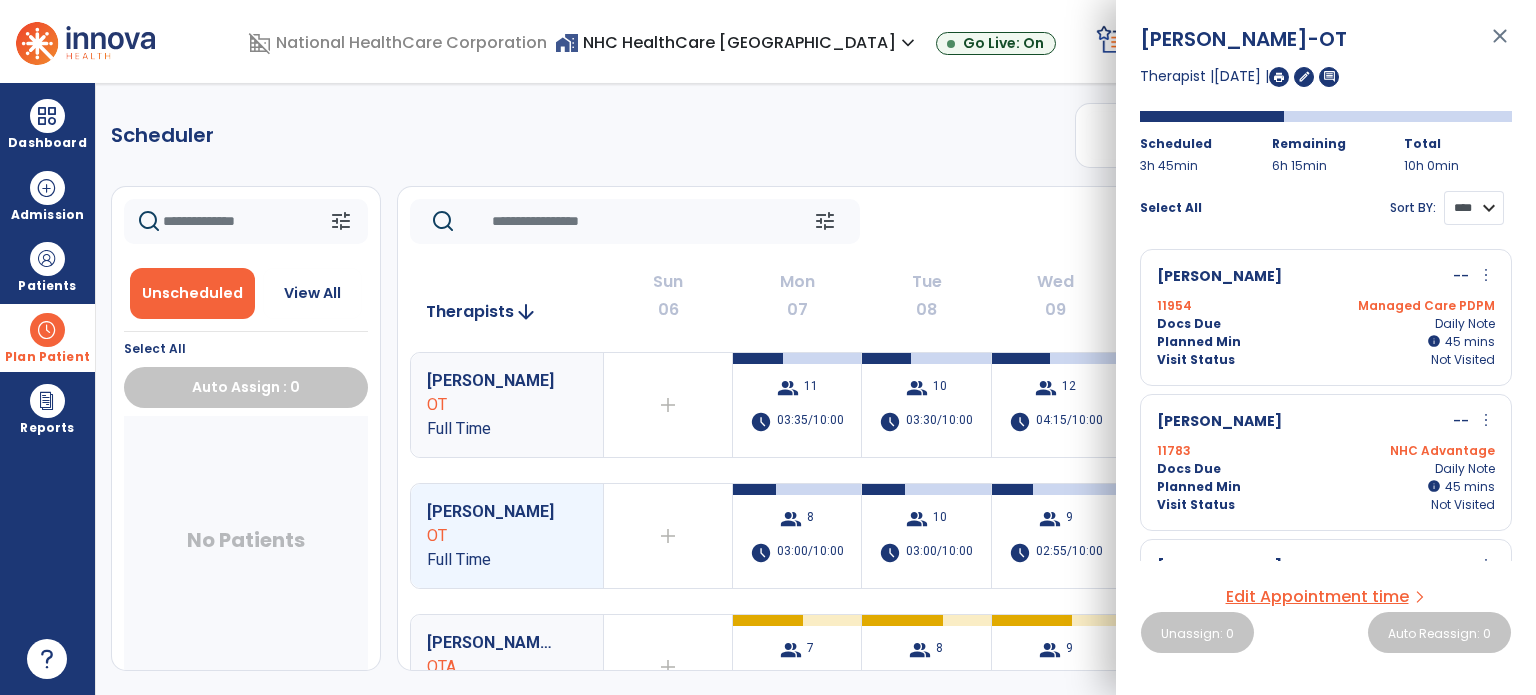 click on "**** ****" at bounding box center [1474, 208] 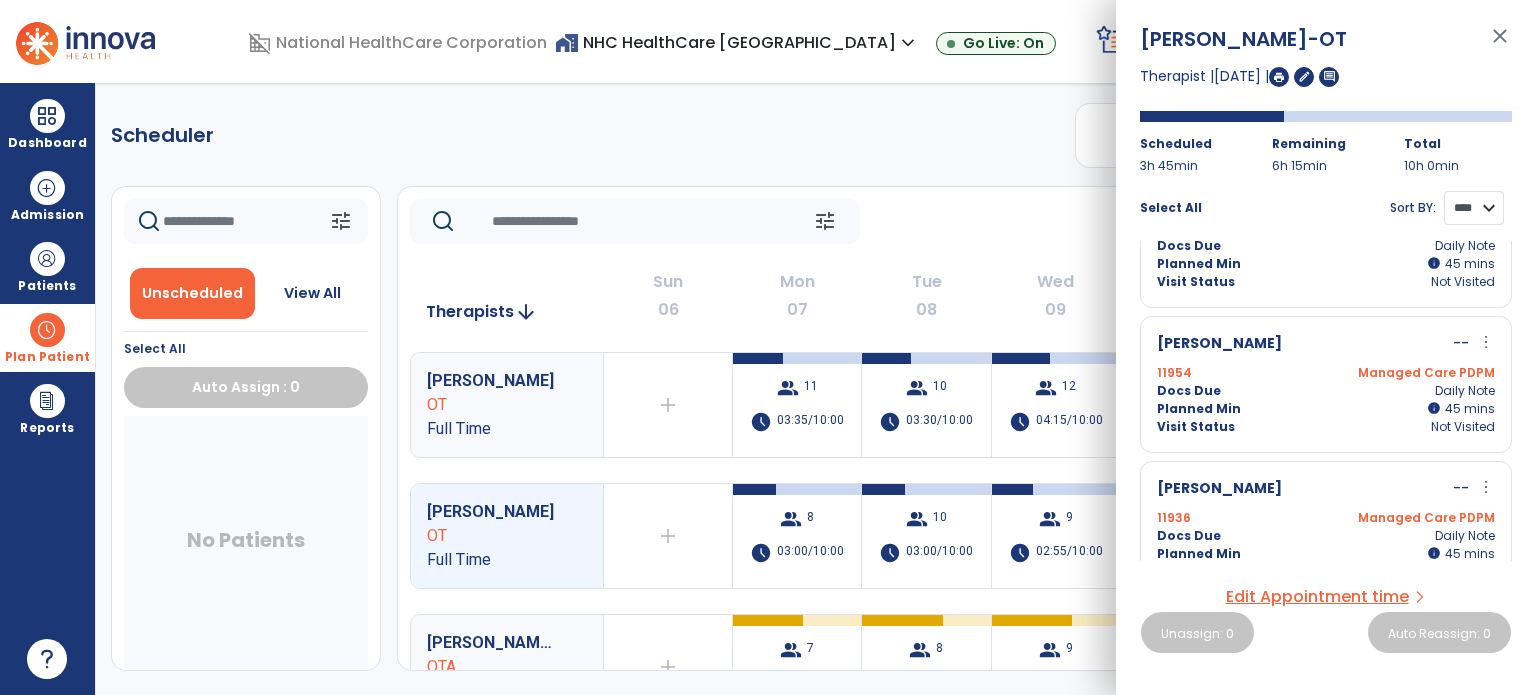 scroll, scrollTop: 401, scrollLeft: 0, axis: vertical 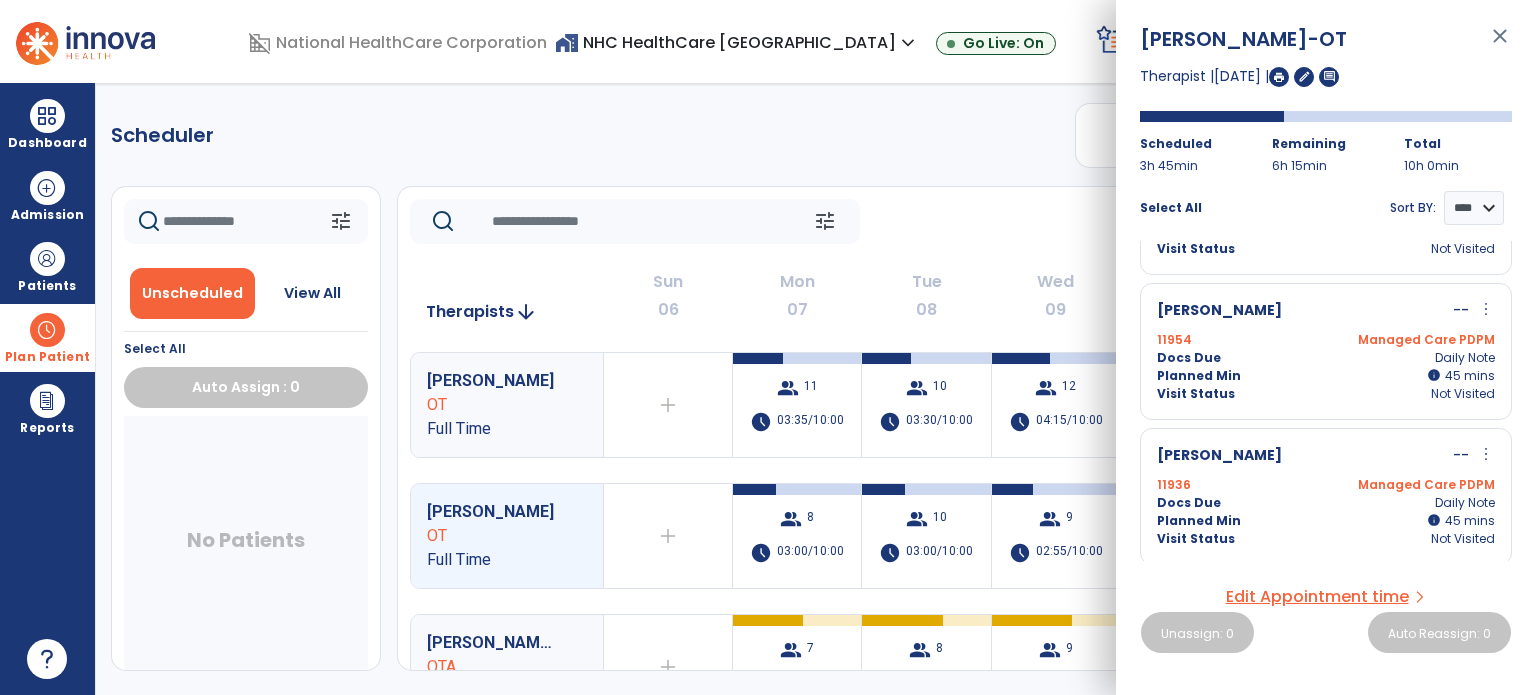 click on "Wed" 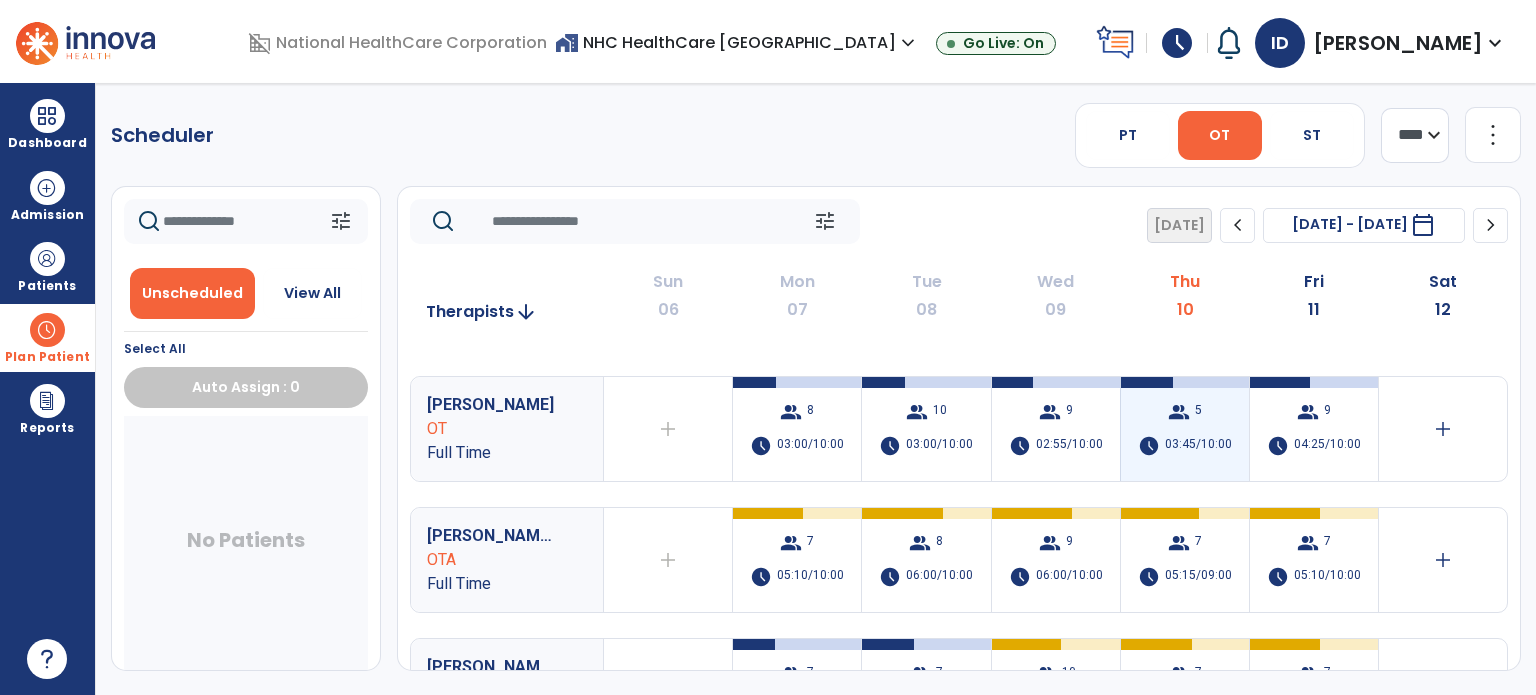 scroll, scrollTop: 108, scrollLeft: 0, axis: vertical 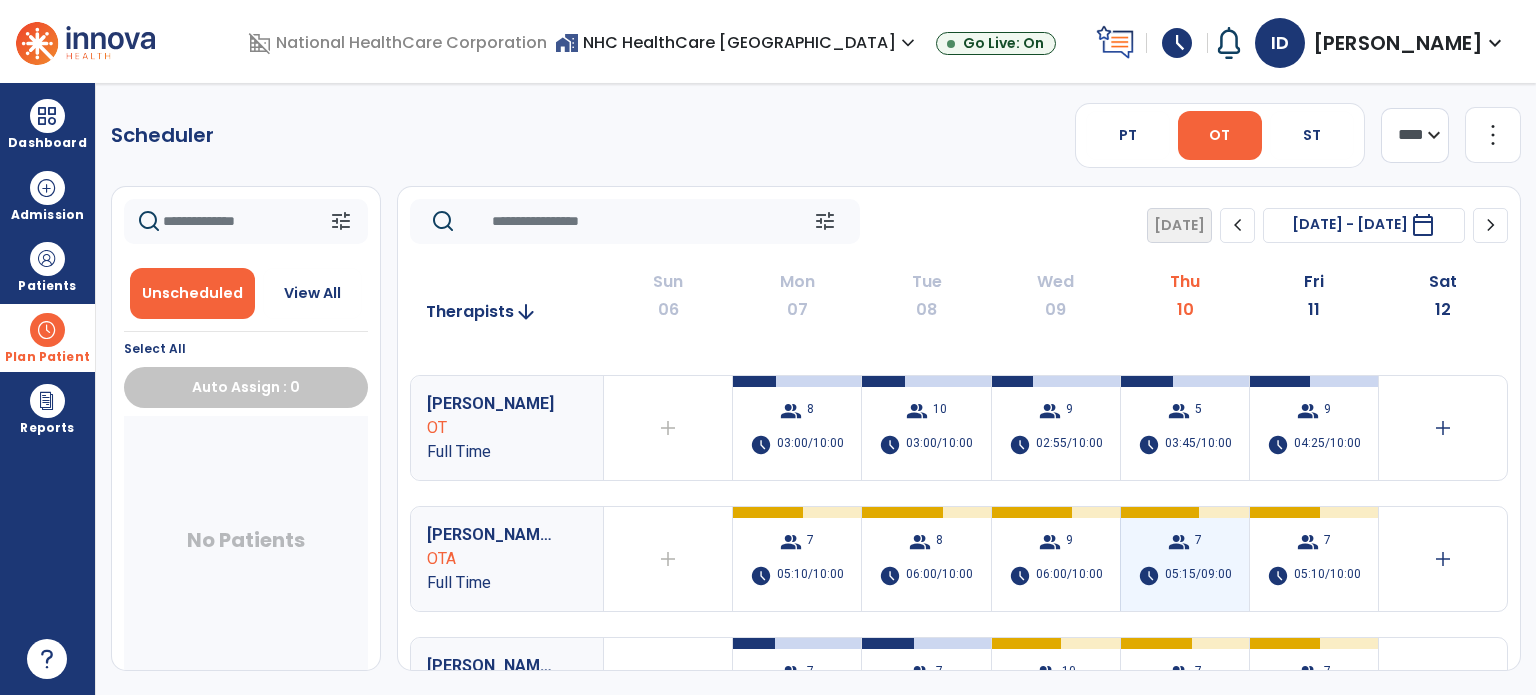 click on "group" at bounding box center (1179, 542) 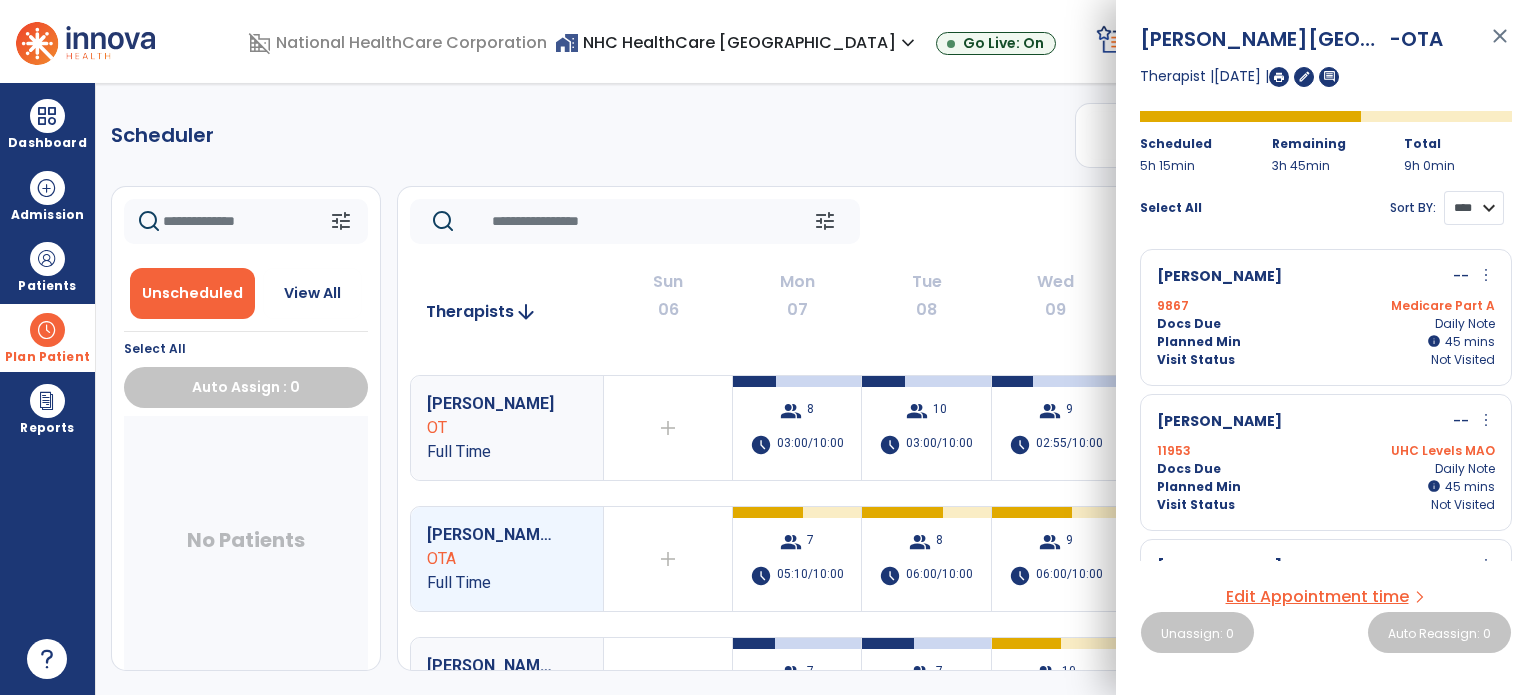 click on "**** ****" at bounding box center (1474, 208) 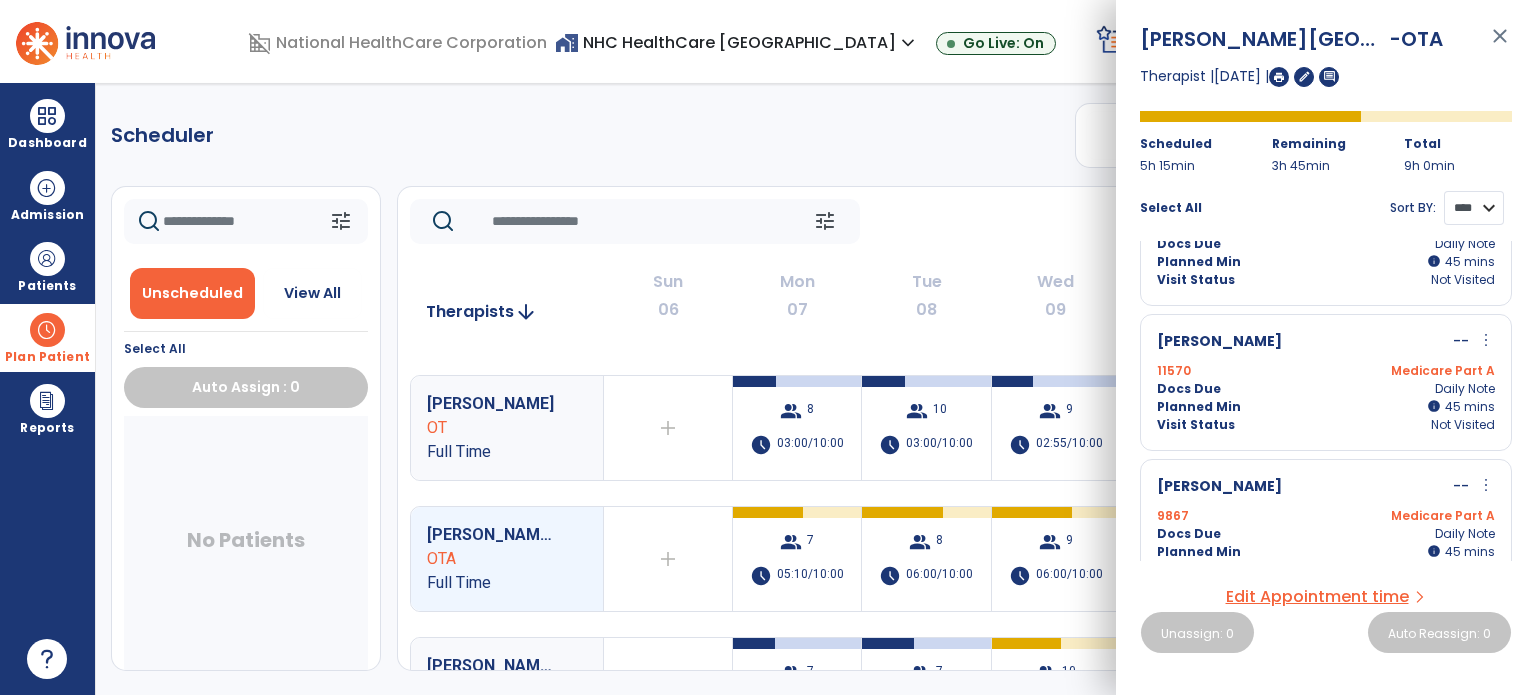 scroll, scrollTop: 690, scrollLeft: 0, axis: vertical 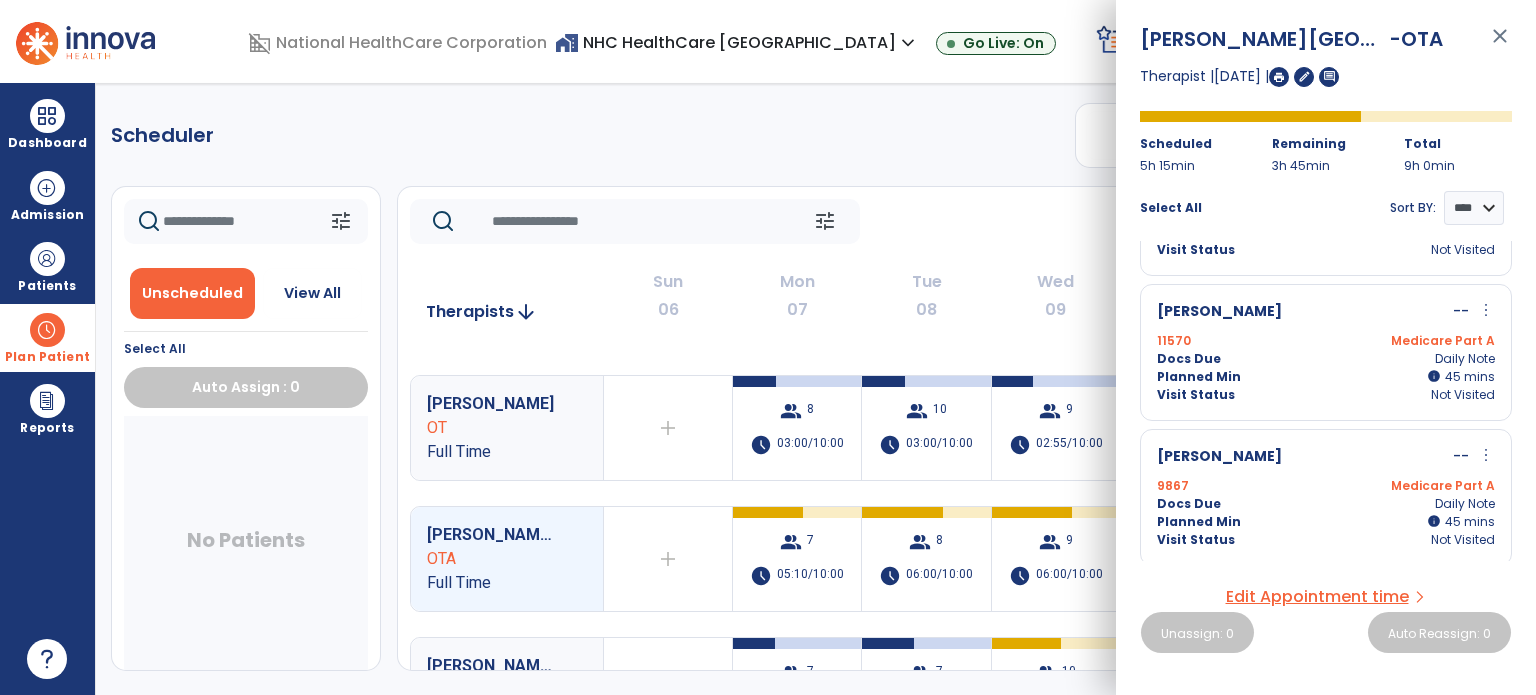 click on "tune   Today  chevron_left Jul 6, 2025 - Jul 12, 2025  *********  calendar_today  chevron_right" 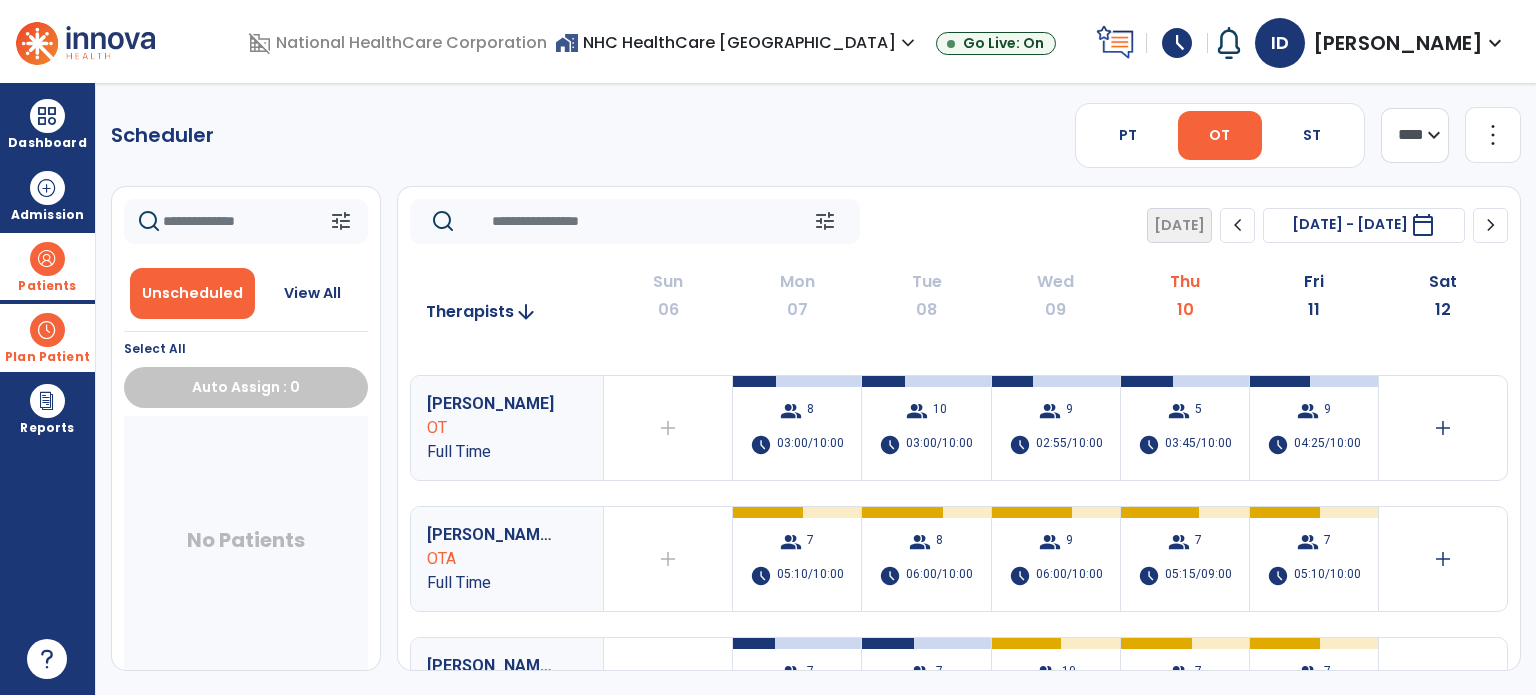 click on "Patients" at bounding box center (47, 266) 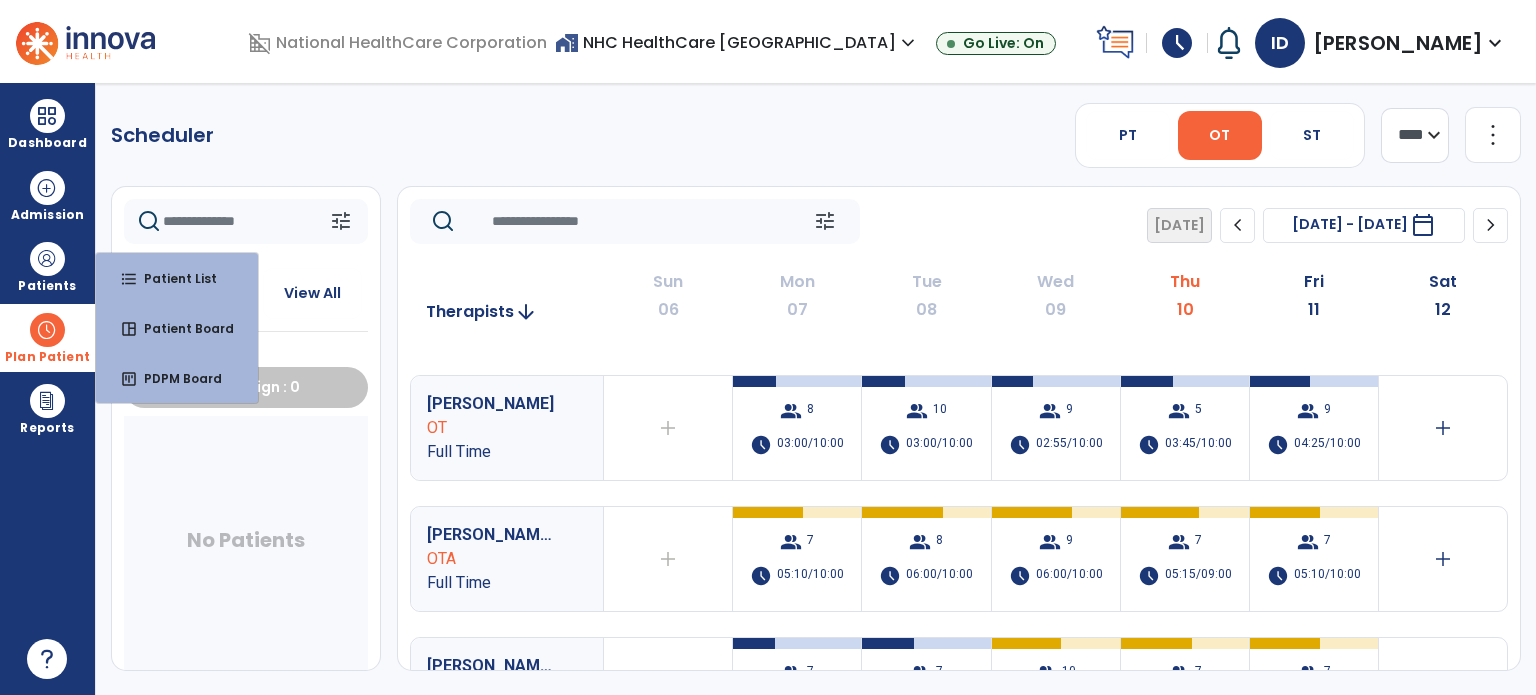 click on "Dashboard  dashboard  Therapist Dashboard Admission Patients  format_list_bulleted  Patient List  space_dashboard  Patient Board  insert_chart  PDPM Board Plan Patient  event_note  Planner  content_paste_go  Scheduler  content_paste_go  Whiteboard Reports  export_notes  Billing Exports  note_alt  EOM Report  event_note  Minutes By Payor  inbox_customize  Service Log  playlist_add_check  Triple Check Report" at bounding box center [48, 389] 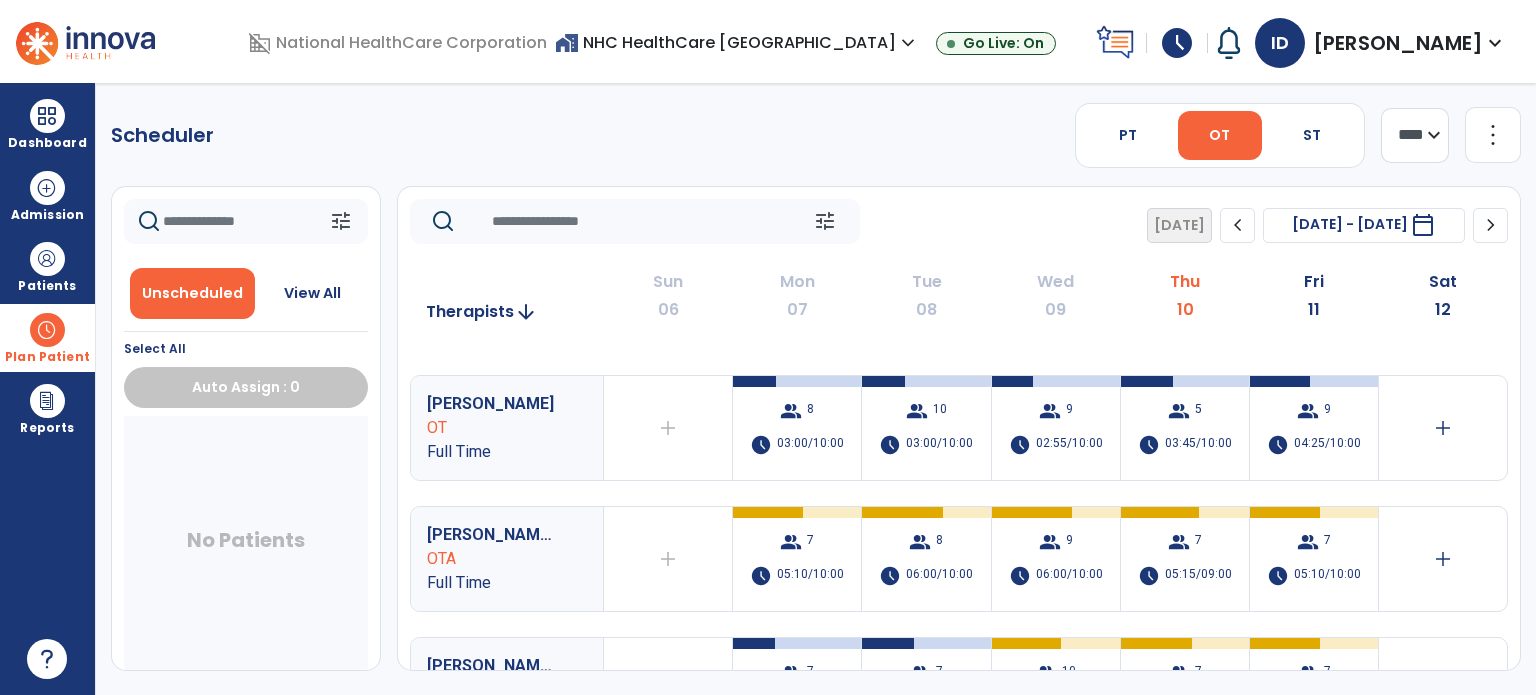 click on "Plan Patient" at bounding box center (47, 357) 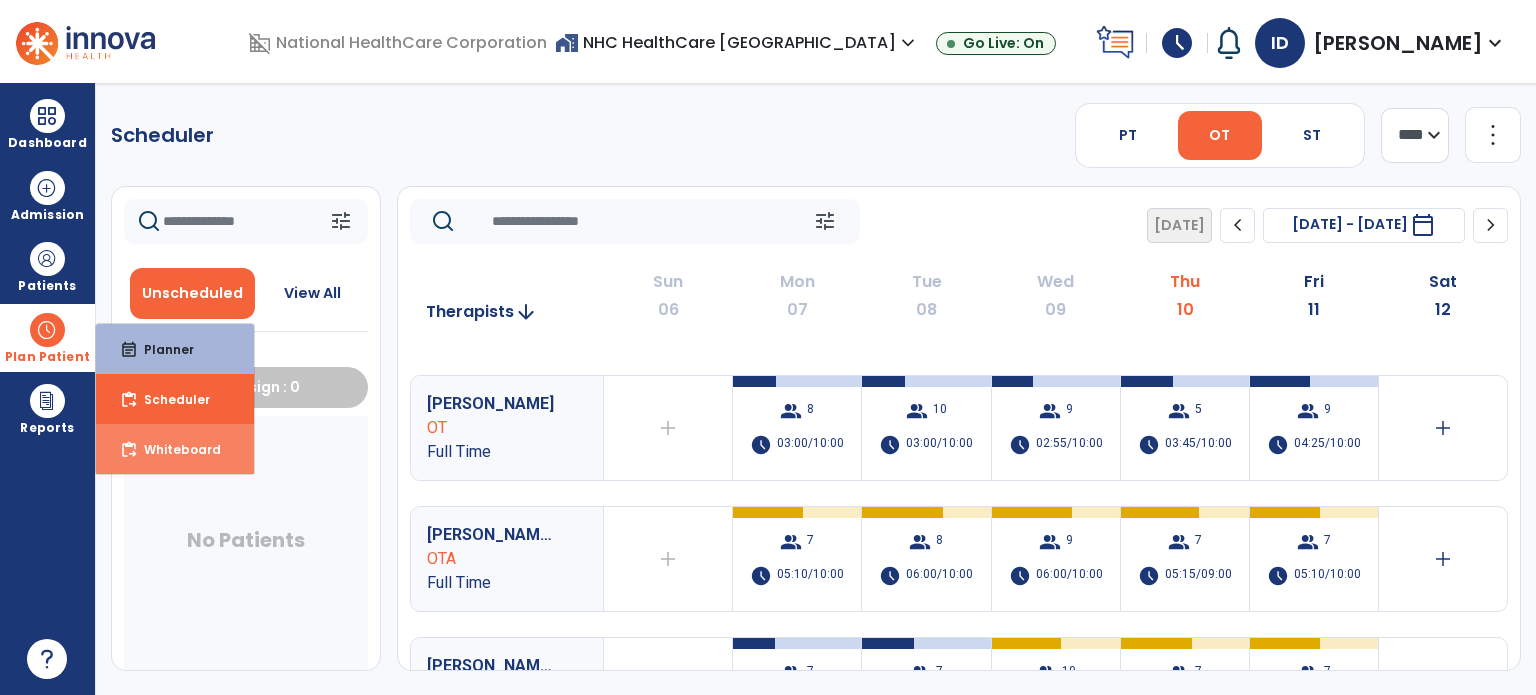 click on "content_paste_go  Whiteboard" at bounding box center (175, 449) 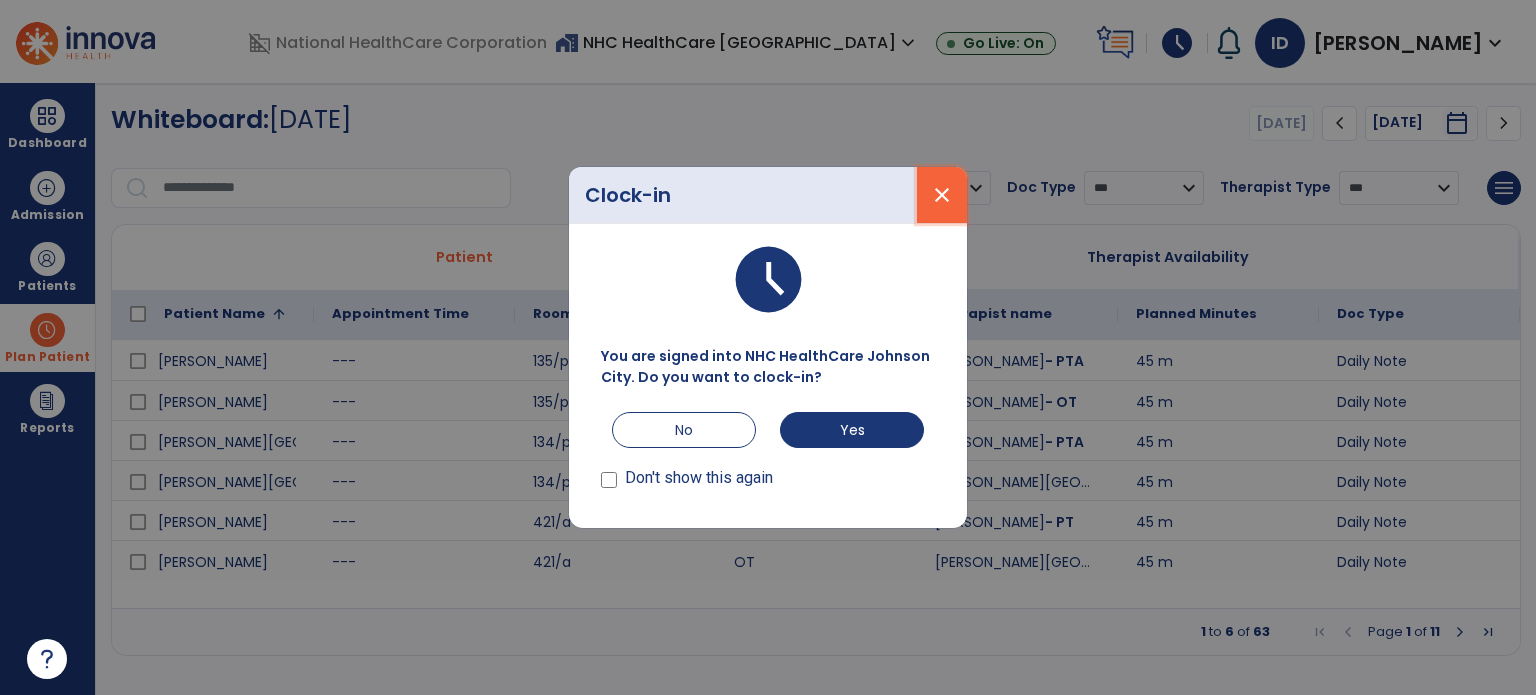 click on "close" at bounding box center (942, 195) 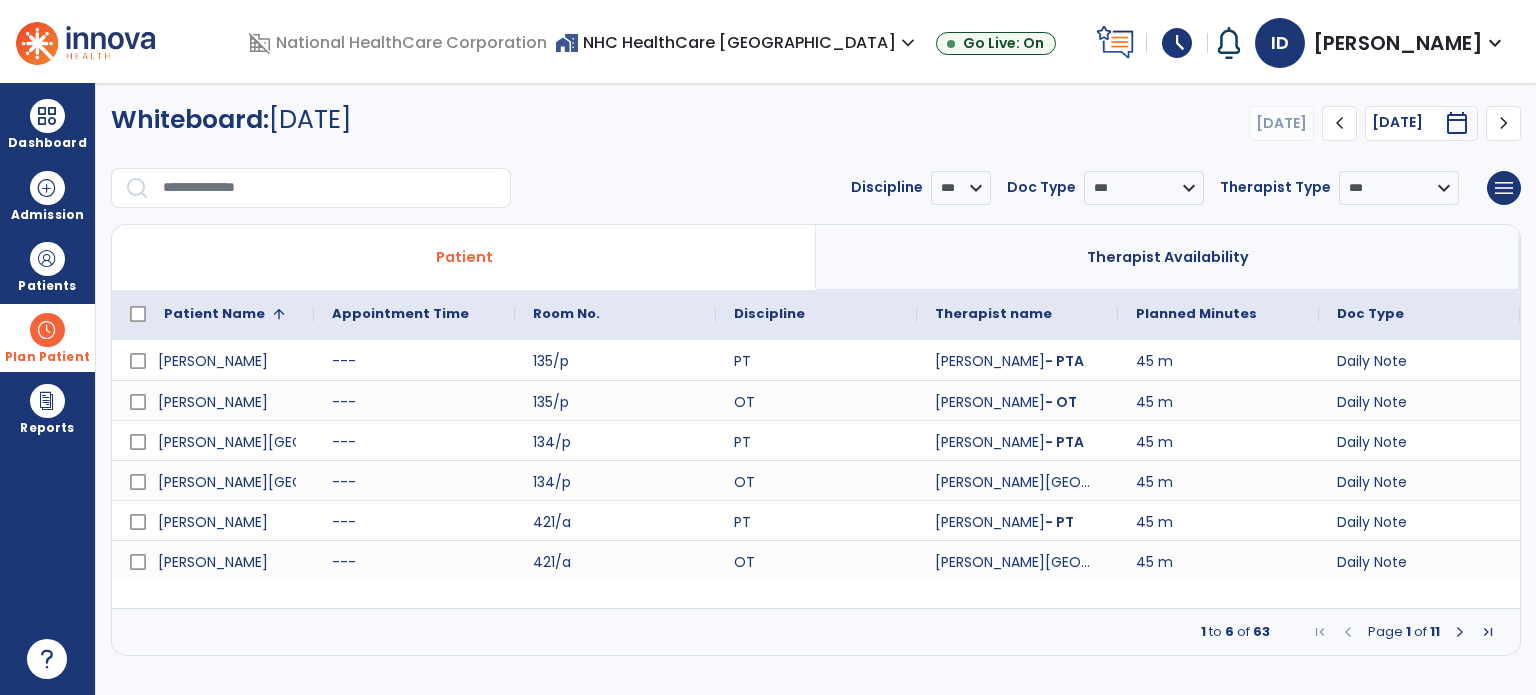 click at bounding box center [1460, 632] 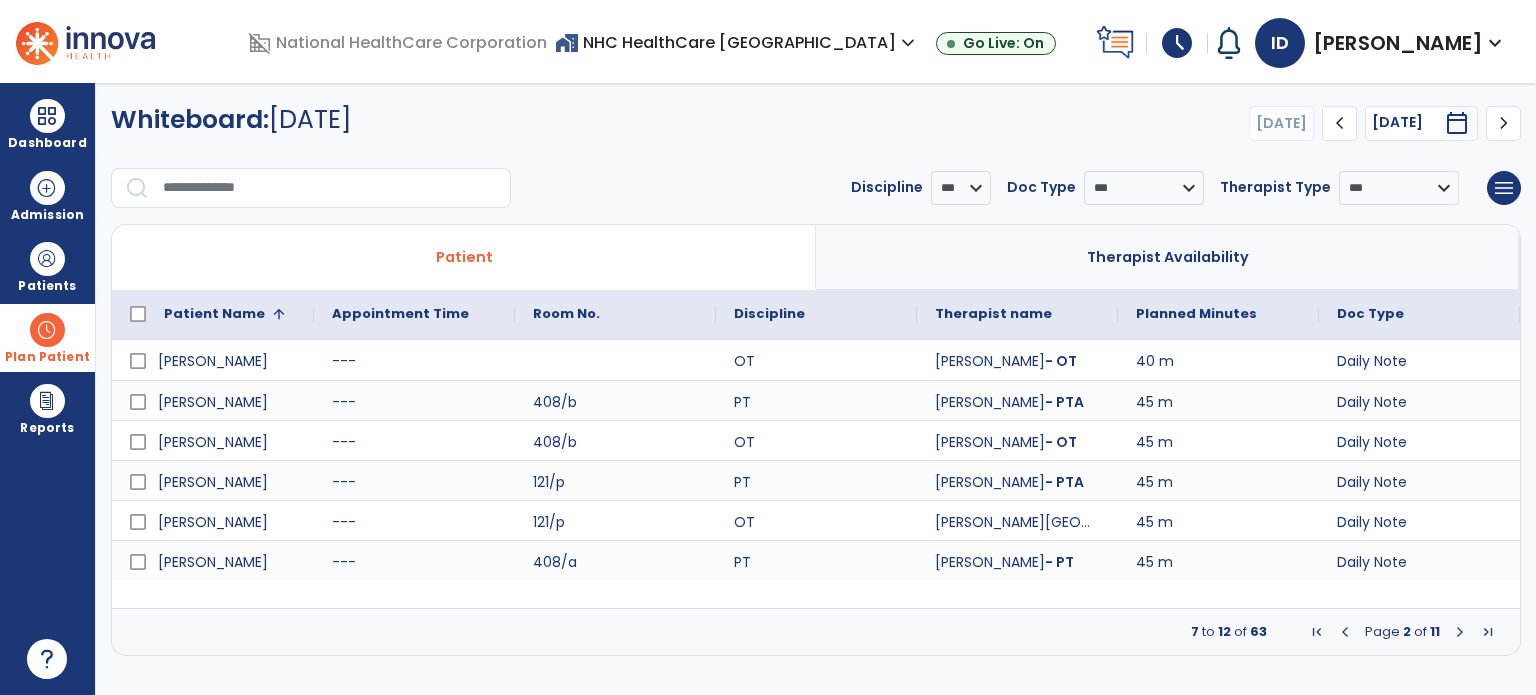 click at bounding box center [1460, 632] 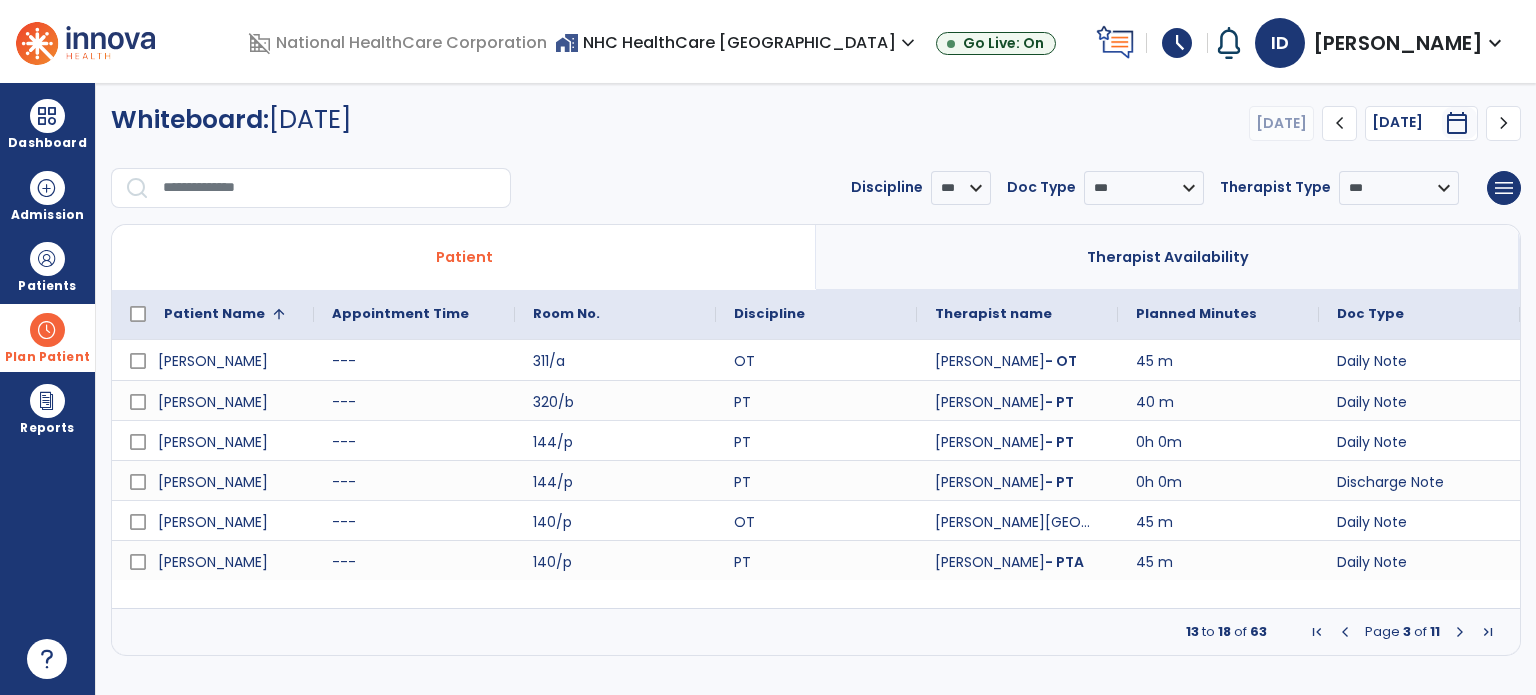 click at bounding box center [1460, 632] 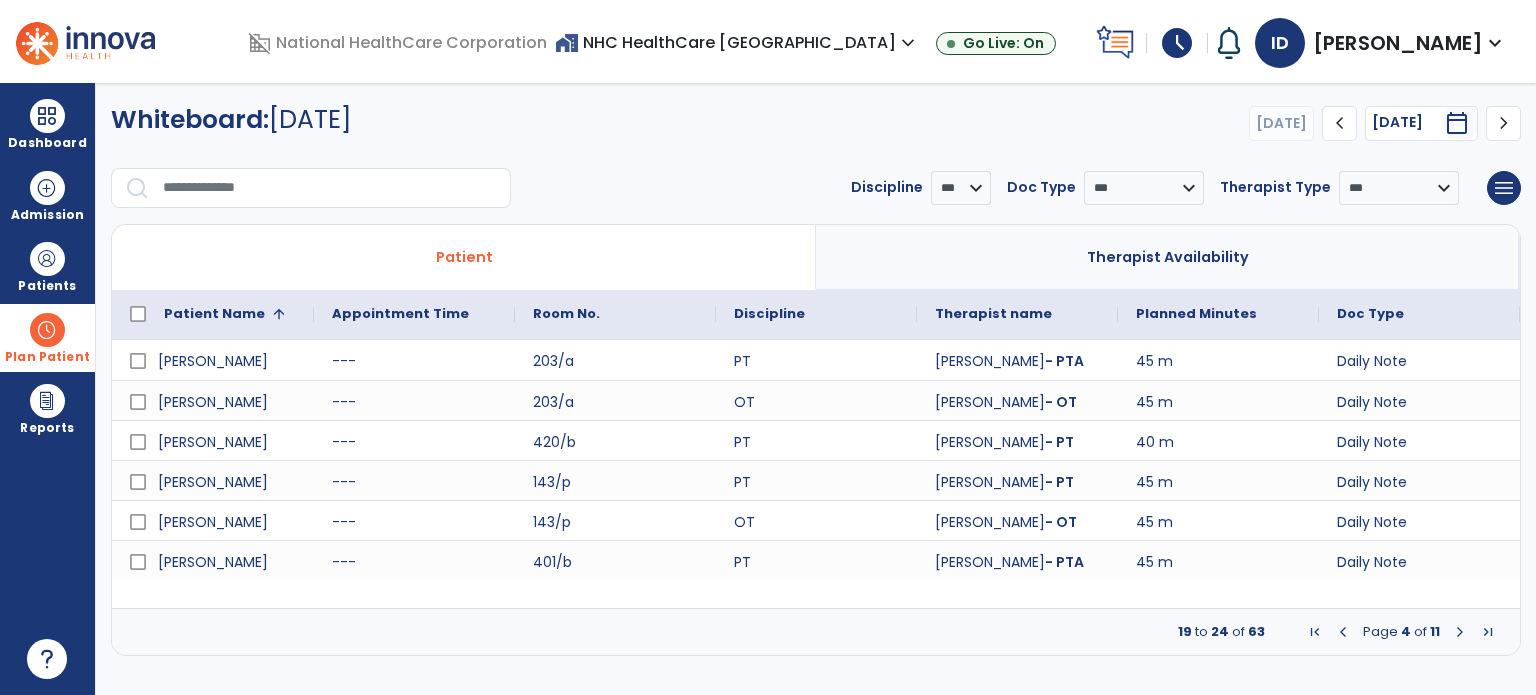 click at bounding box center (1460, 632) 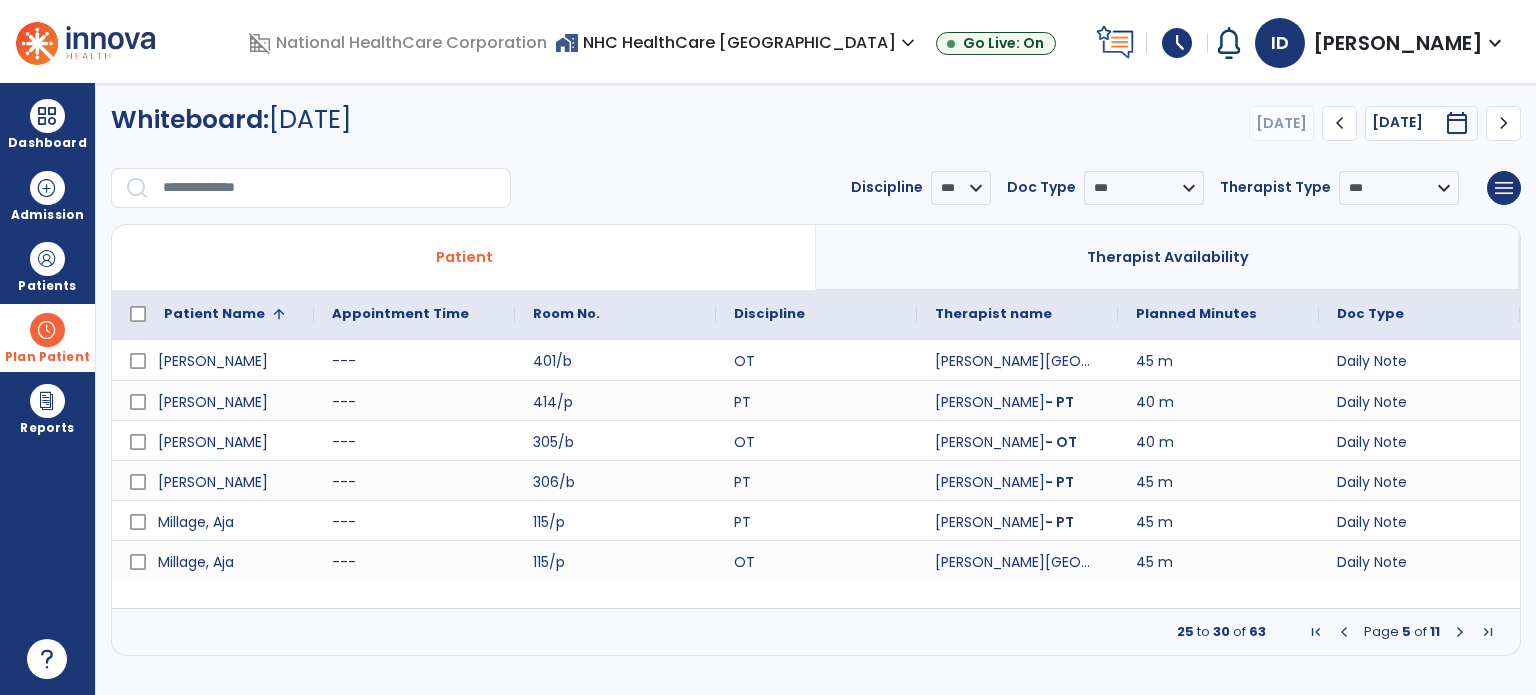 click at bounding box center [1460, 632] 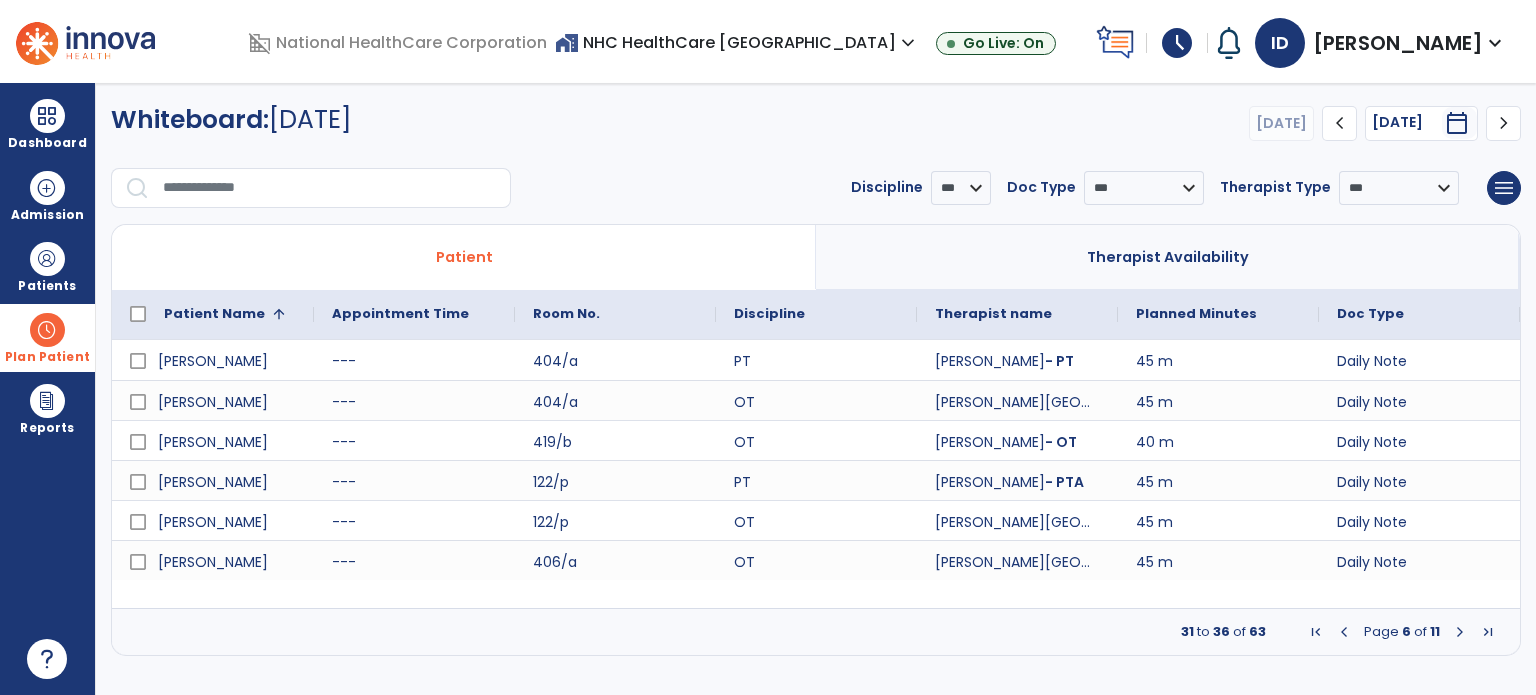 click at bounding box center [1460, 632] 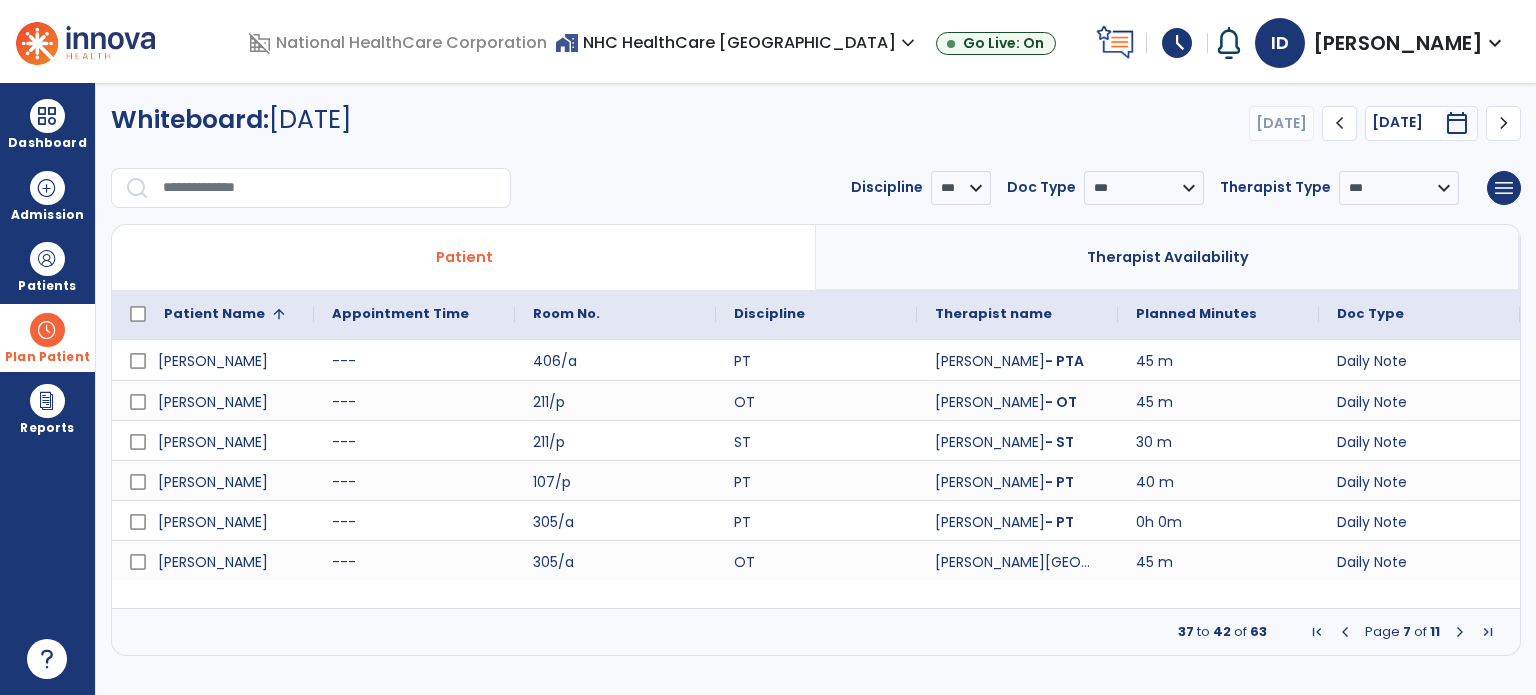 click at bounding box center [1460, 632] 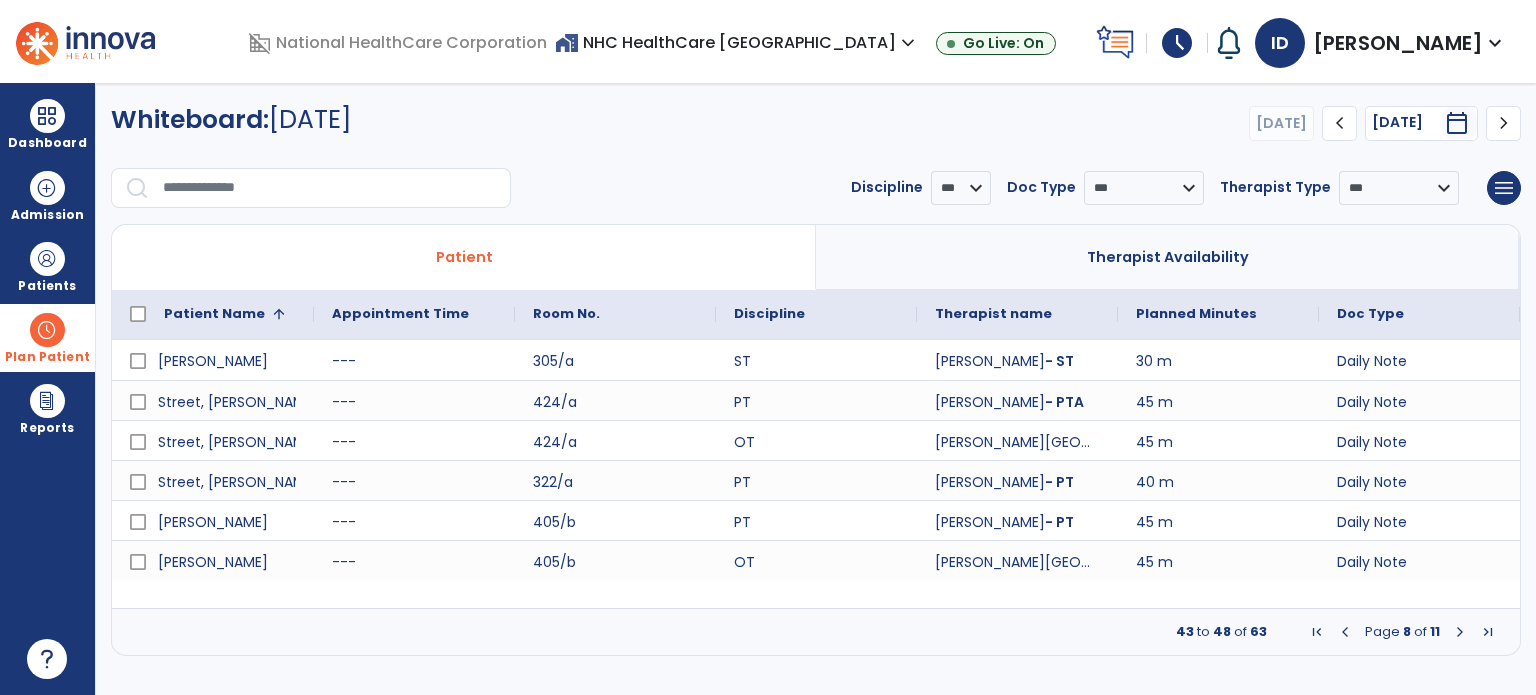 click at bounding box center (1460, 632) 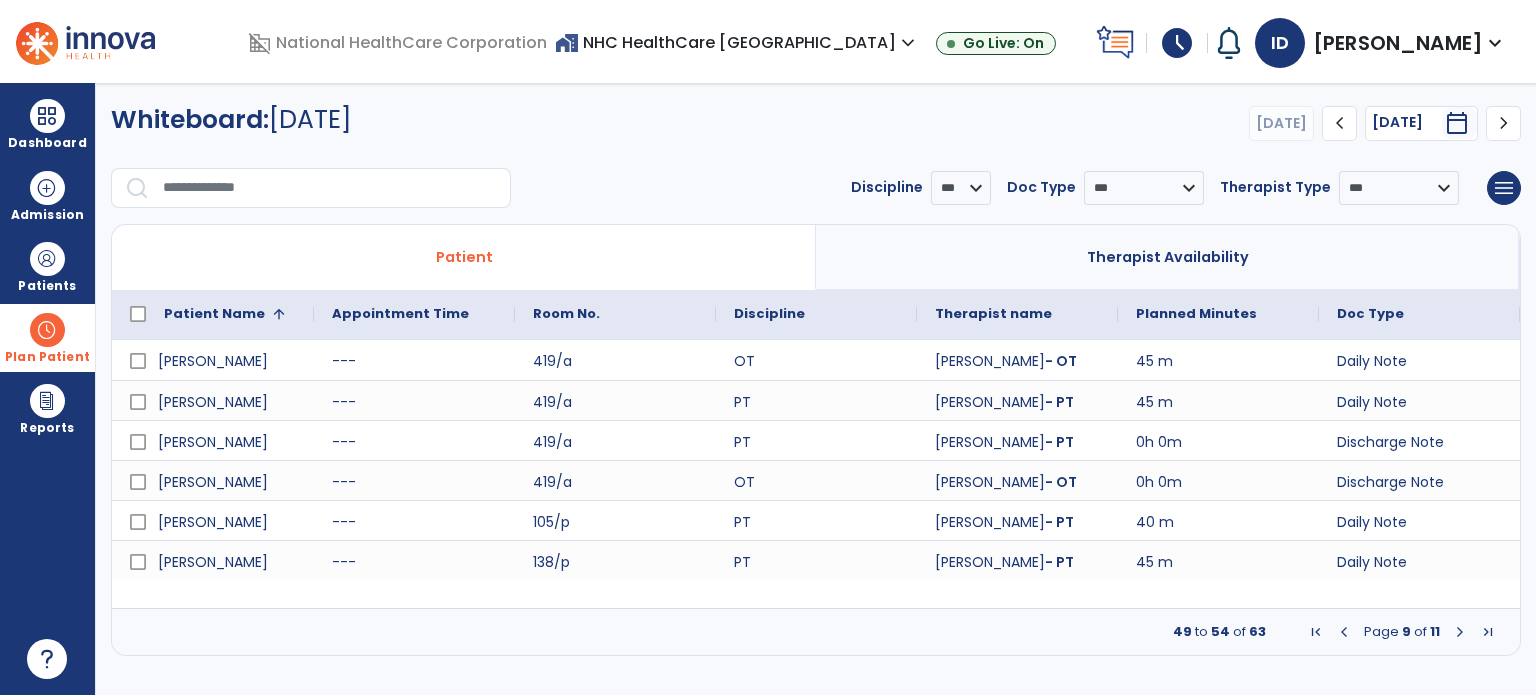 click at bounding box center (1460, 632) 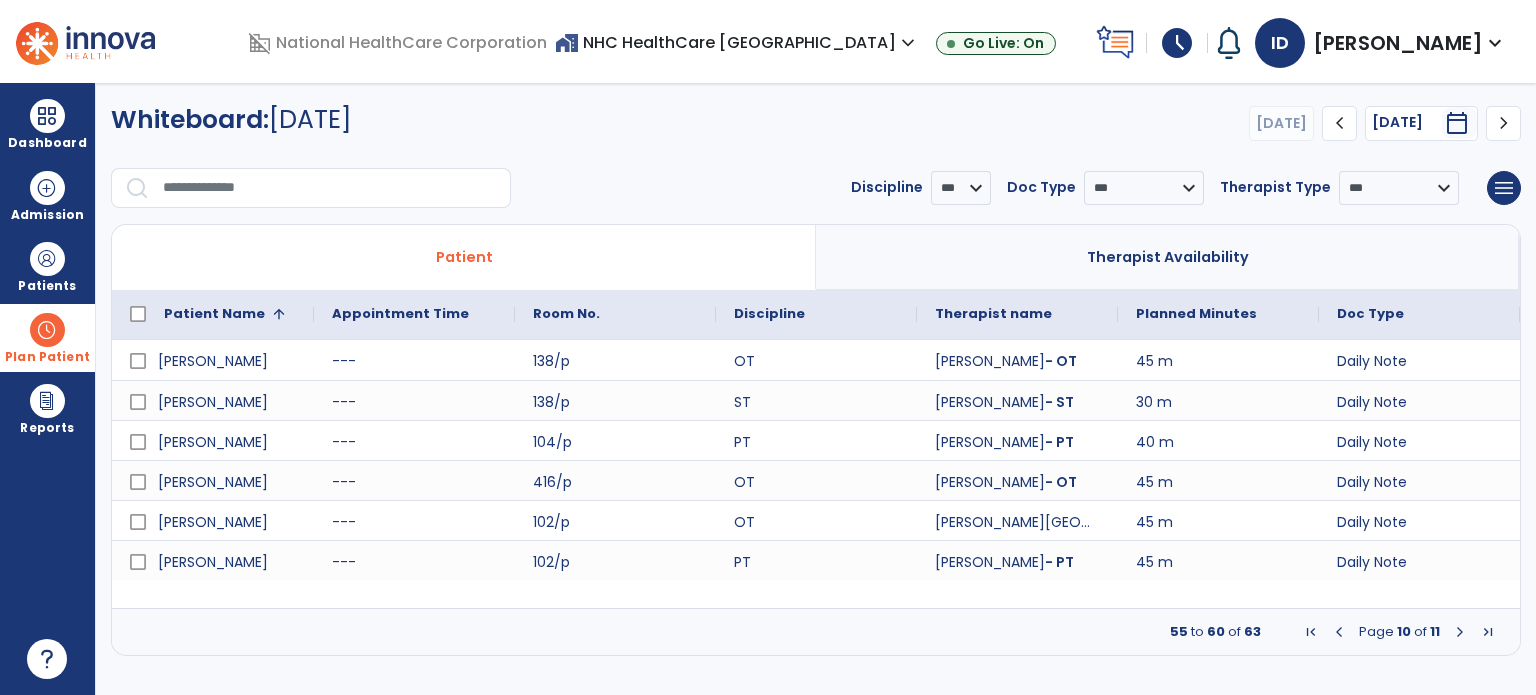 click at bounding box center (1460, 632) 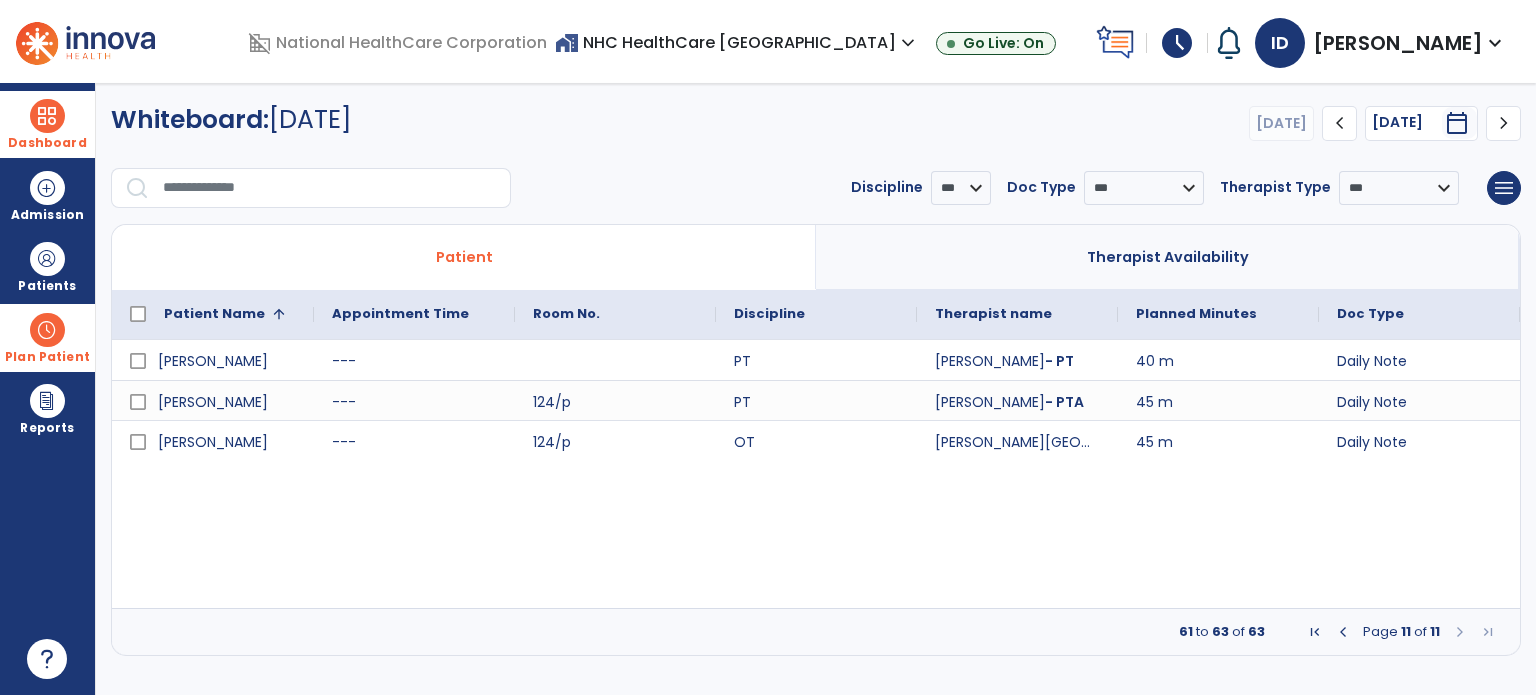 click on "Dashboard" at bounding box center [47, 143] 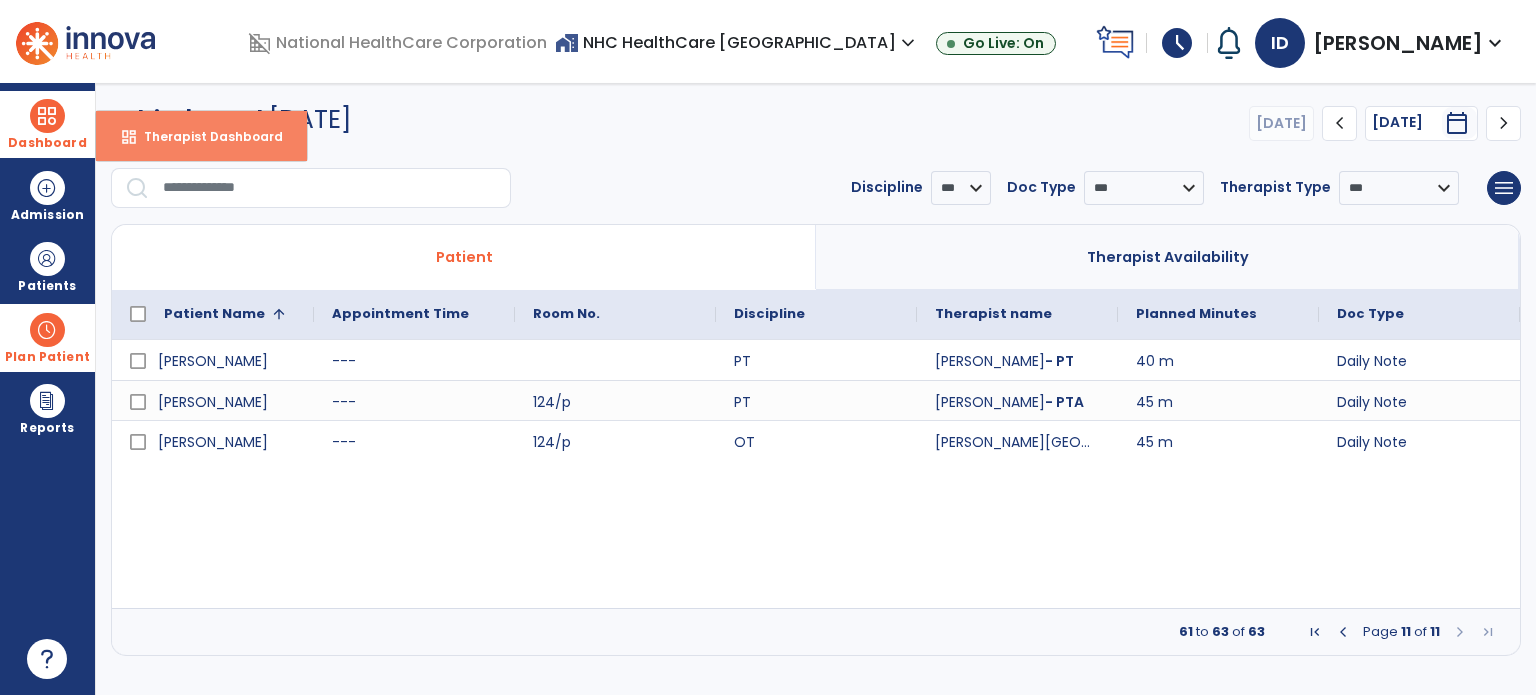click on "dashboard  Therapist Dashboard" at bounding box center (201, 136) 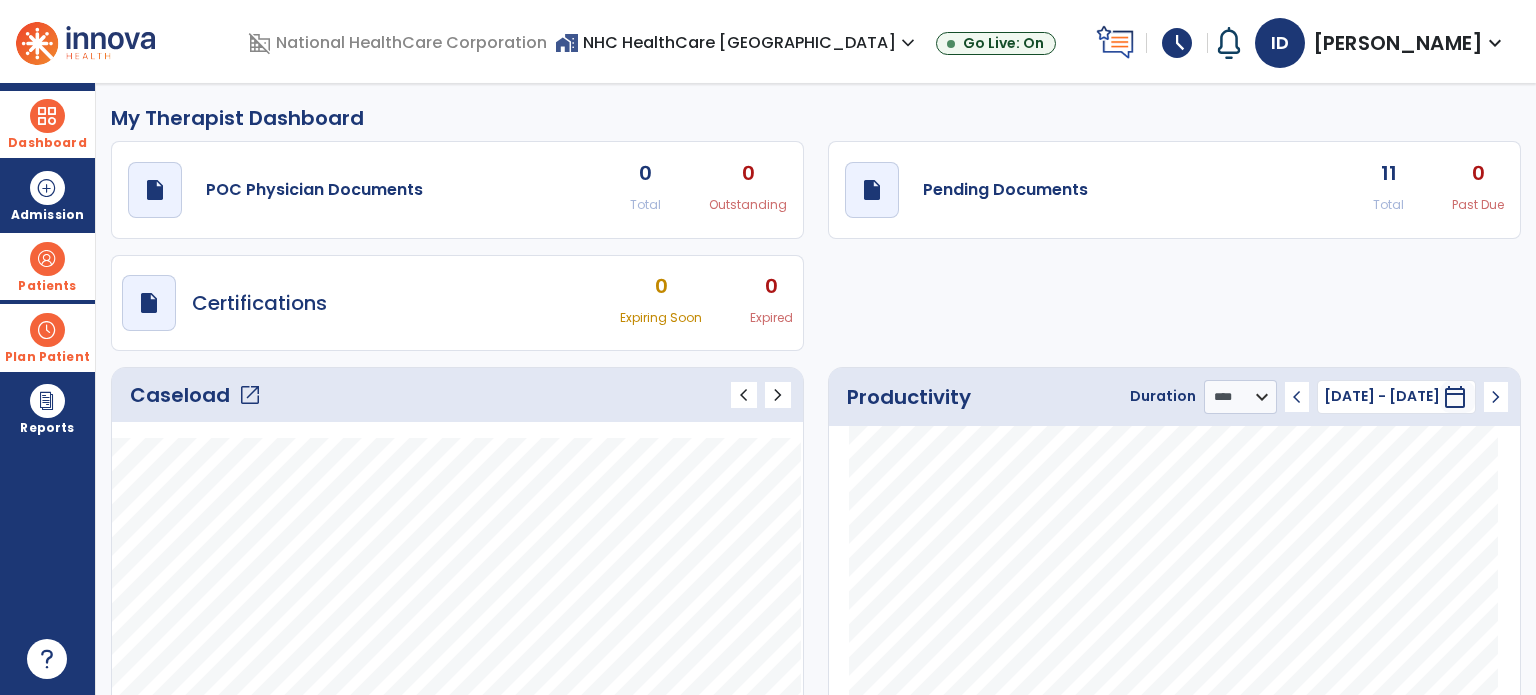 click on "Patients" at bounding box center (47, 266) 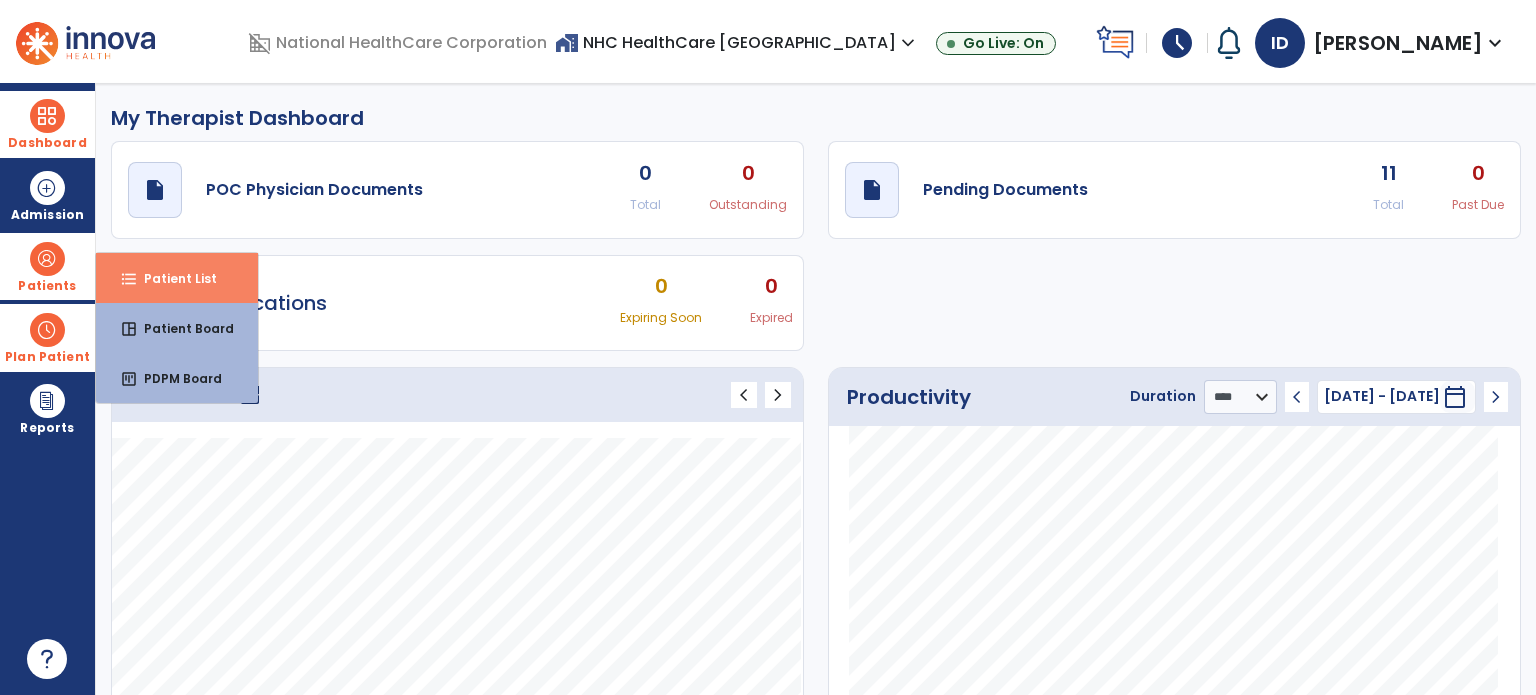 click on "format_list_bulleted  Patient List" at bounding box center (177, 278) 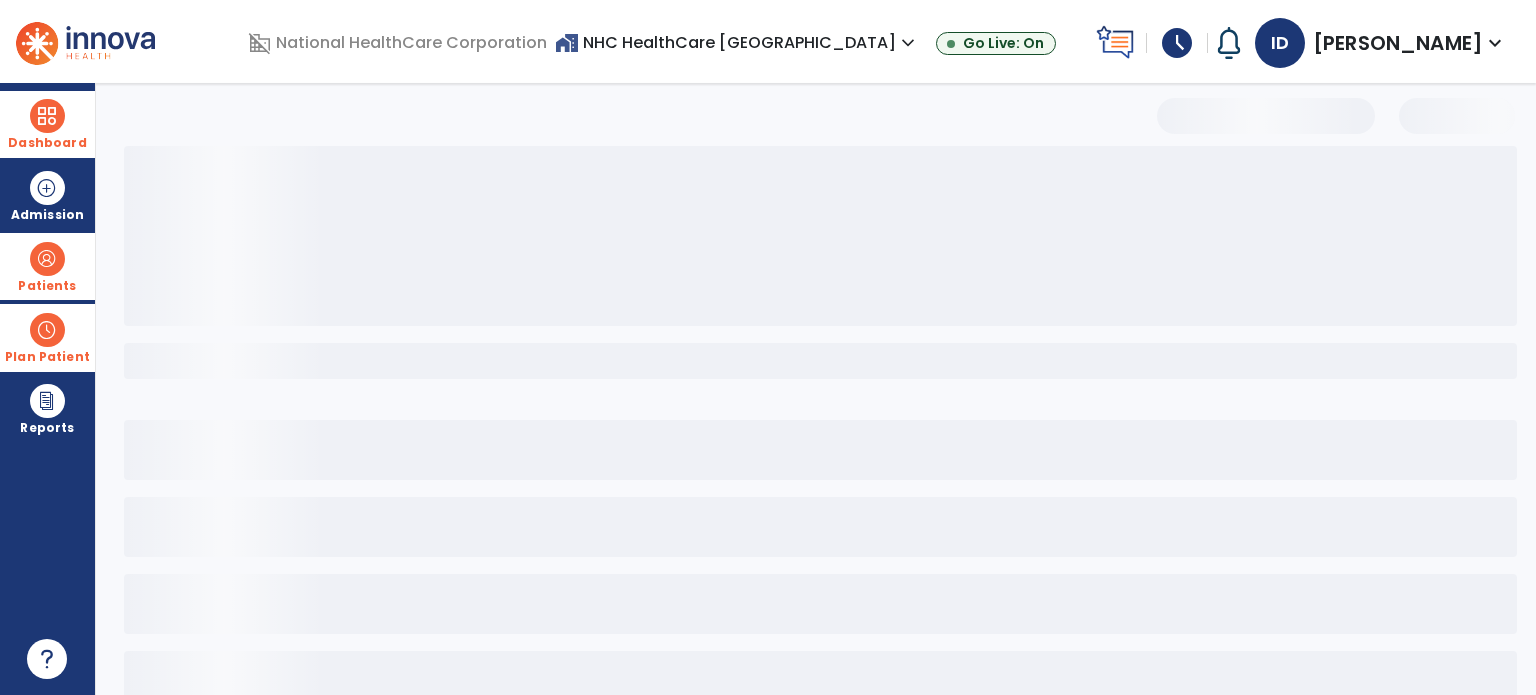 select on "***" 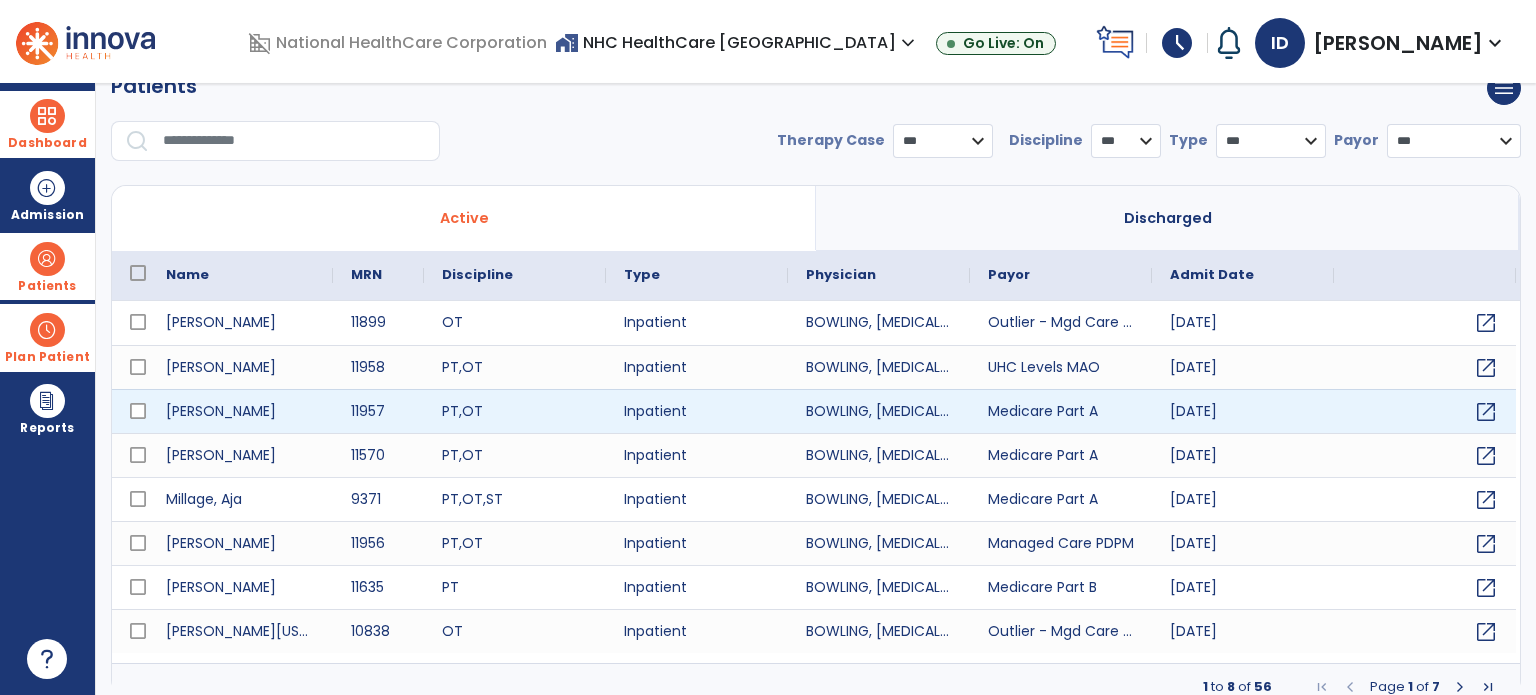 scroll, scrollTop: 44, scrollLeft: 0, axis: vertical 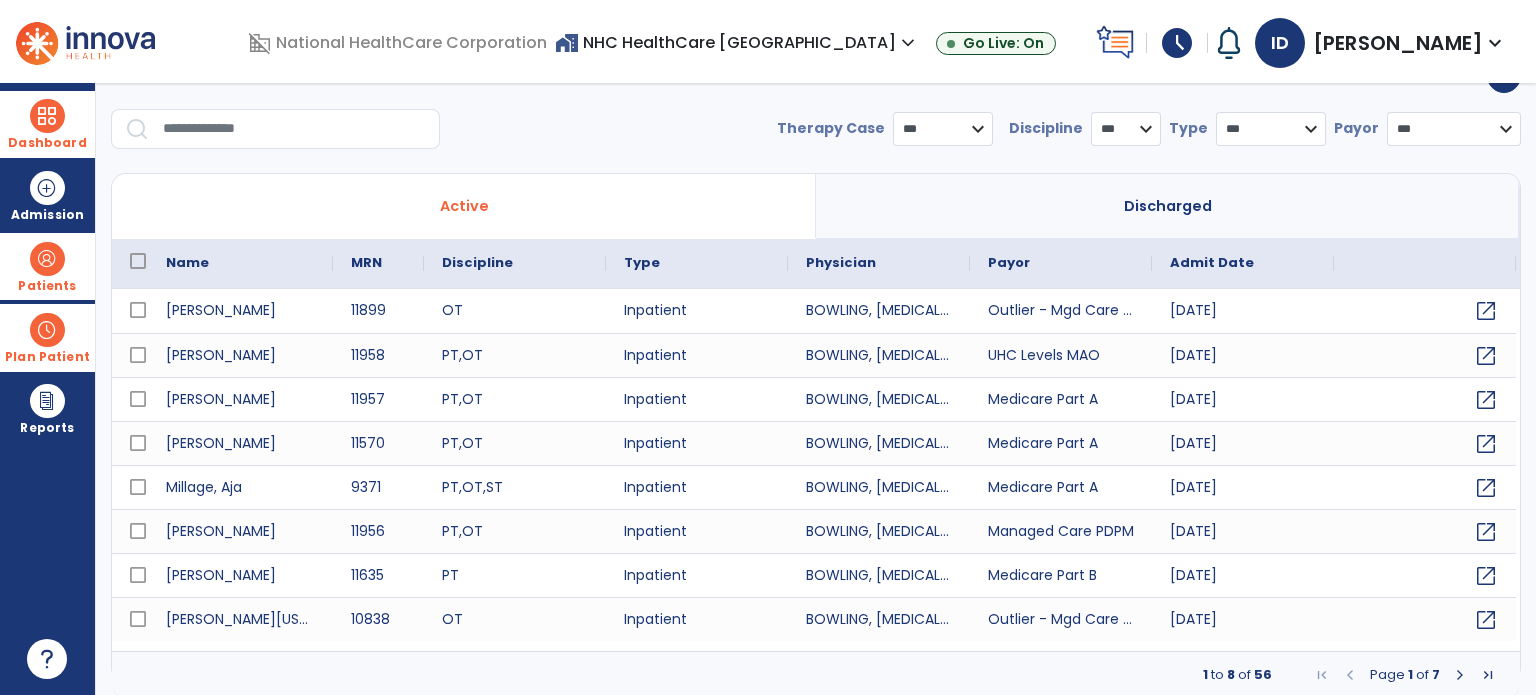 click at bounding box center [294, 129] 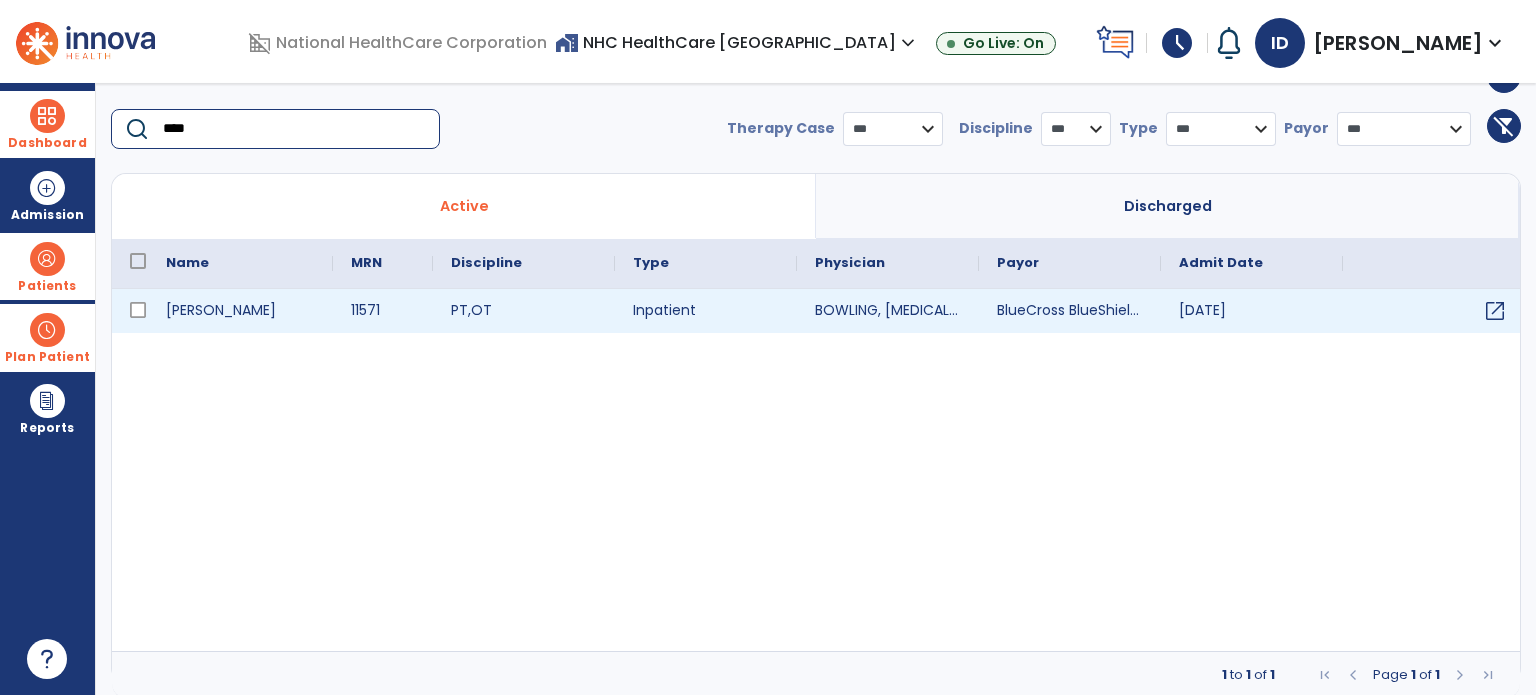 type on "****" 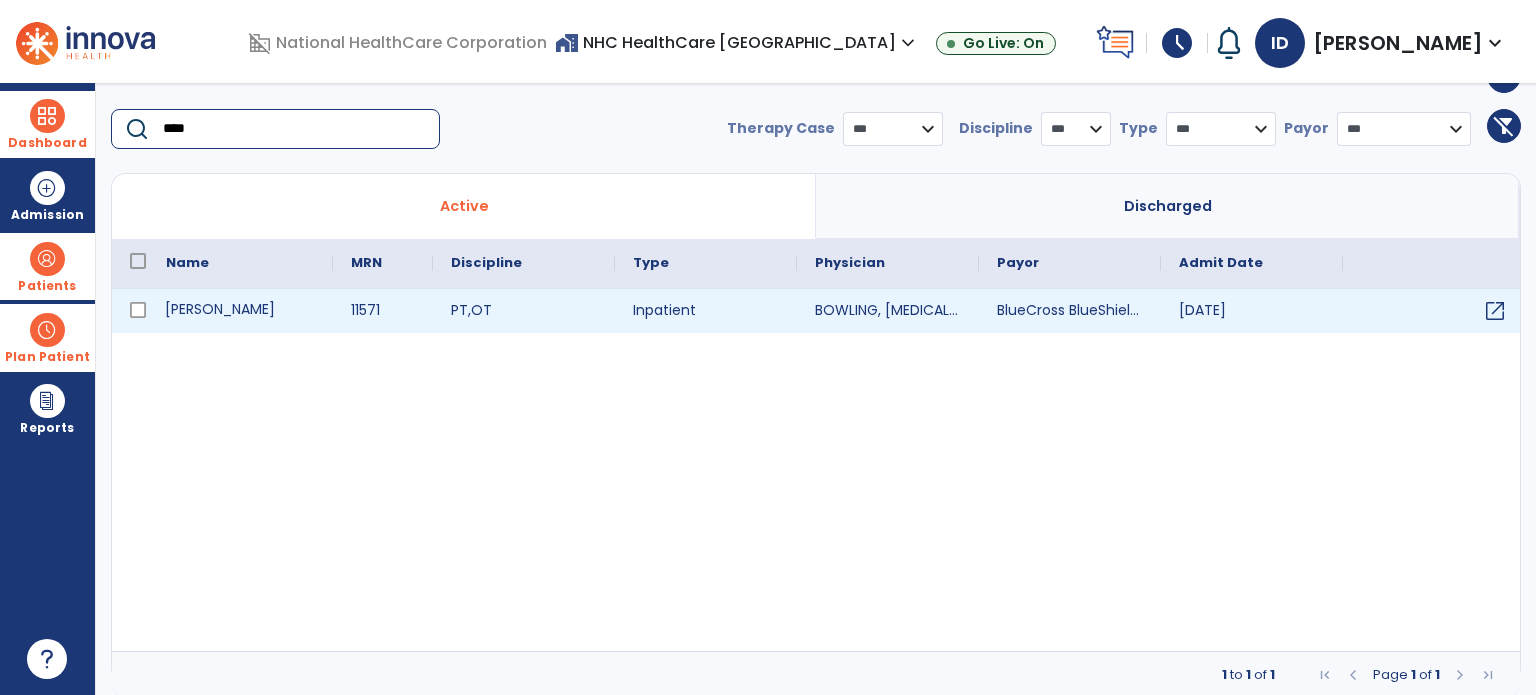 click on "Wolfe, Bert" at bounding box center (240, 311) 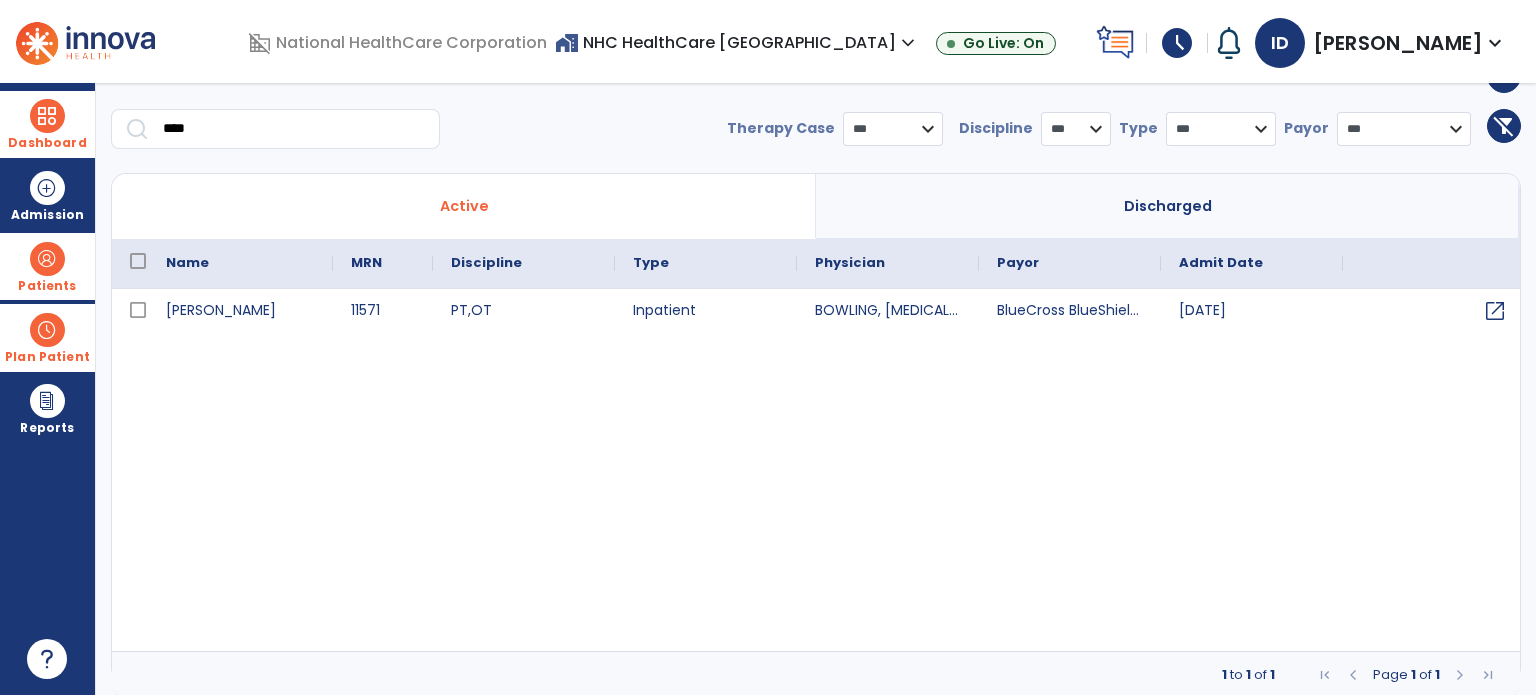 scroll, scrollTop: 0, scrollLeft: 0, axis: both 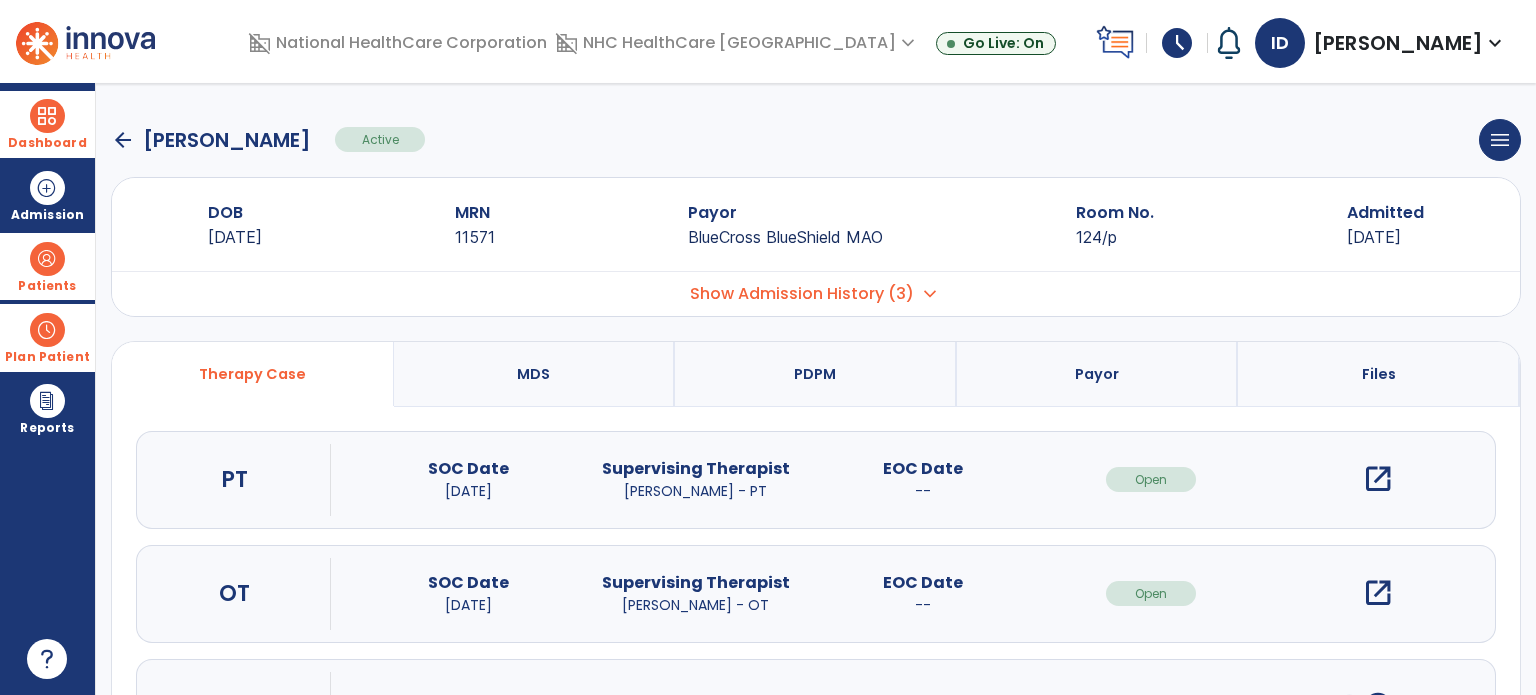 click on "open_in_new" at bounding box center (1378, 479) 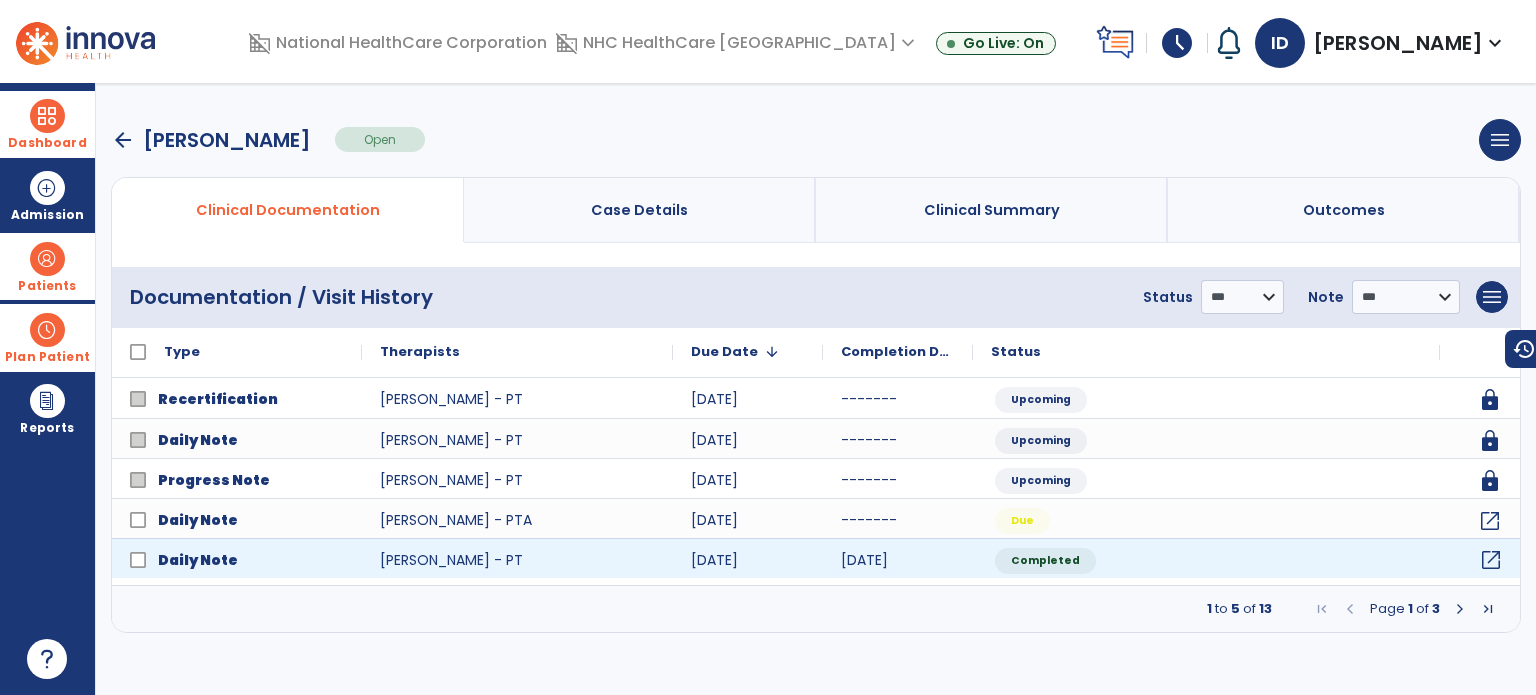 click on "open_in_new" 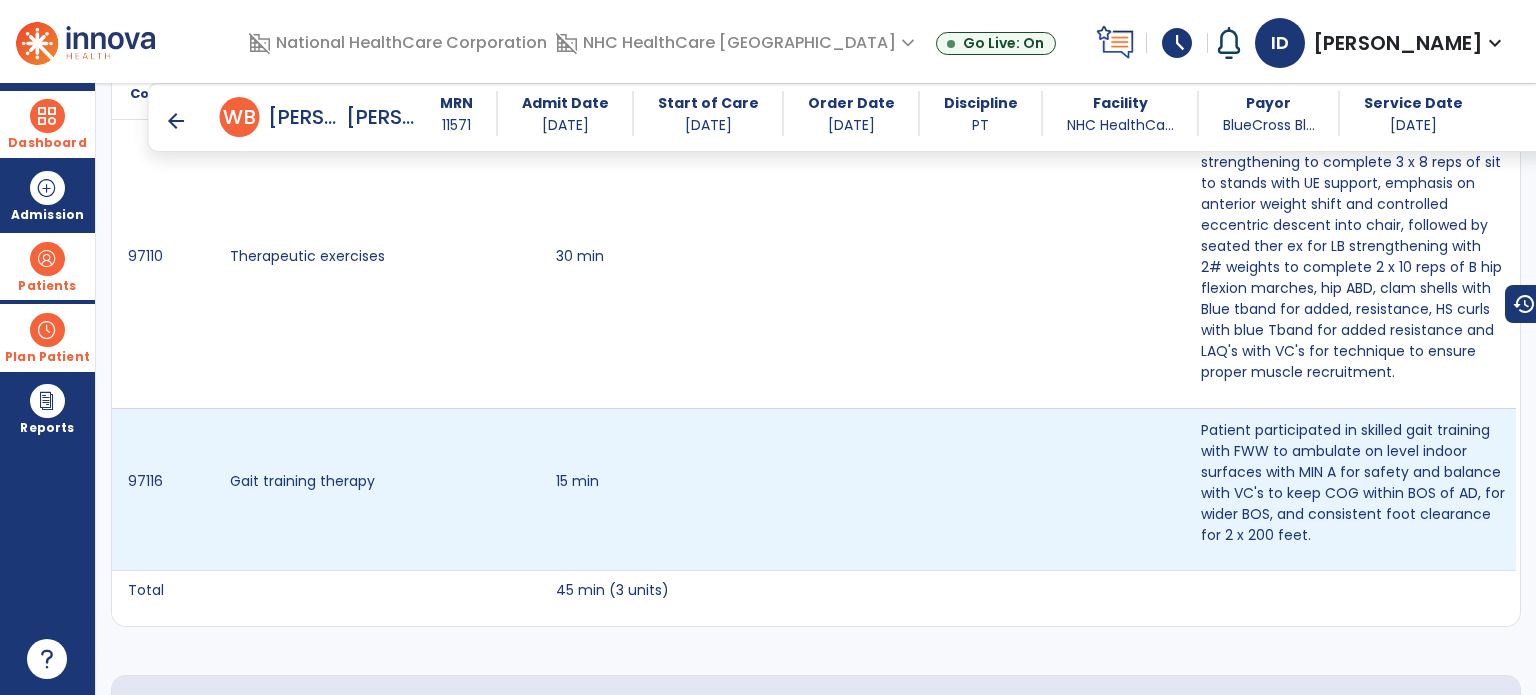 scroll, scrollTop: 1466, scrollLeft: 0, axis: vertical 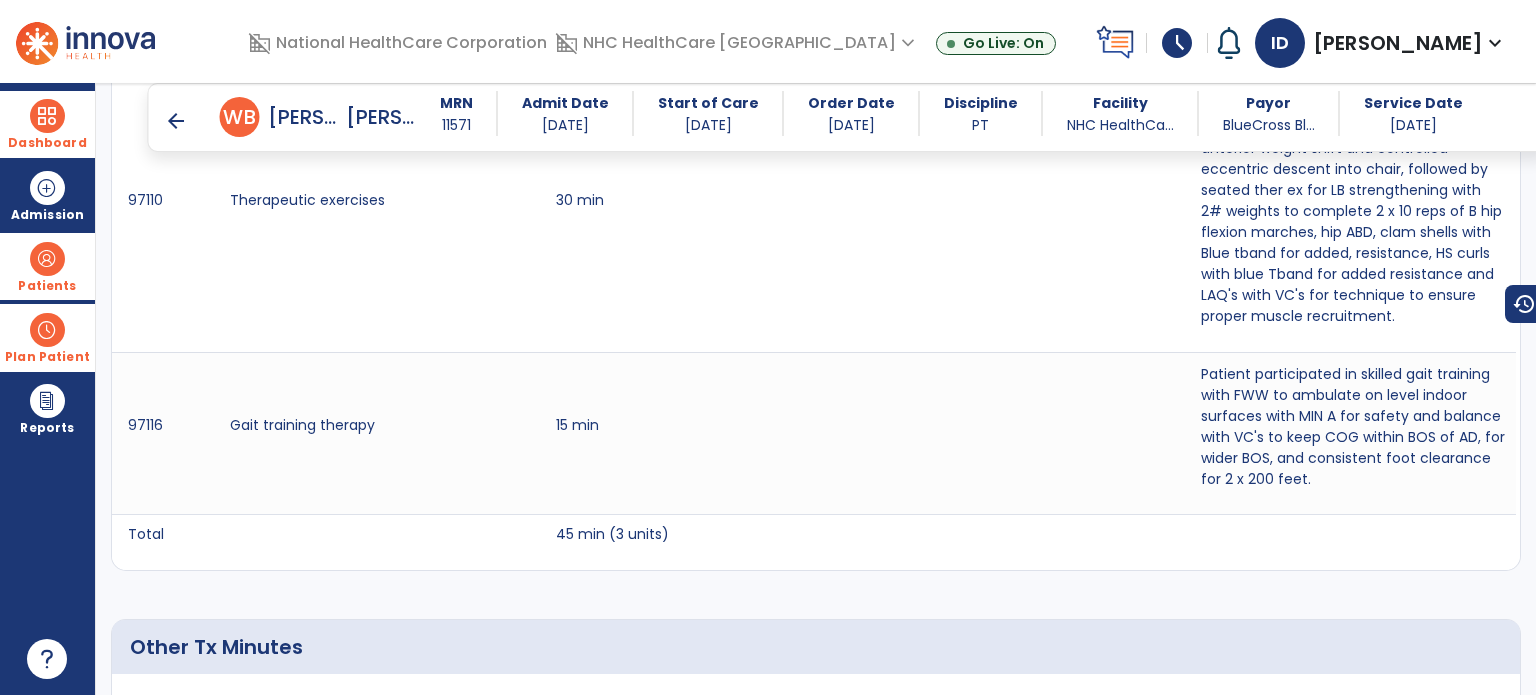 click on "arrow_back" at bounding box center (176, 121) 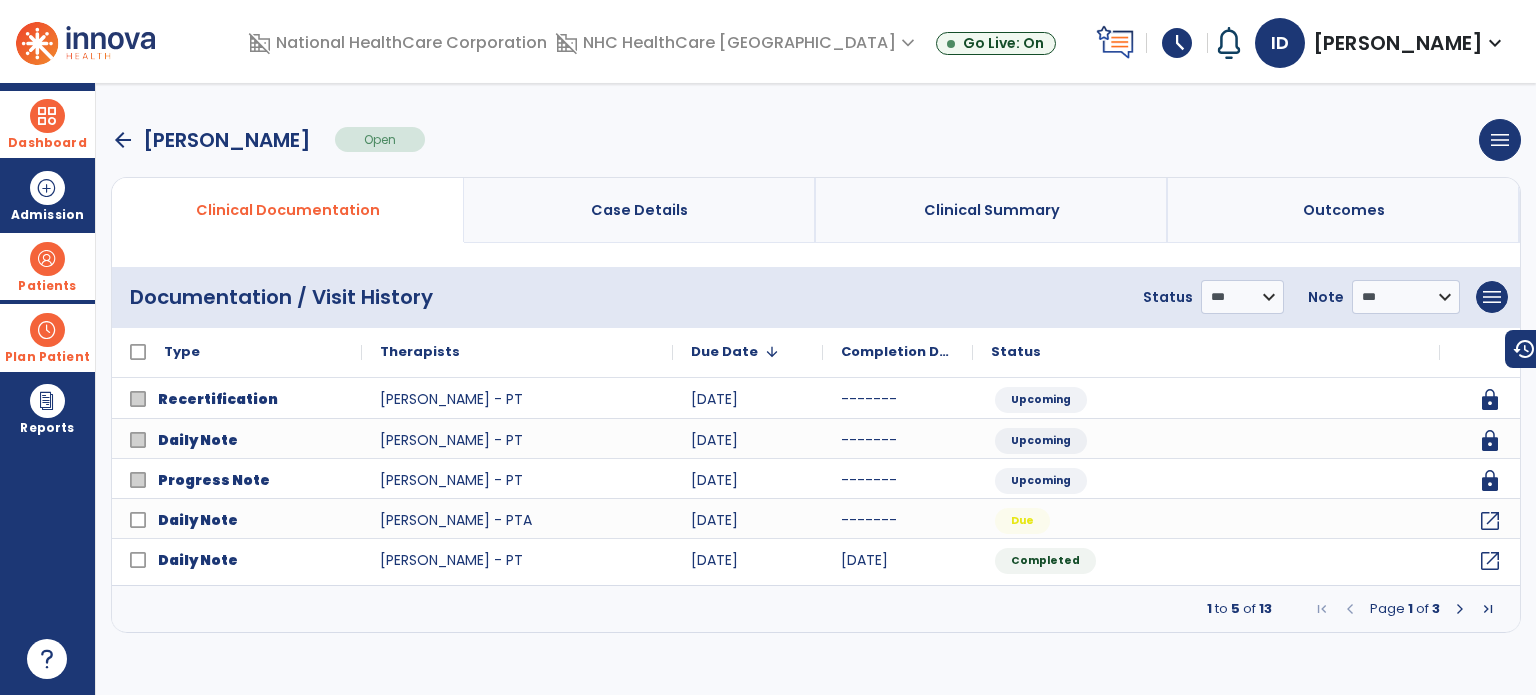 scroll, scrollTop: 0, scrollLeft: 0, axis: both 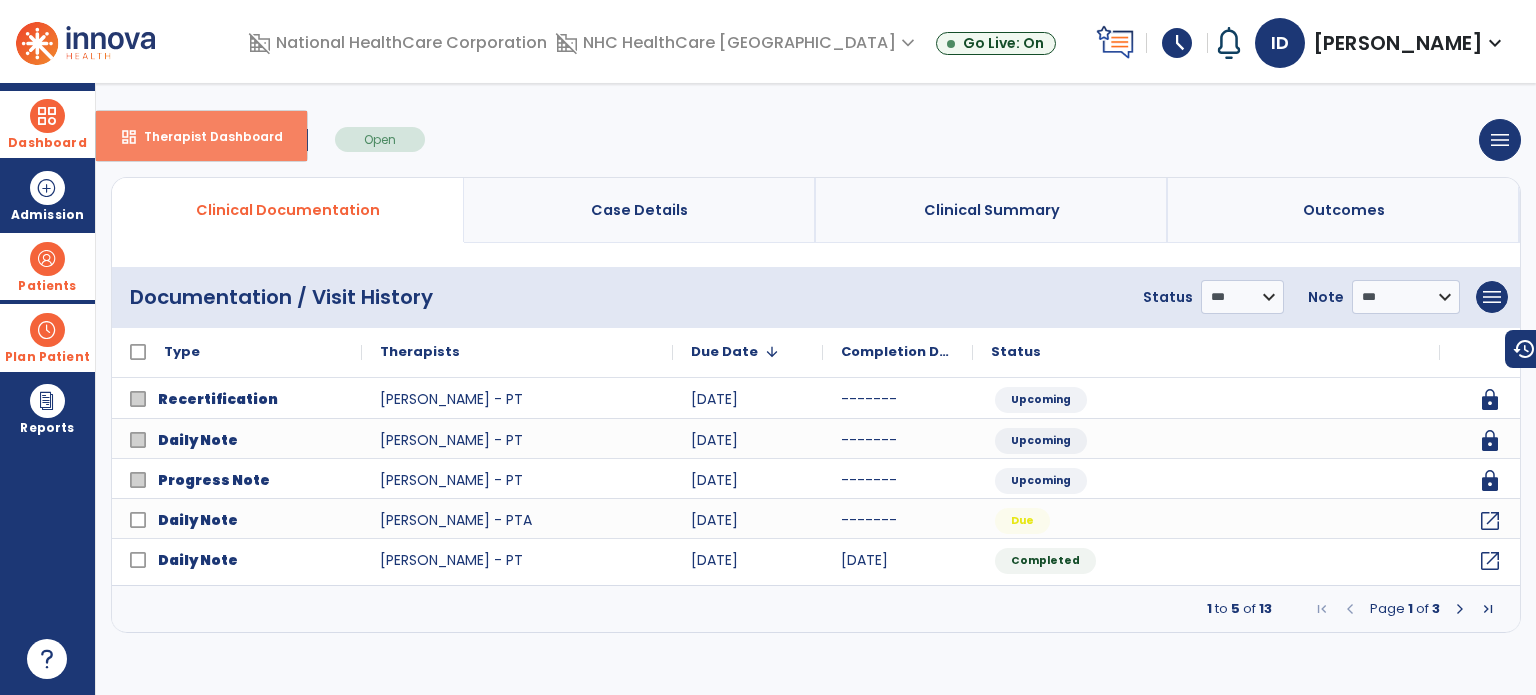 click on "dashboard  Therapist Dashboard" at bounding box center (201, 136) 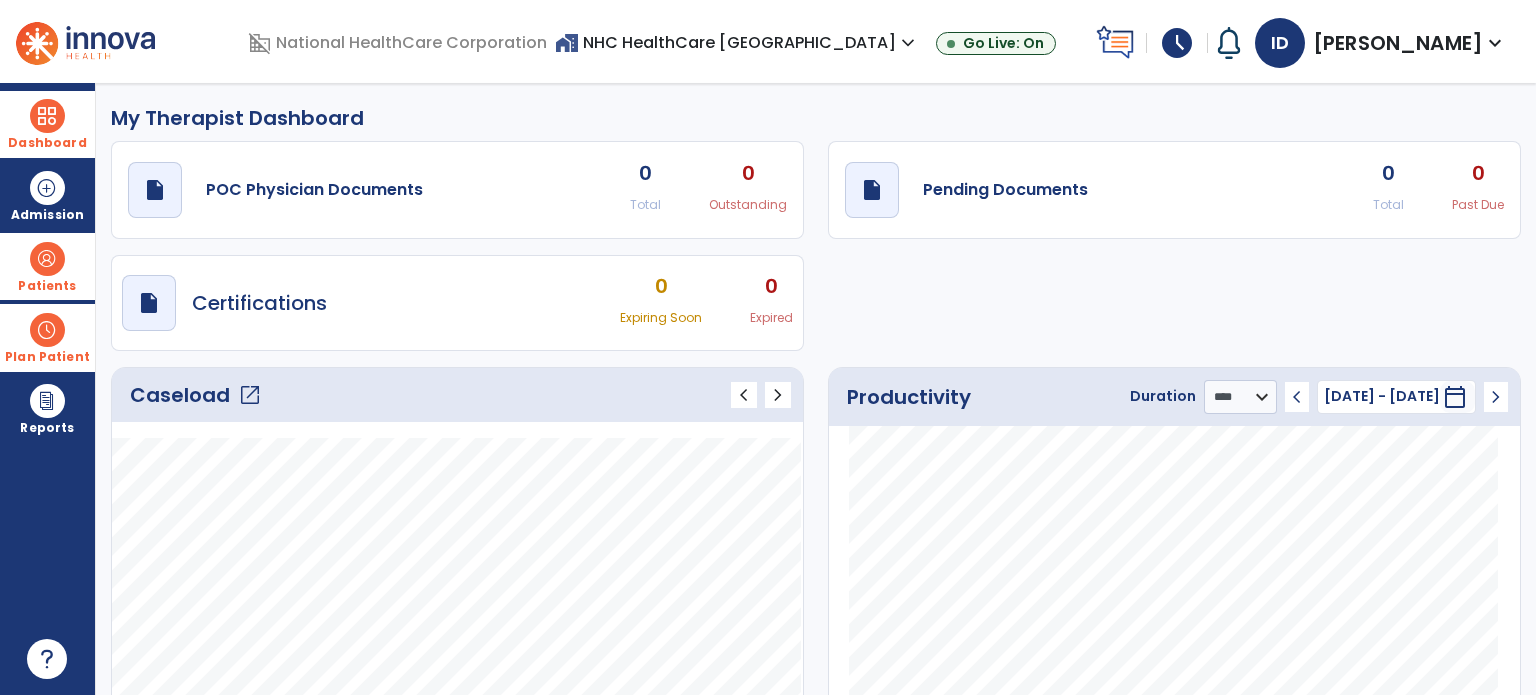 click on "Caseload   open_in_new" 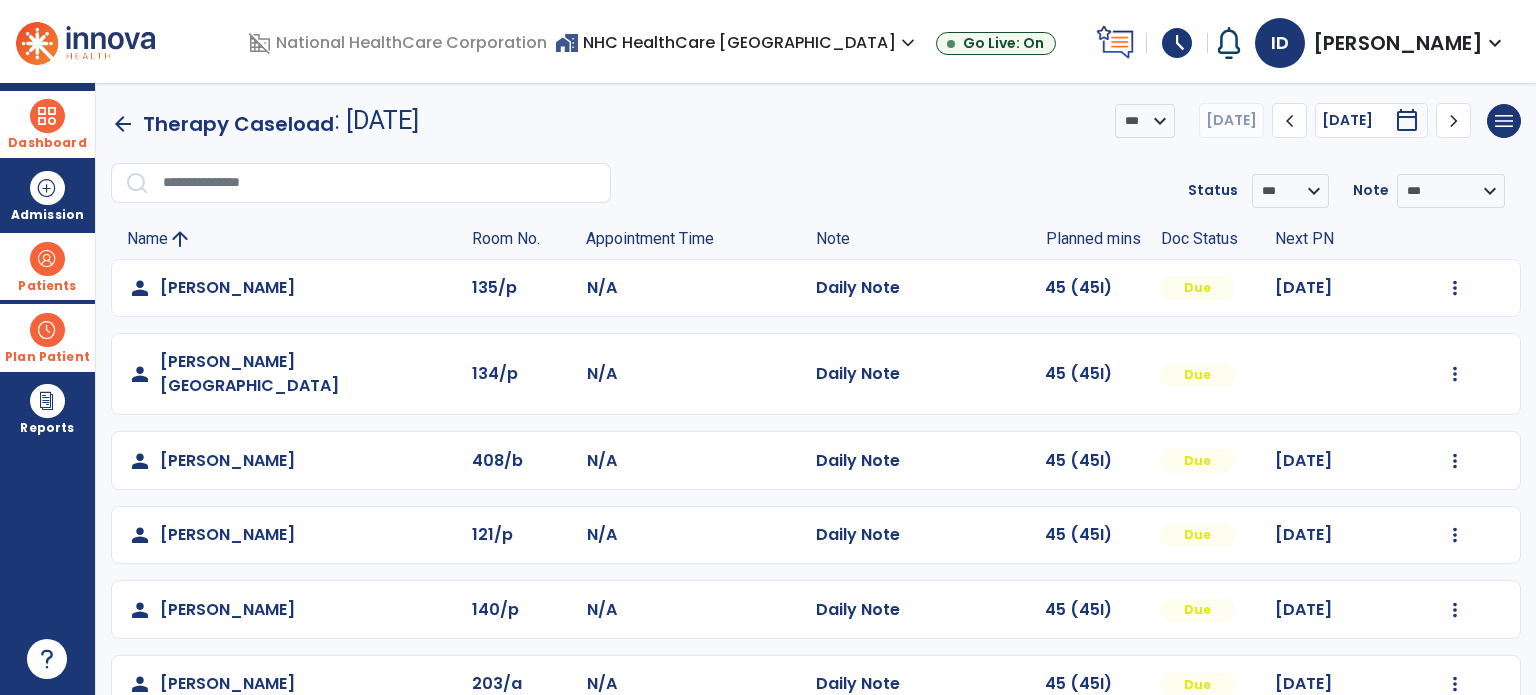 scroll, scrollTop: 39, scrollLeft: 0, axis: vertical 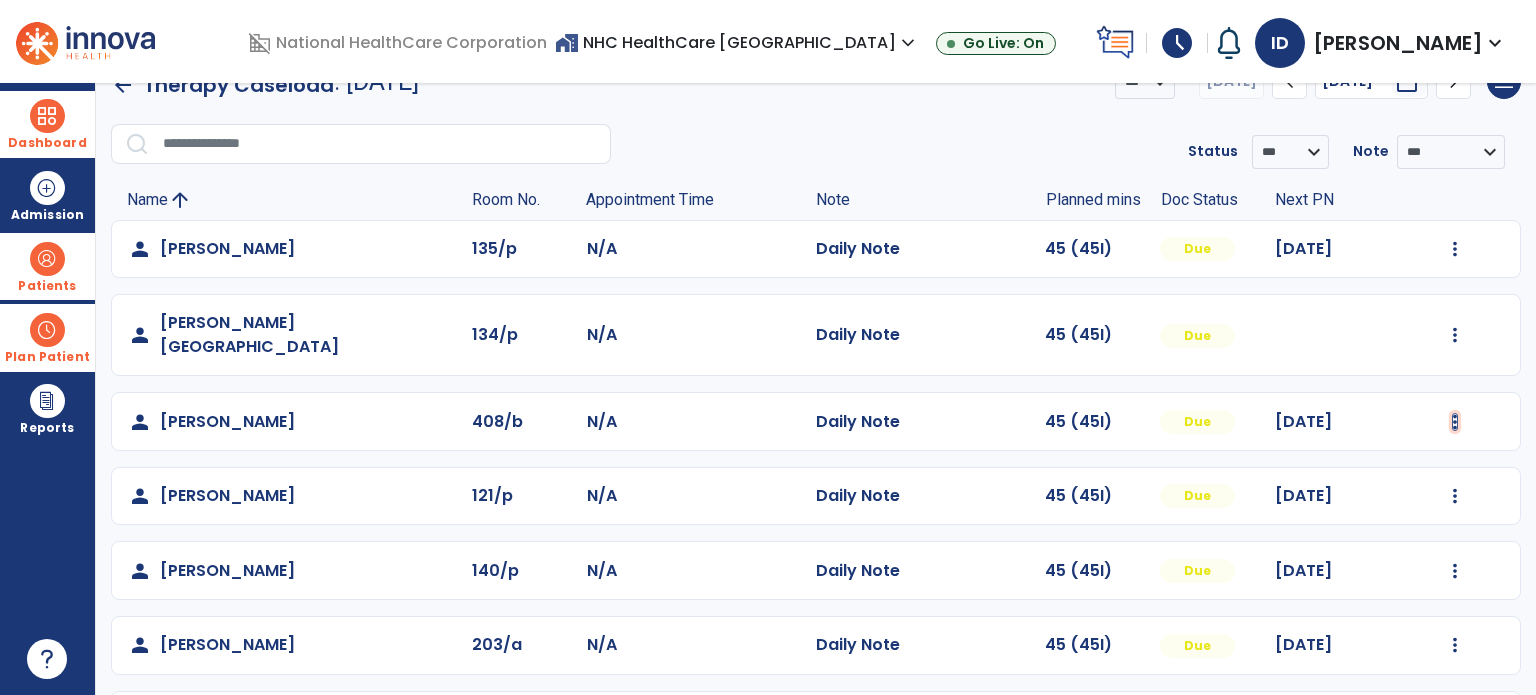 click at bounding box center (1455, 249) 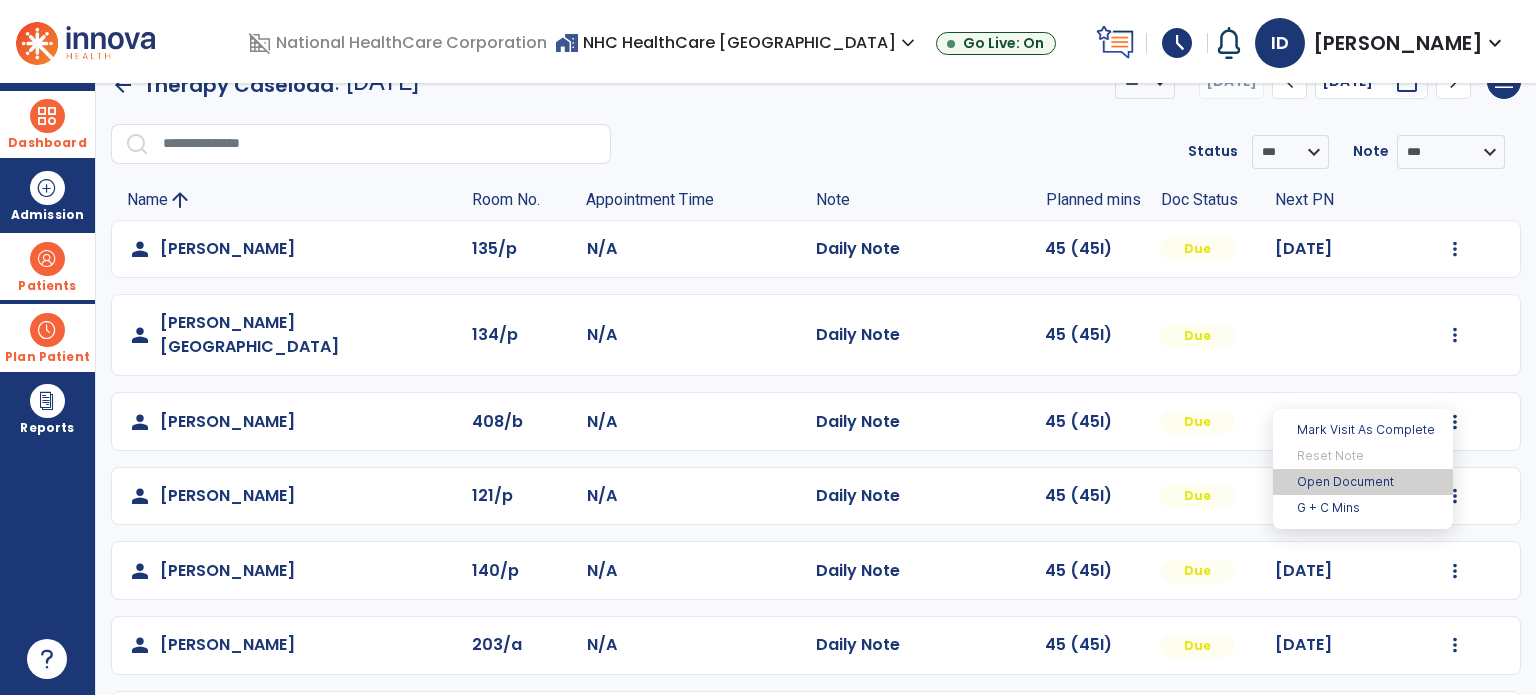 click on "Open Document" at bounding box center (1363, 482) 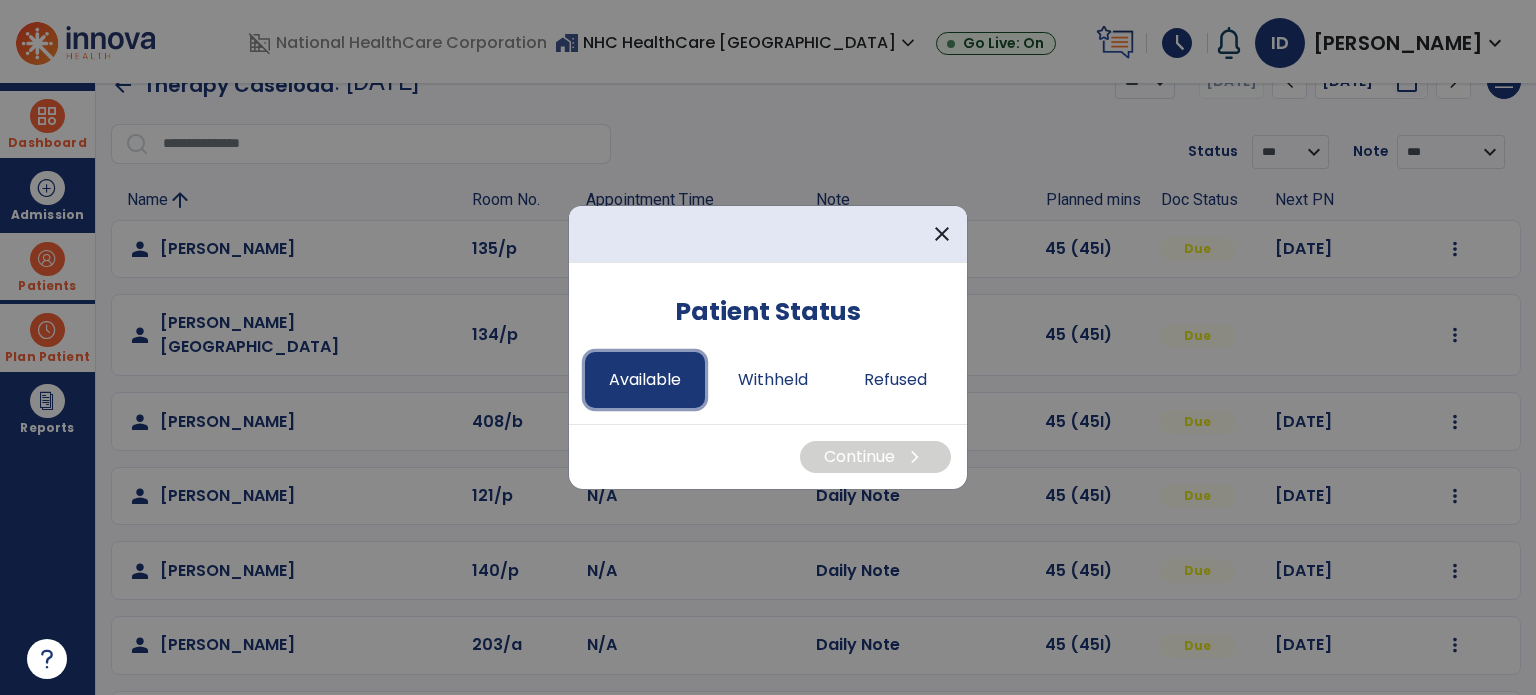 click on "Available" at bounding box center [645, 380] 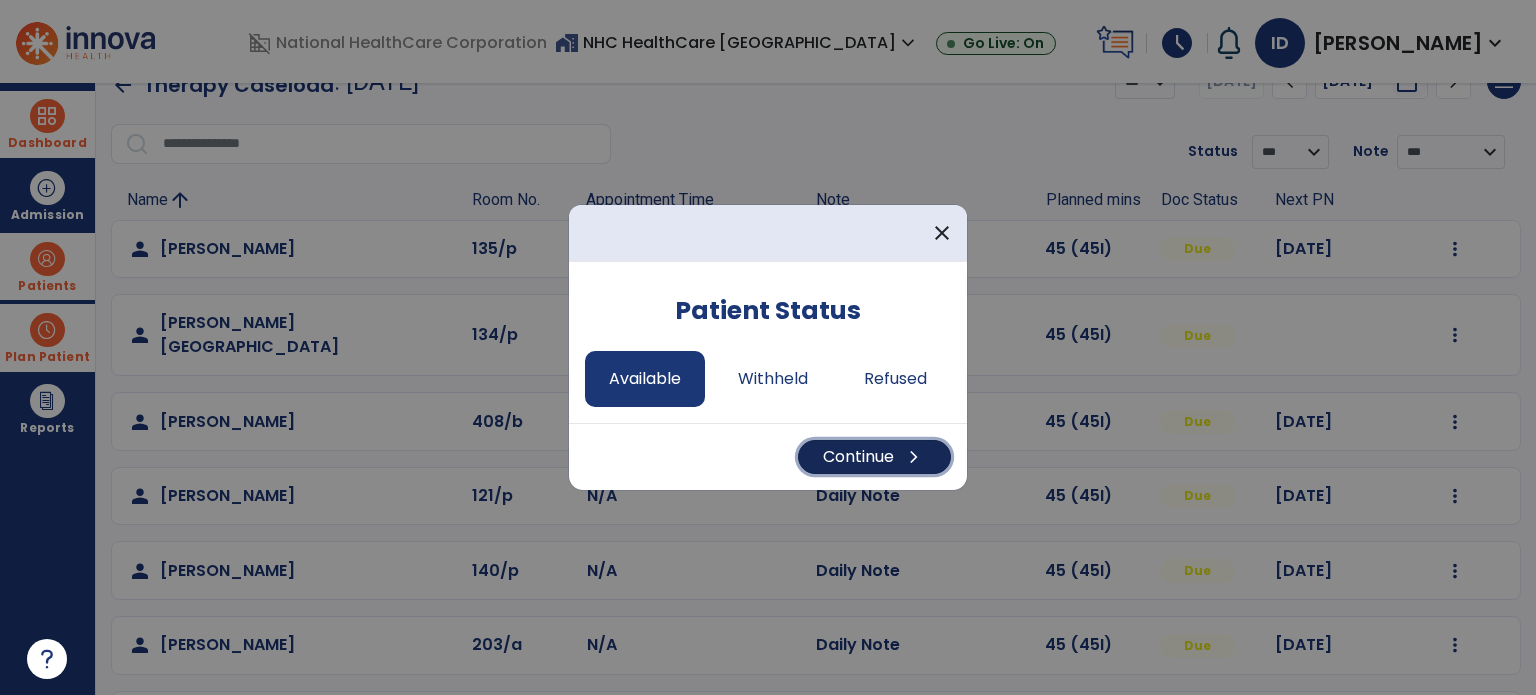 click on "Continue   chevron_right" at bounding box center (874, 457) 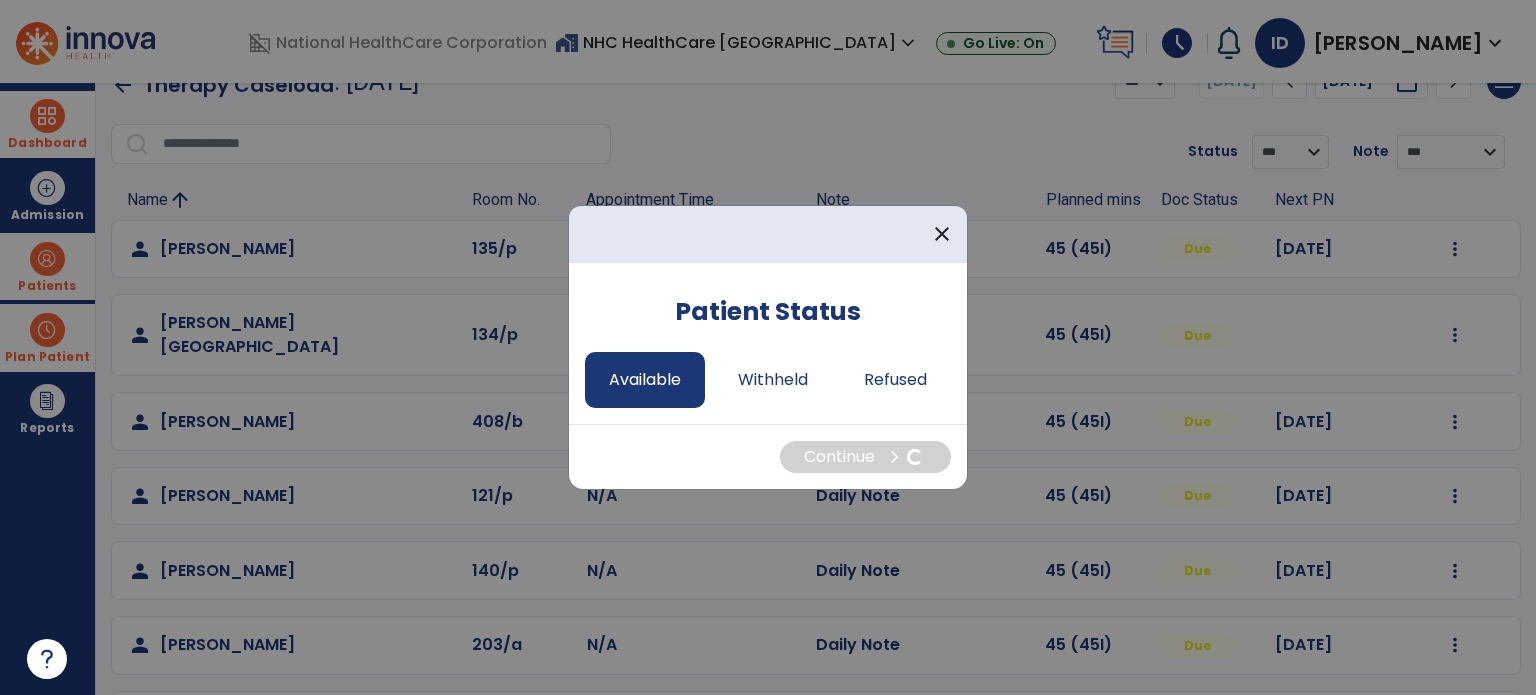 select on "*" 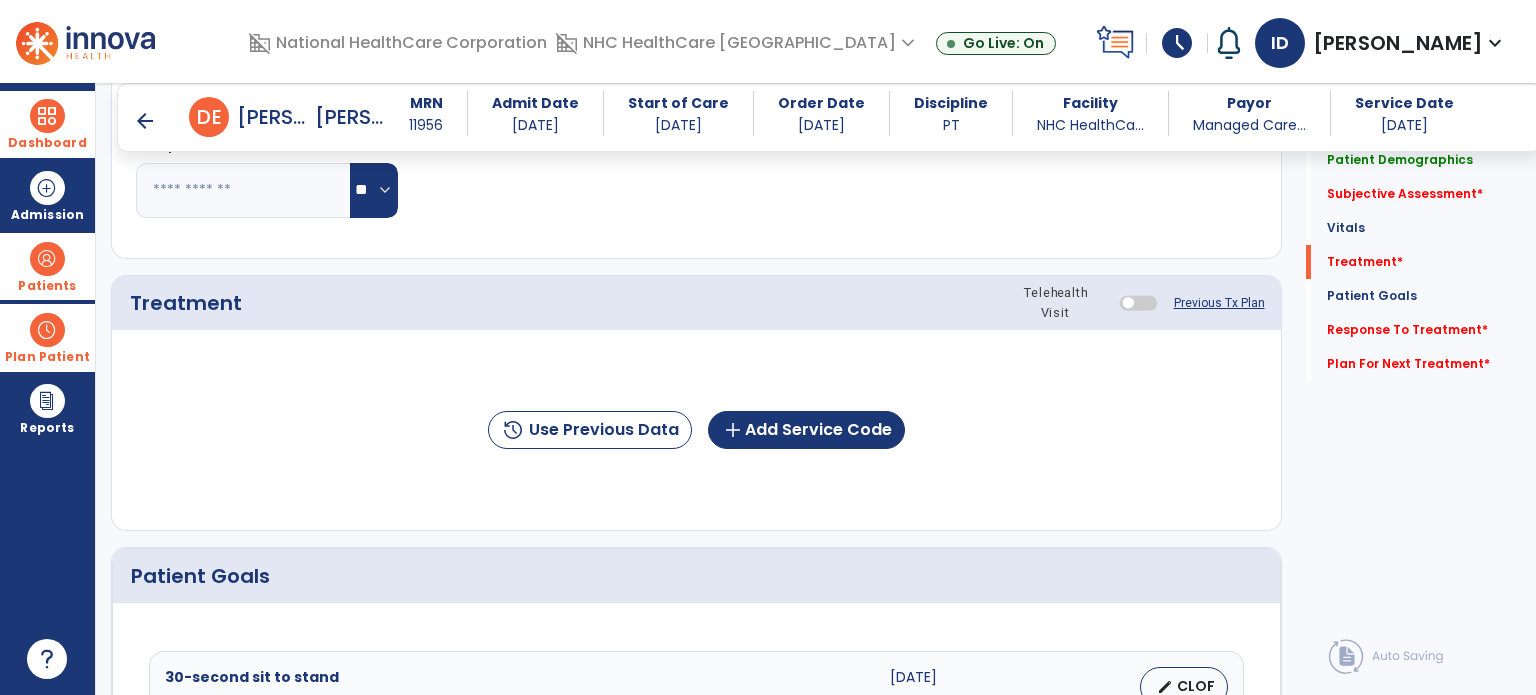 scroll, scrollTop: 1035, scrollLeft: 0, axis: vertical 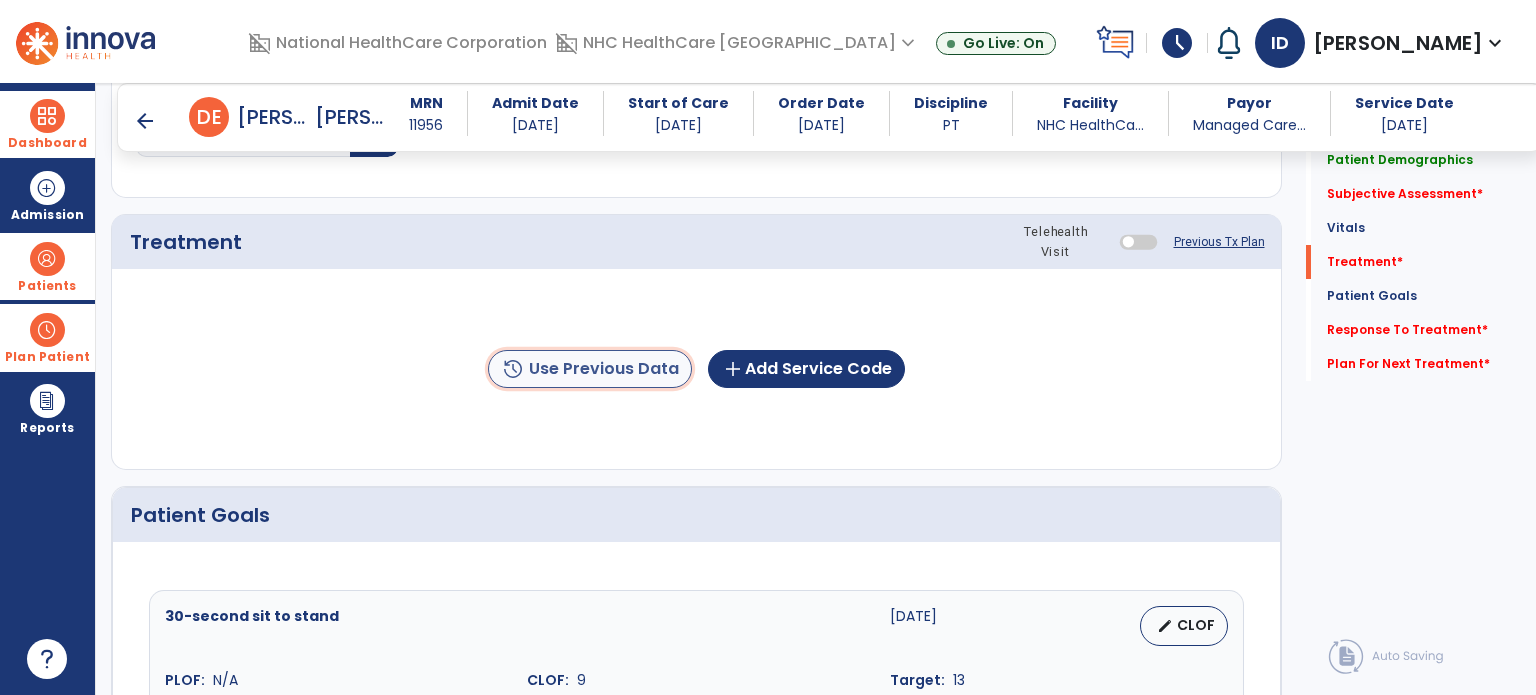 click on "history  Use Previous Data" 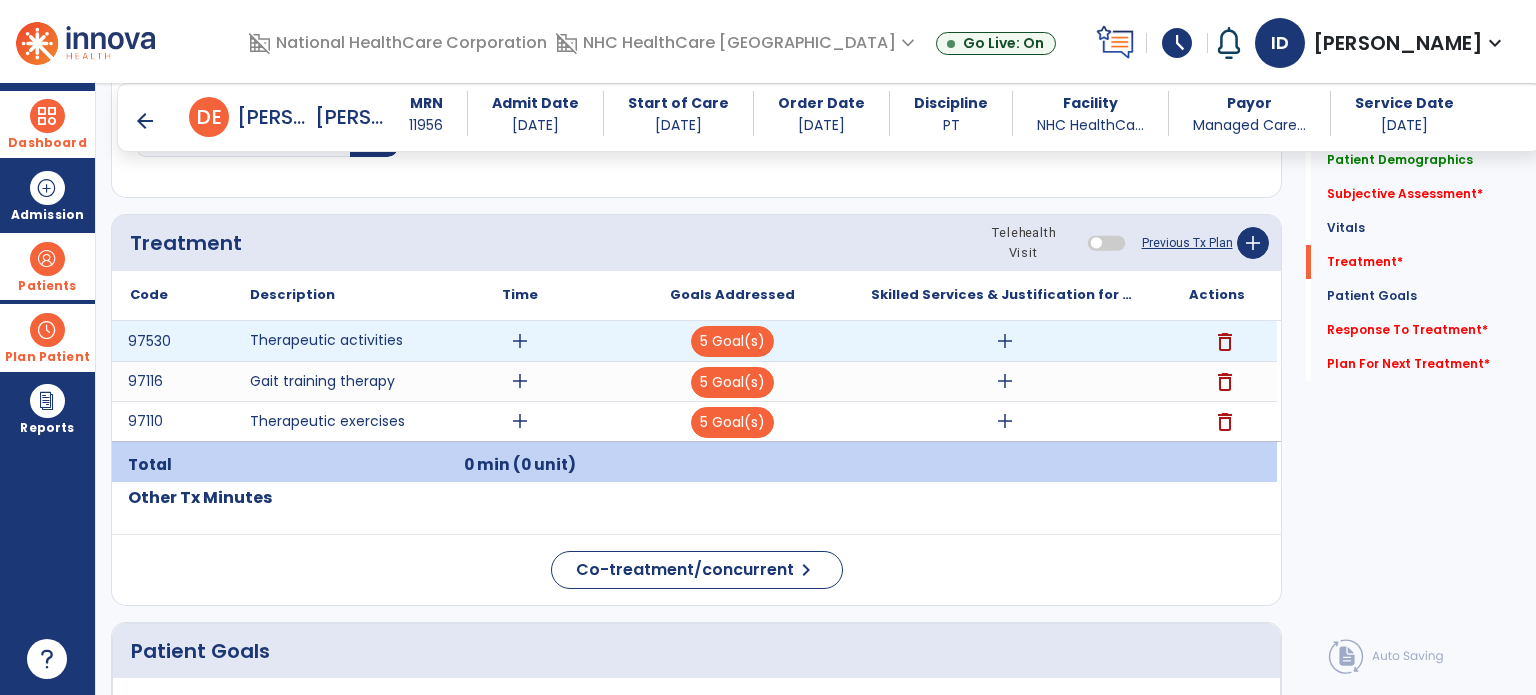 click on "add" at bounding box center [1005, 341] 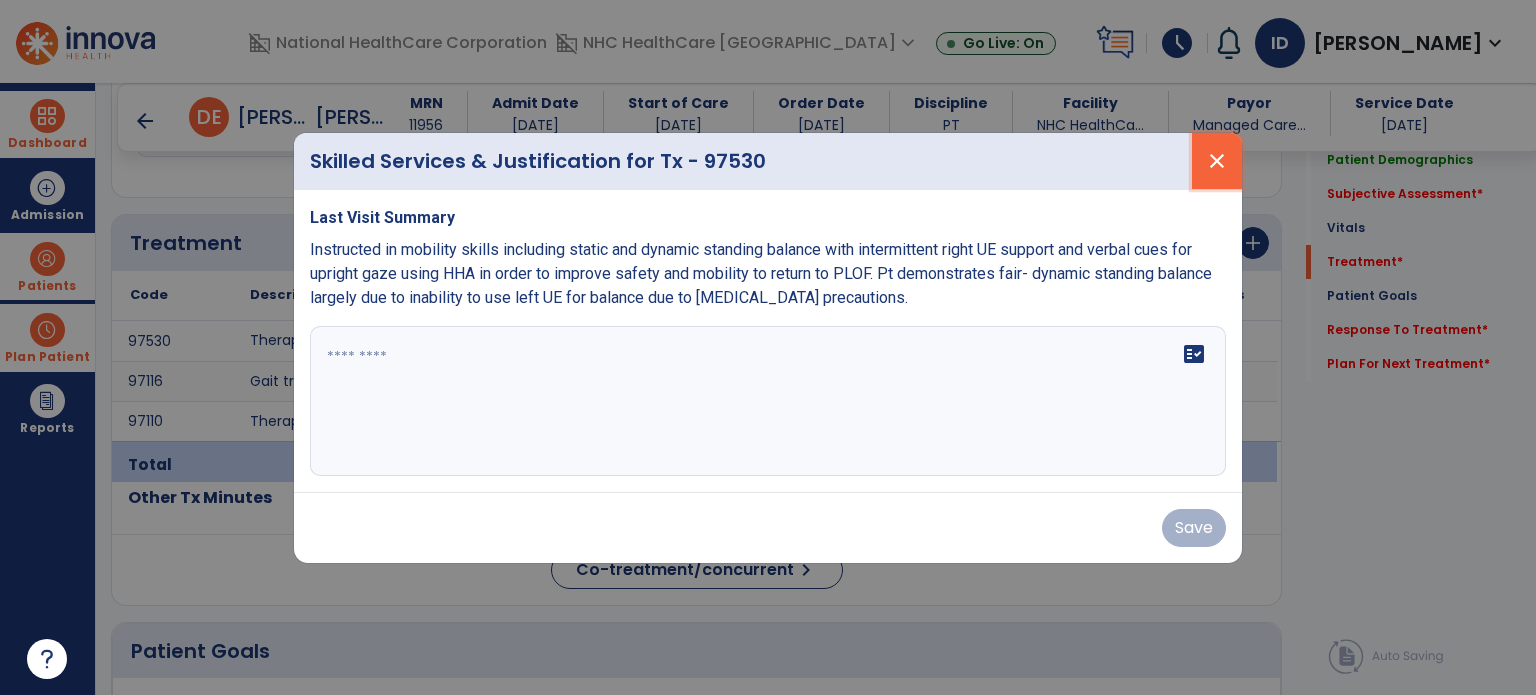 click on "close" at bounding box center (1217, 161) 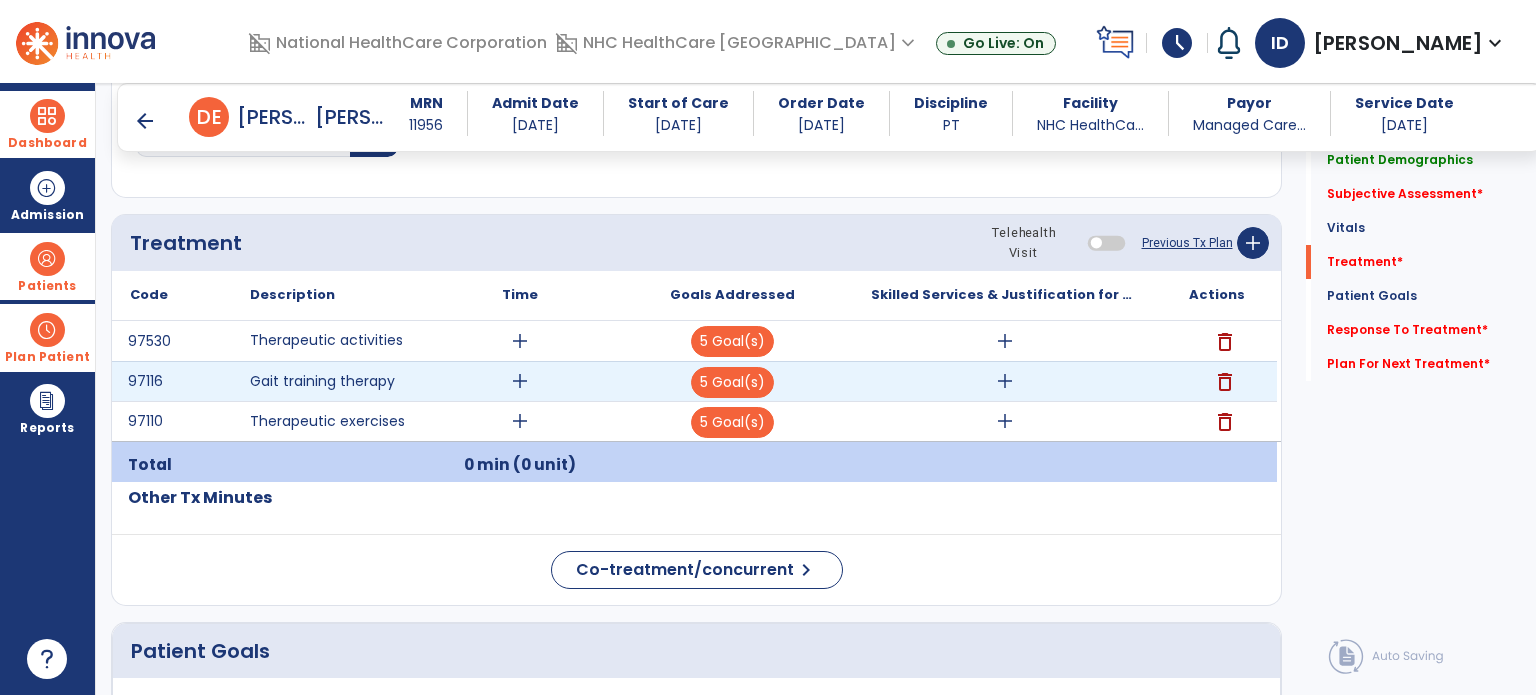click on "add" at bounding box center [1005, 381] 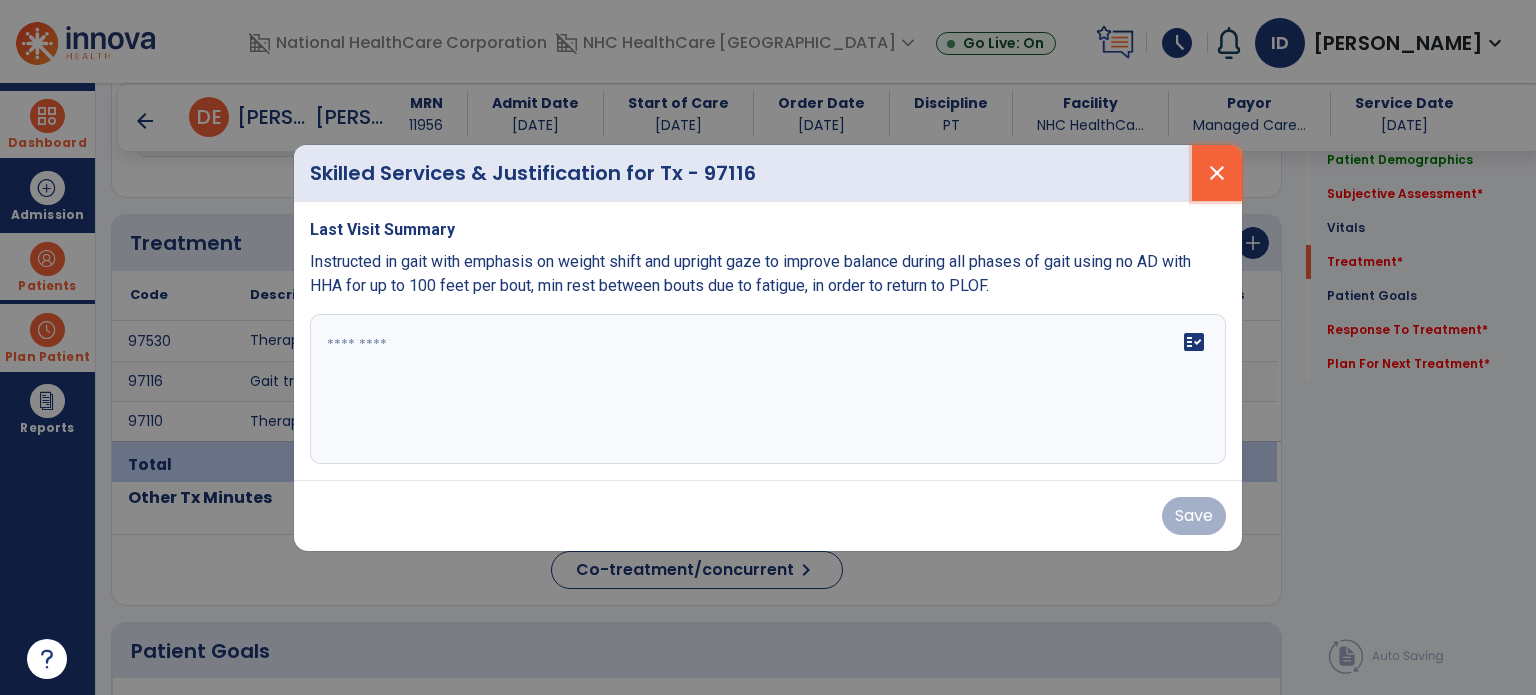 click on "close" at bounding box center (1217, 173) 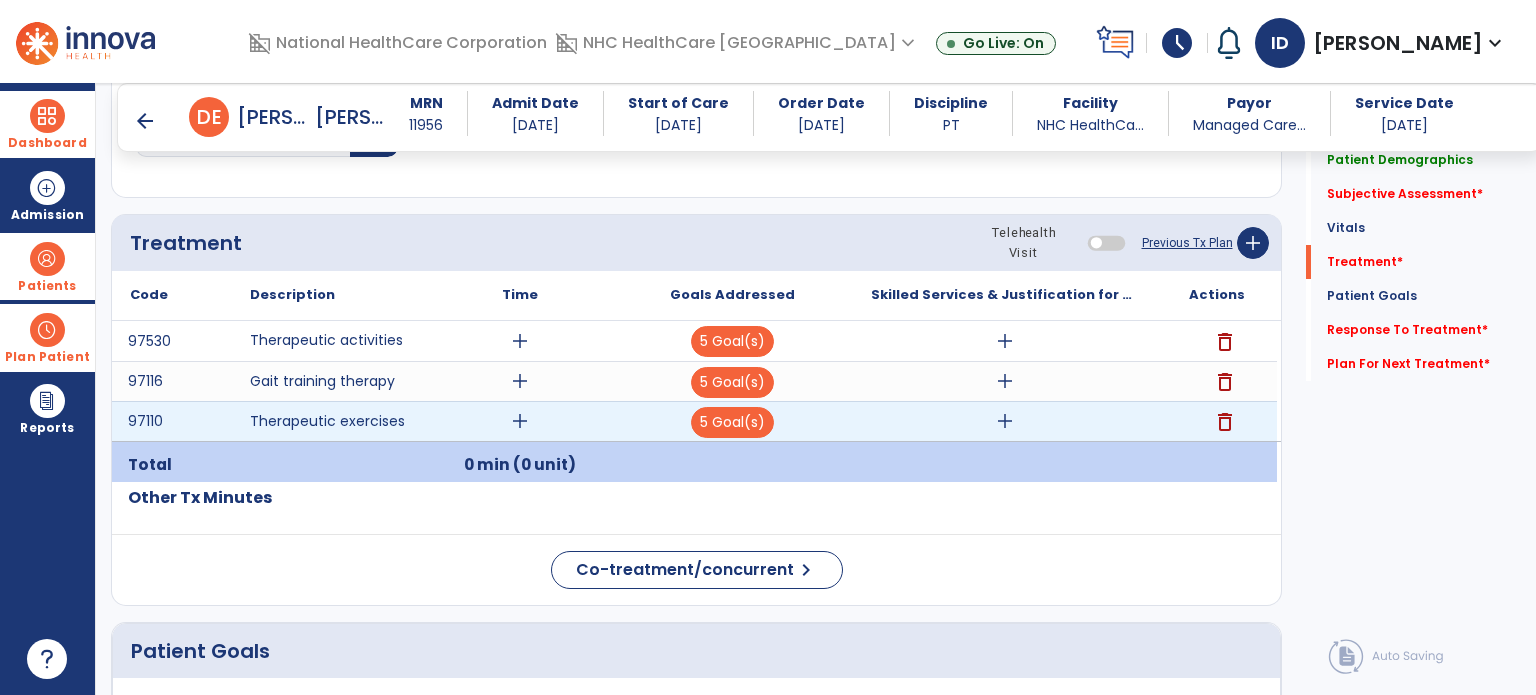 click on "add" at bounding box center [1005, 421] 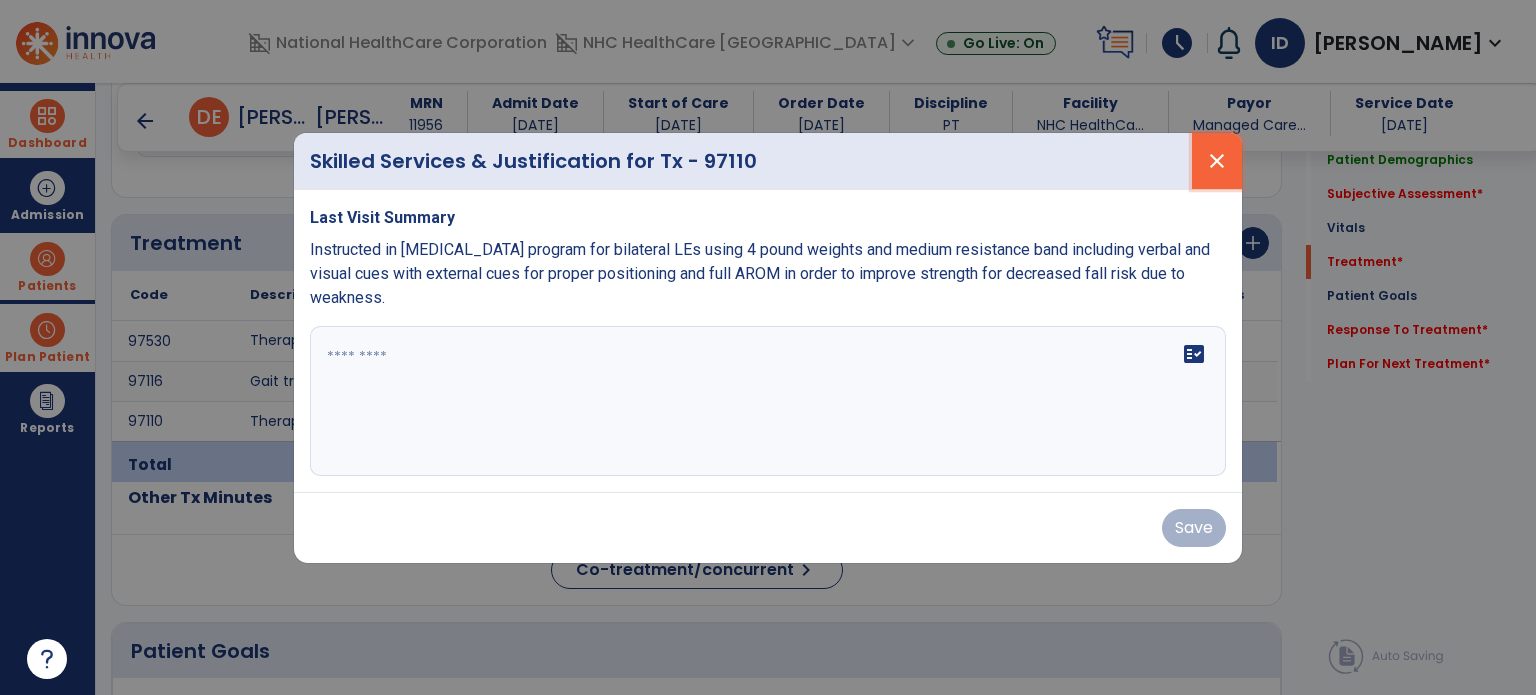 click on "close" at bounding box center (1217, 161) 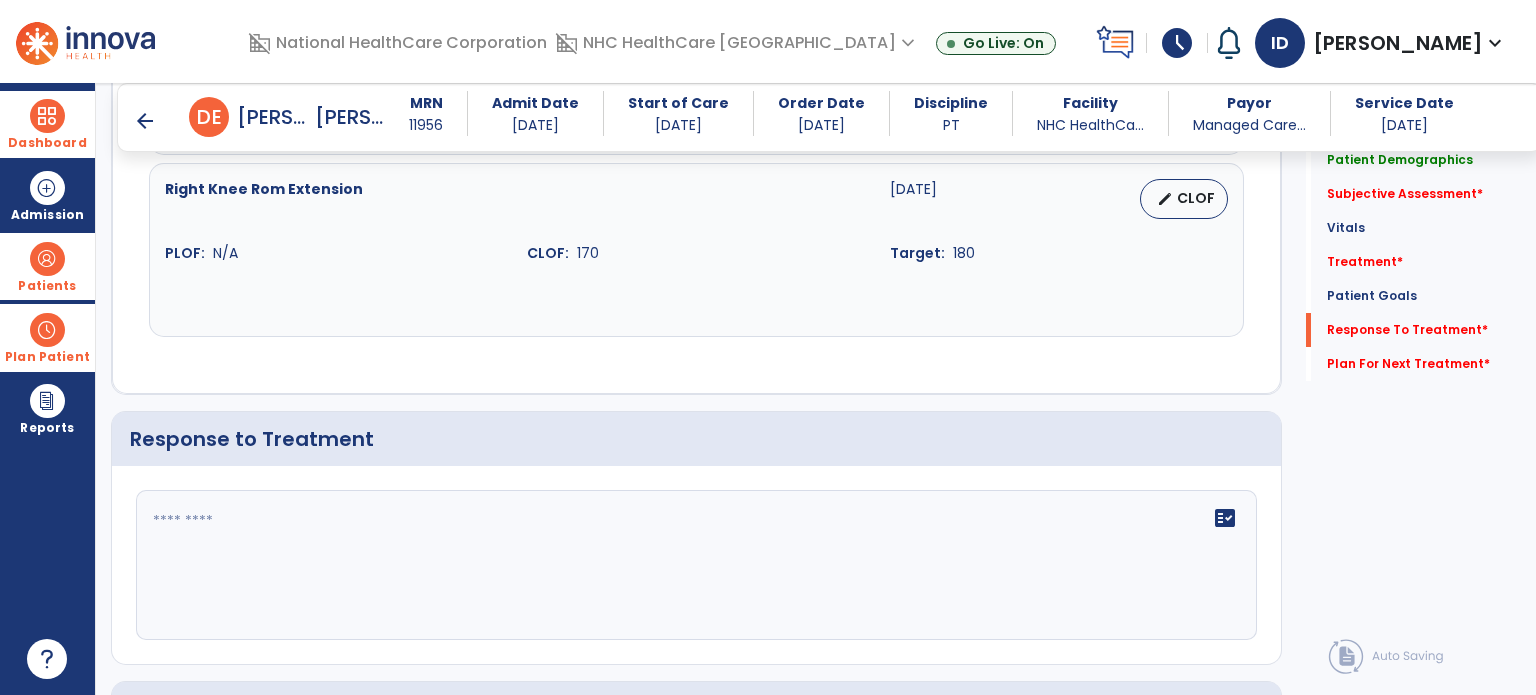 scroll, scrollTop: 2645, scrollLeft: 0, axis: vertical 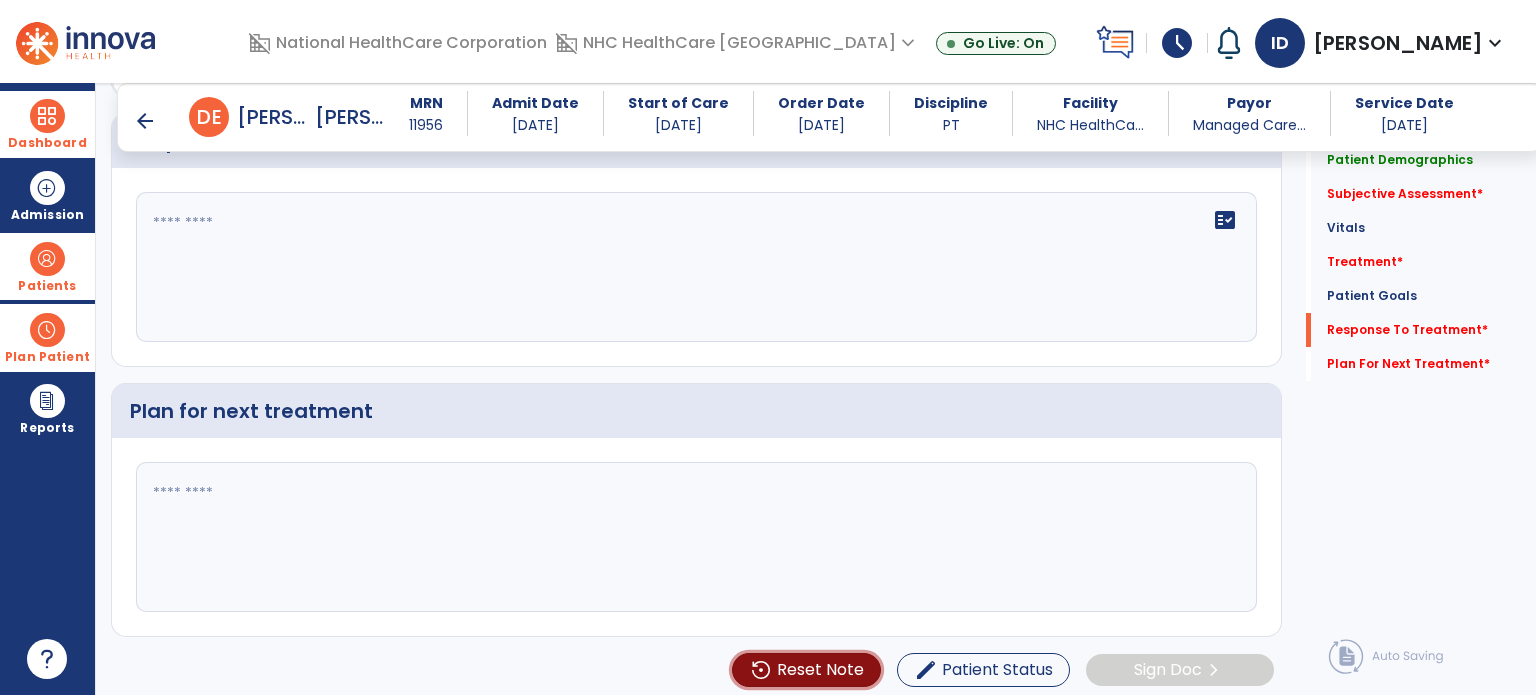 click on "Reset Note" 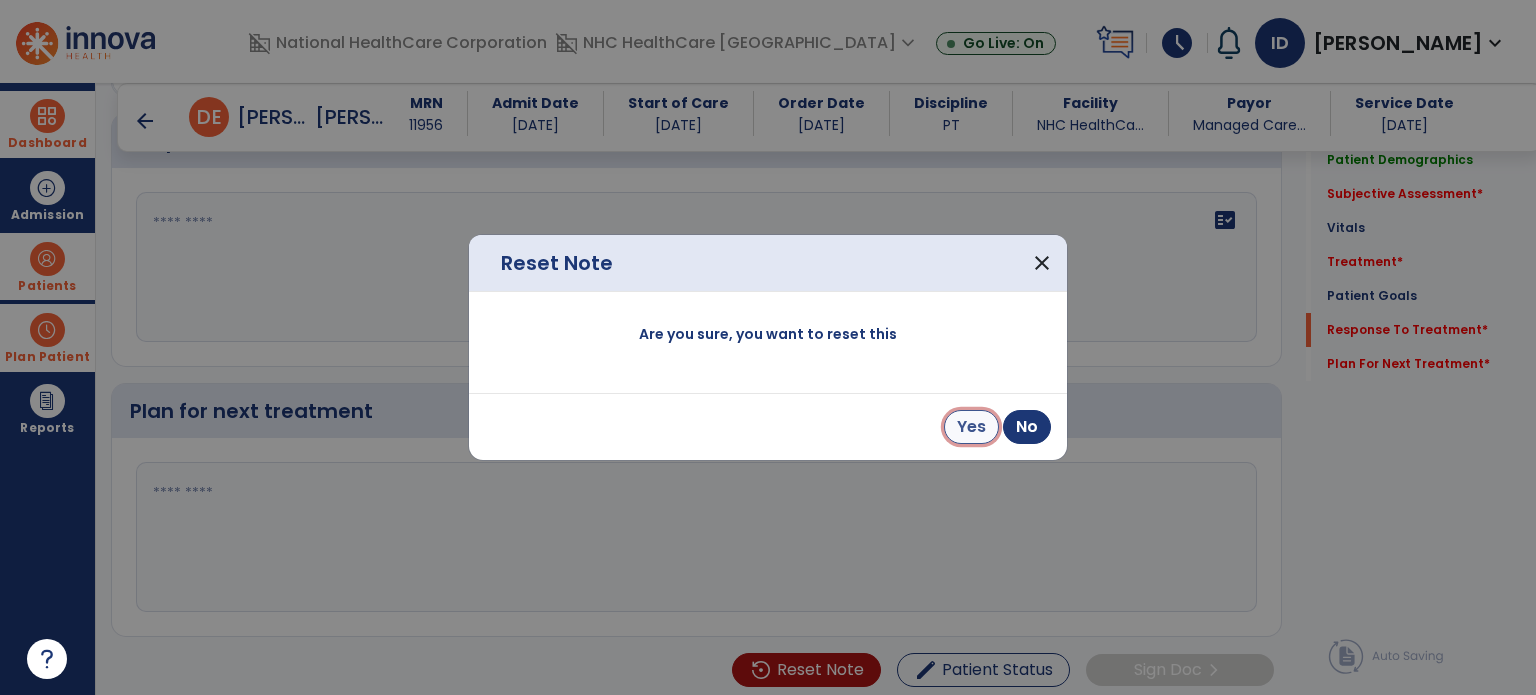 click on "Yes" at bounding box center [971, 427] 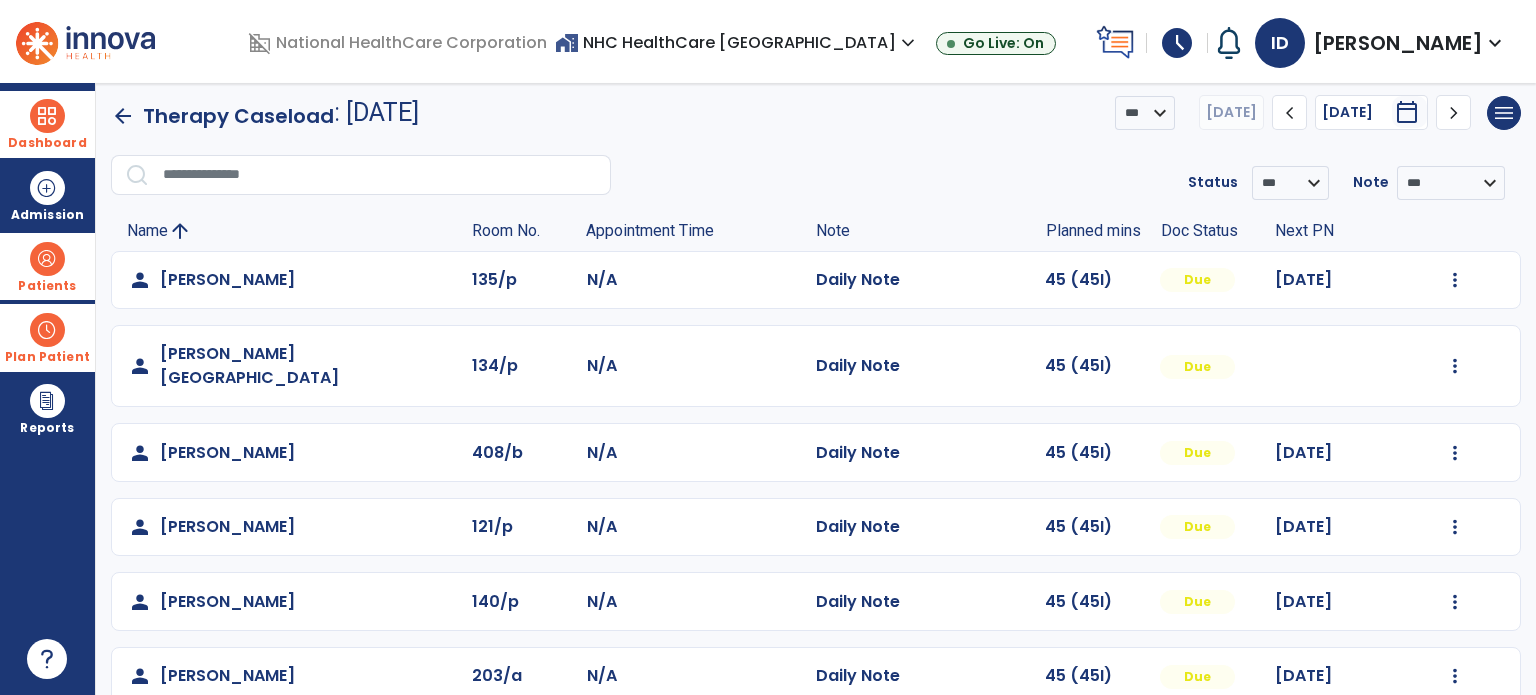 scroll, scrollTop: 0, scrollLeft: 0, axis: both 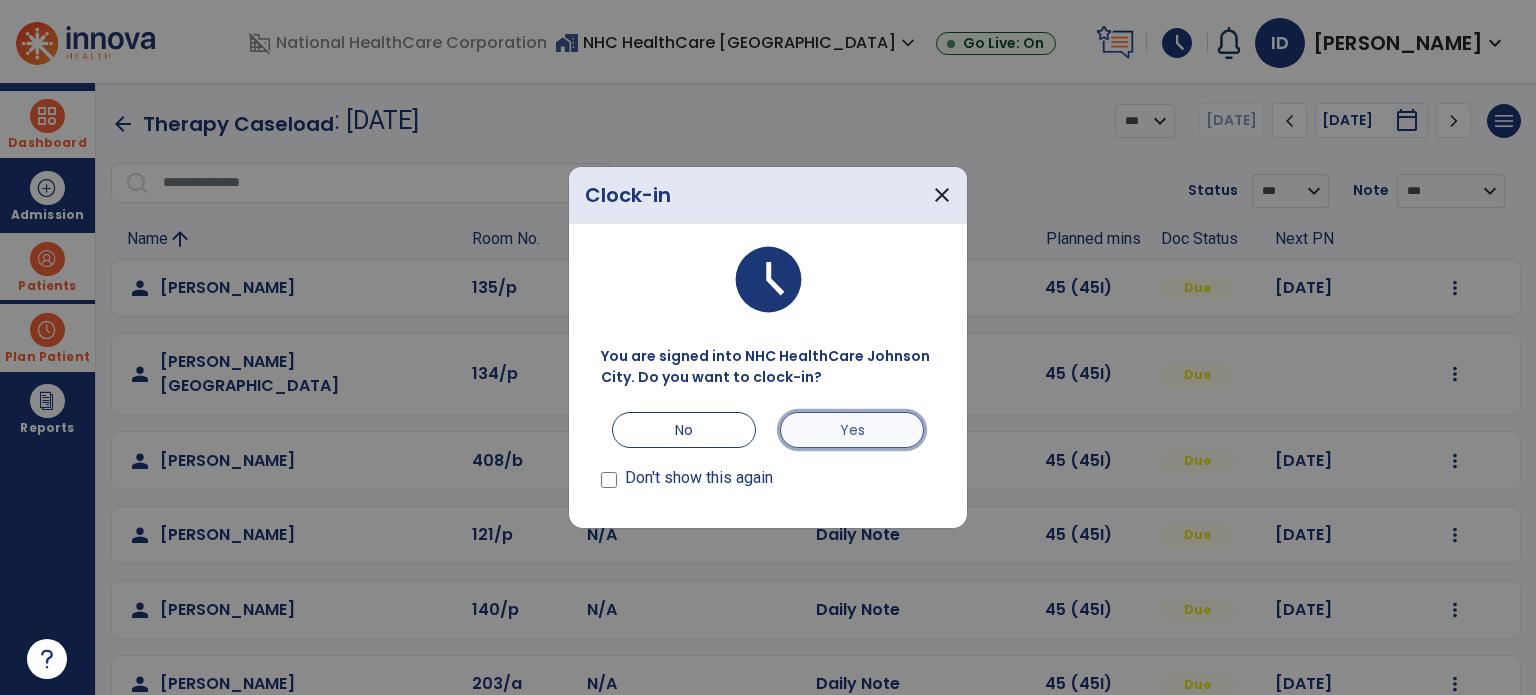 click on "Yes" at bounding box center [852, 430] 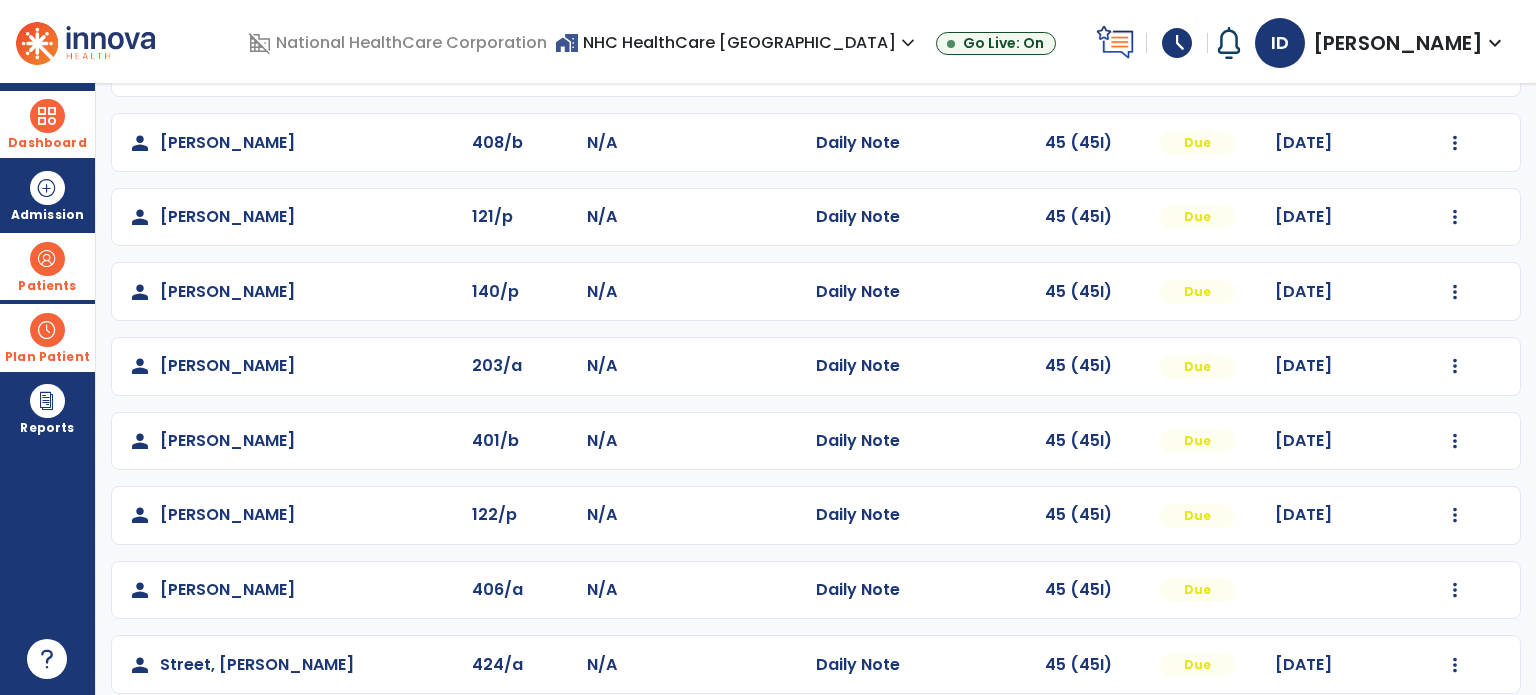 scroll, scrollTop: 319, scrollLeft: 0, axis: vertical 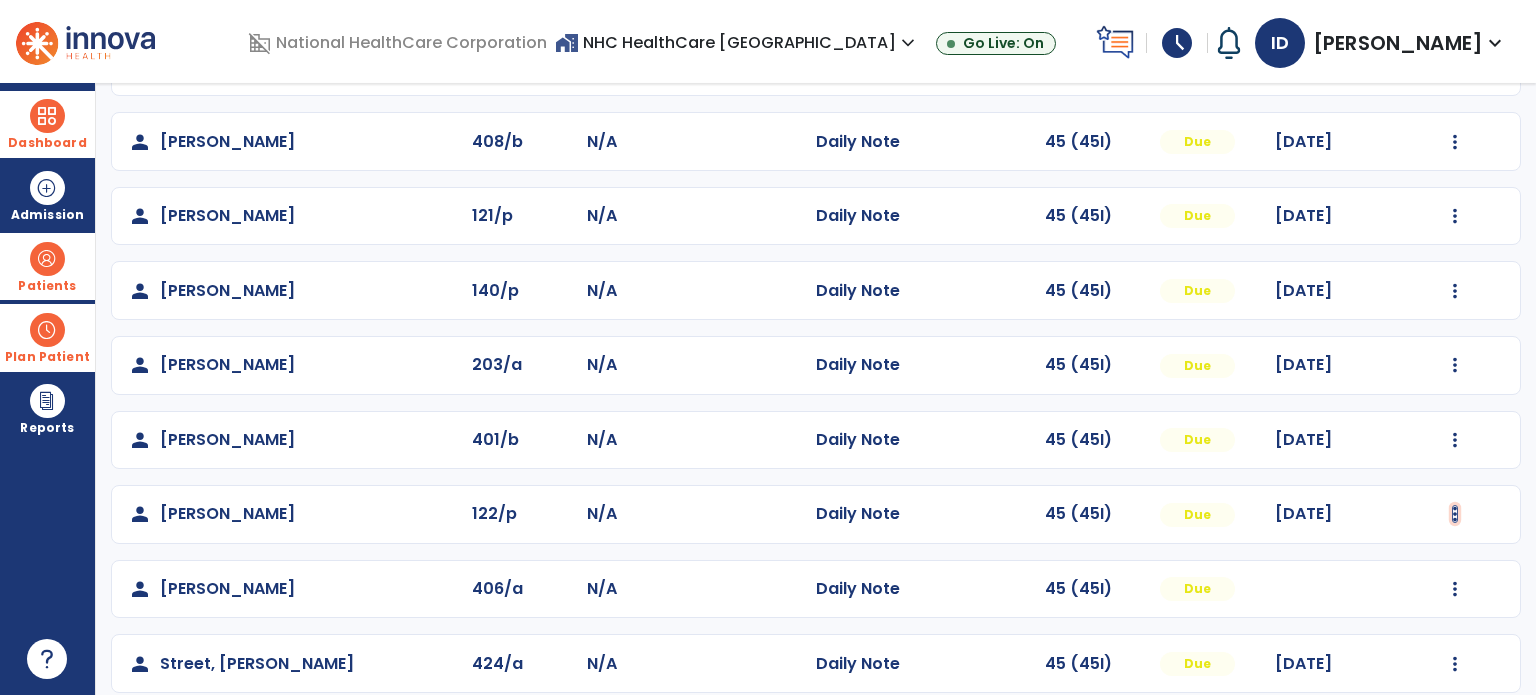 click at bounding box center (1455, -31) 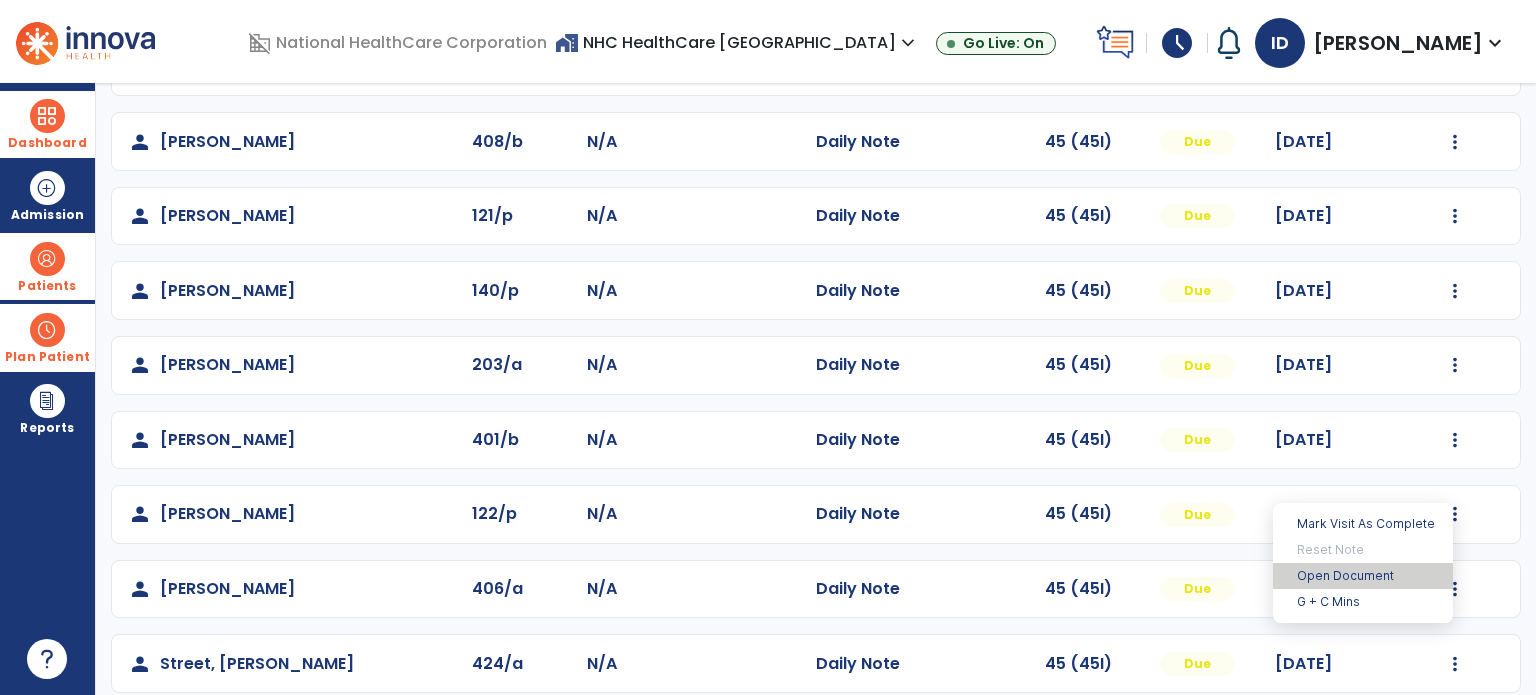click on "Open Document" at bounding box center [1363, 576] 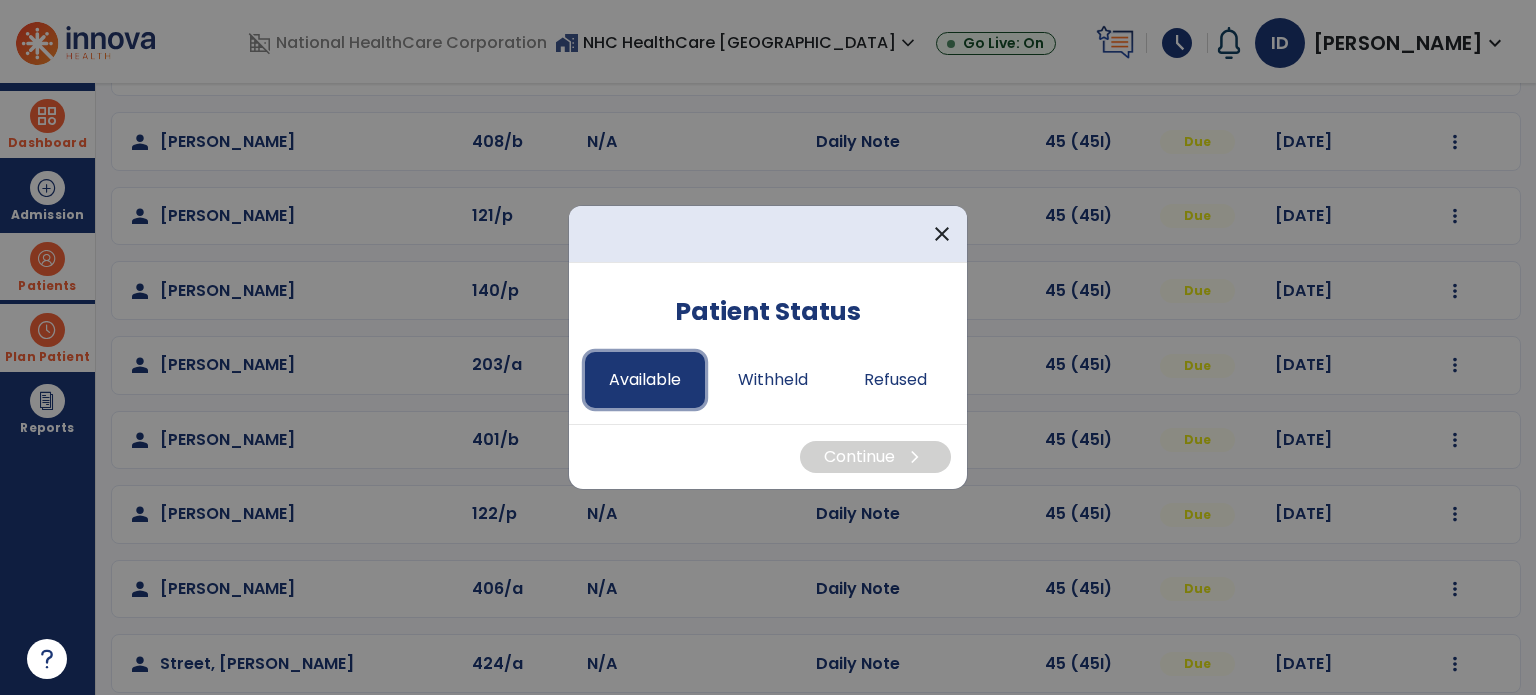 click on "Available" at bounding box center (645, 380) 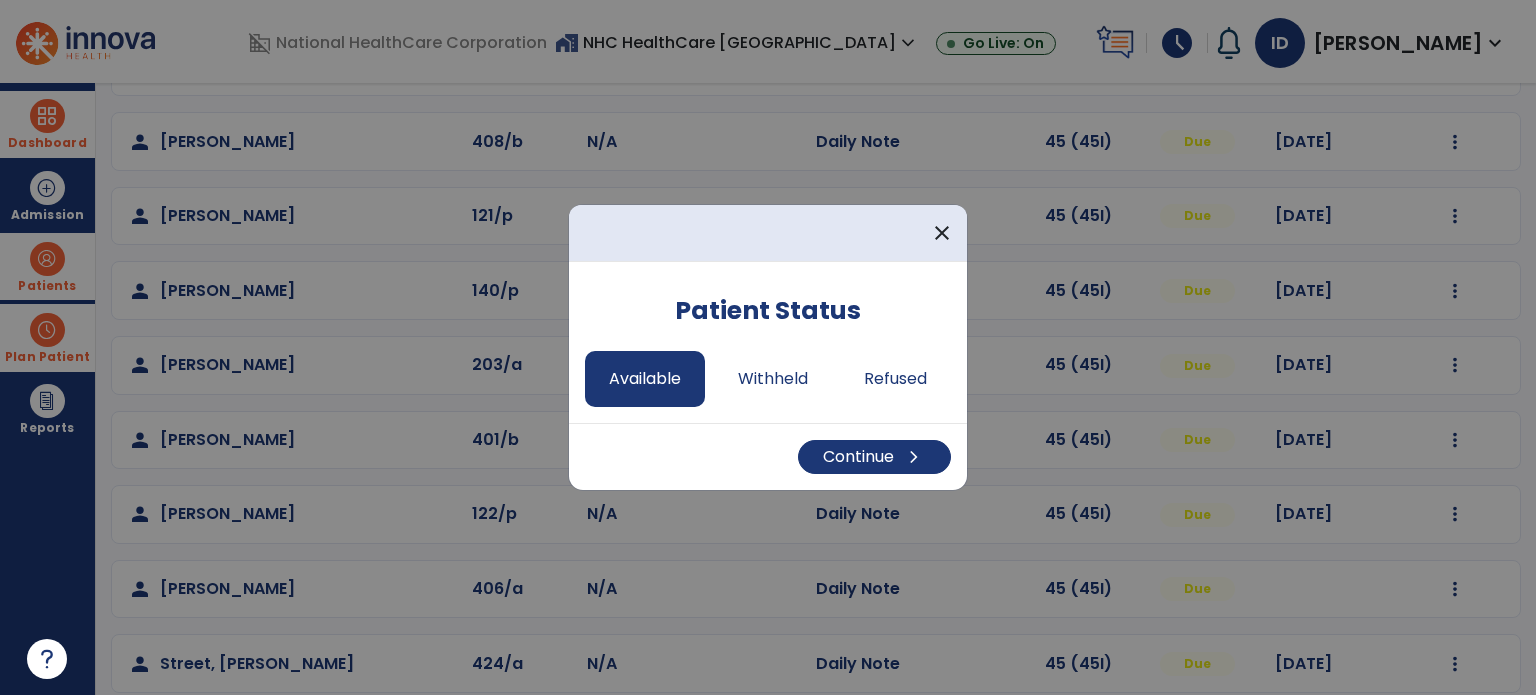 click on "Continue   chevron_right" at bounding box center (768, 456) 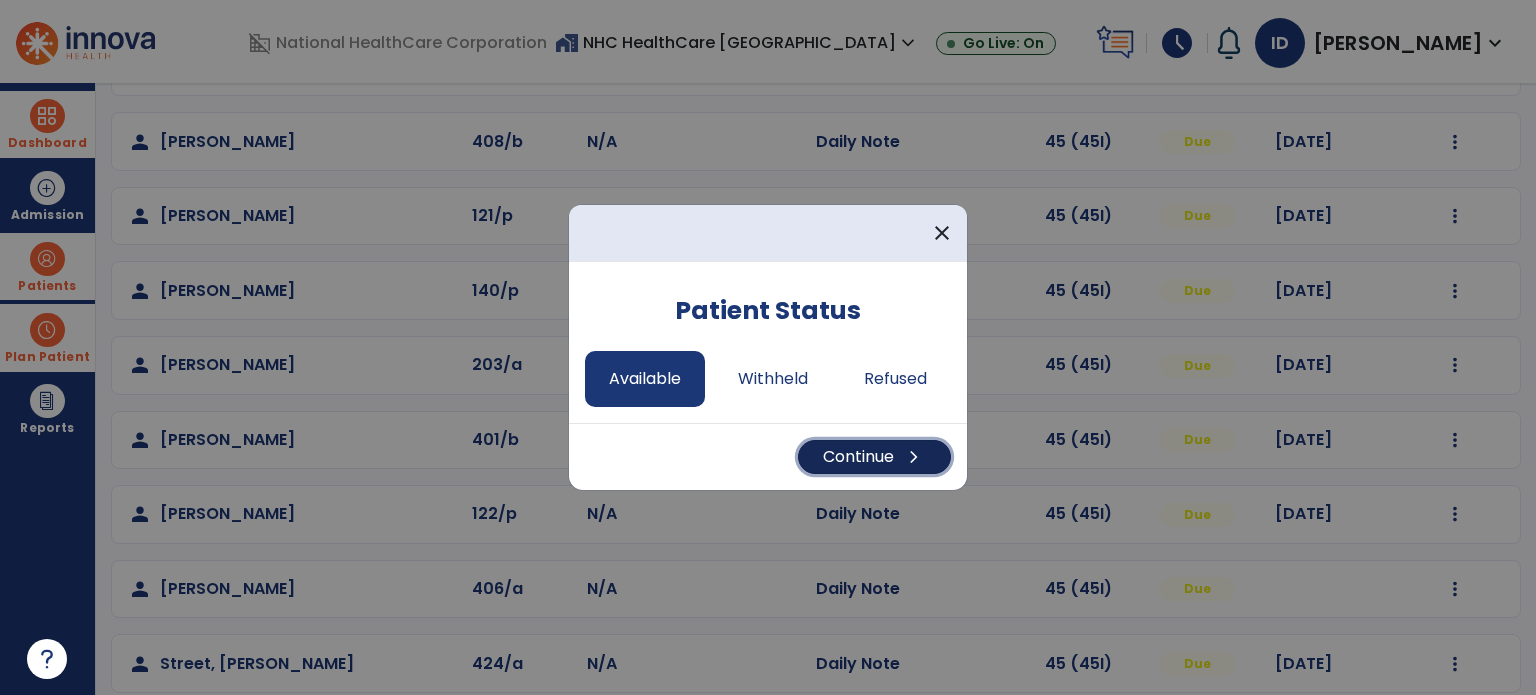 click on "Continue   chevron_right" at bounding box center (874, 457) 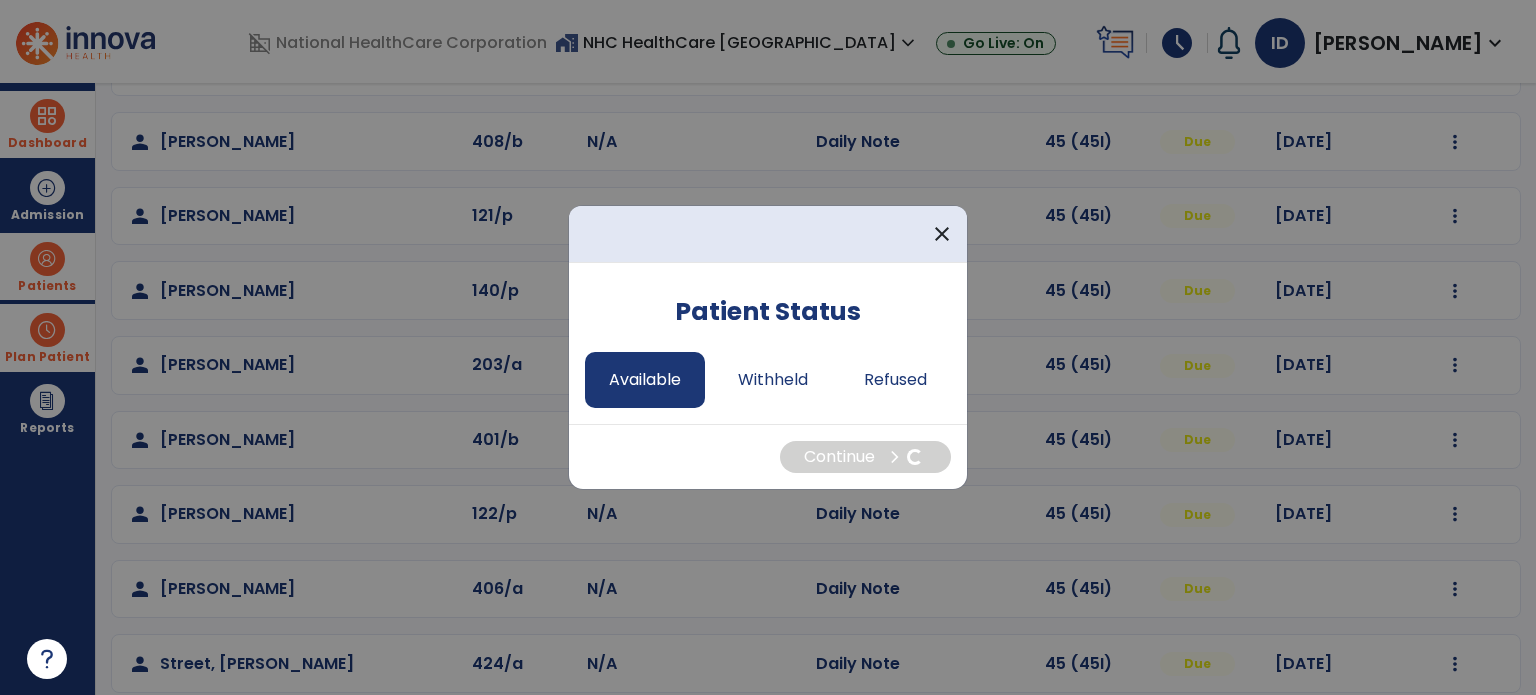 select on "*" 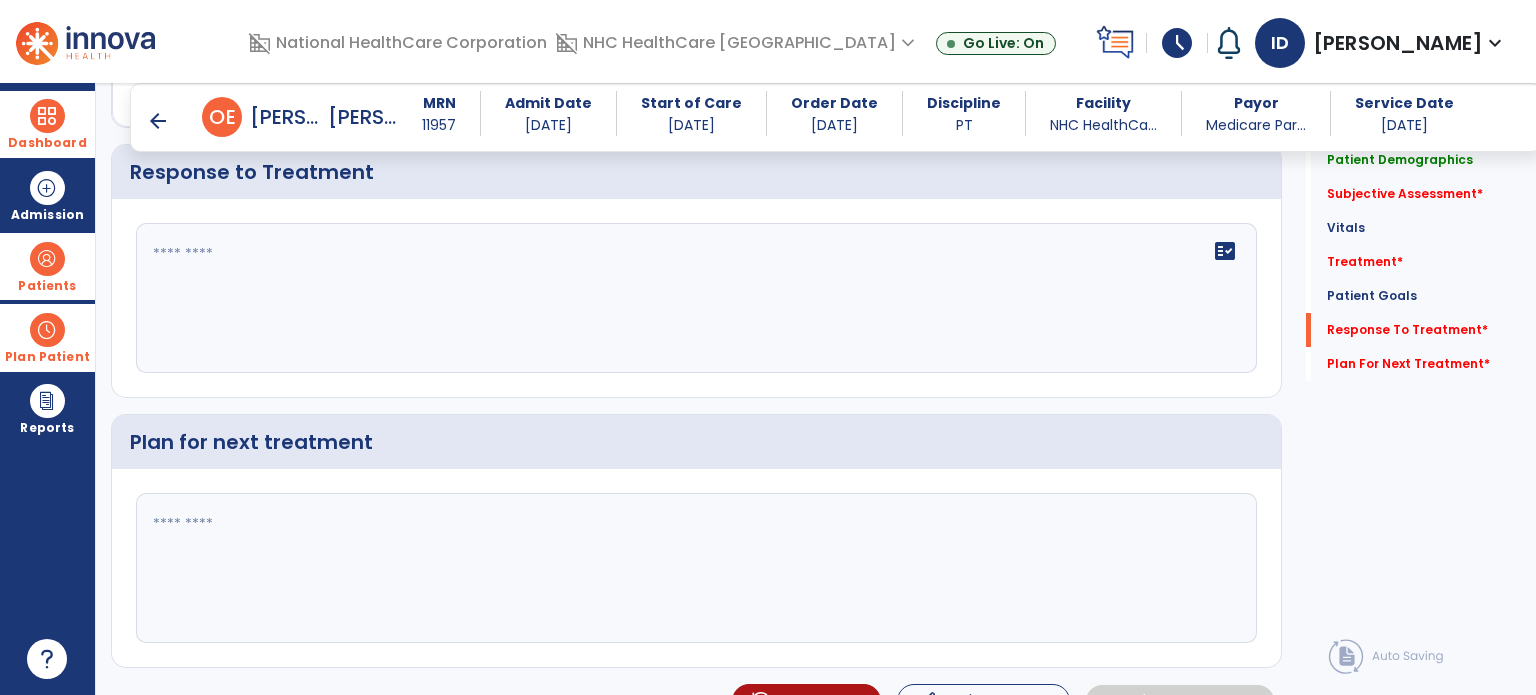scroll, scrollTop: 2732, scrollLeft: 0, axis: vertical 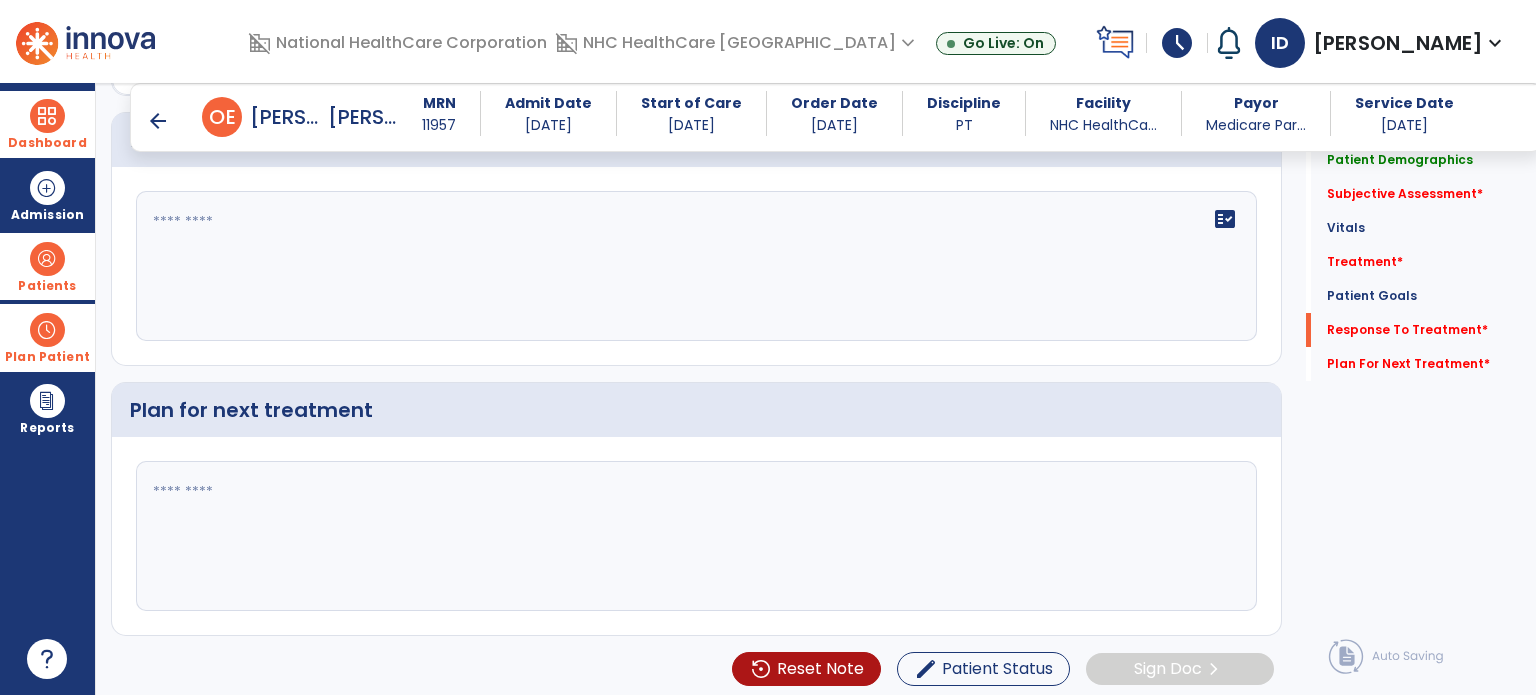 click on "Patient Demographics  Medical Diagnosis   Treatment Diagnosis   Precautions   Contraindications
Code
Description
Pdpm Clinical Category
Z48.812" 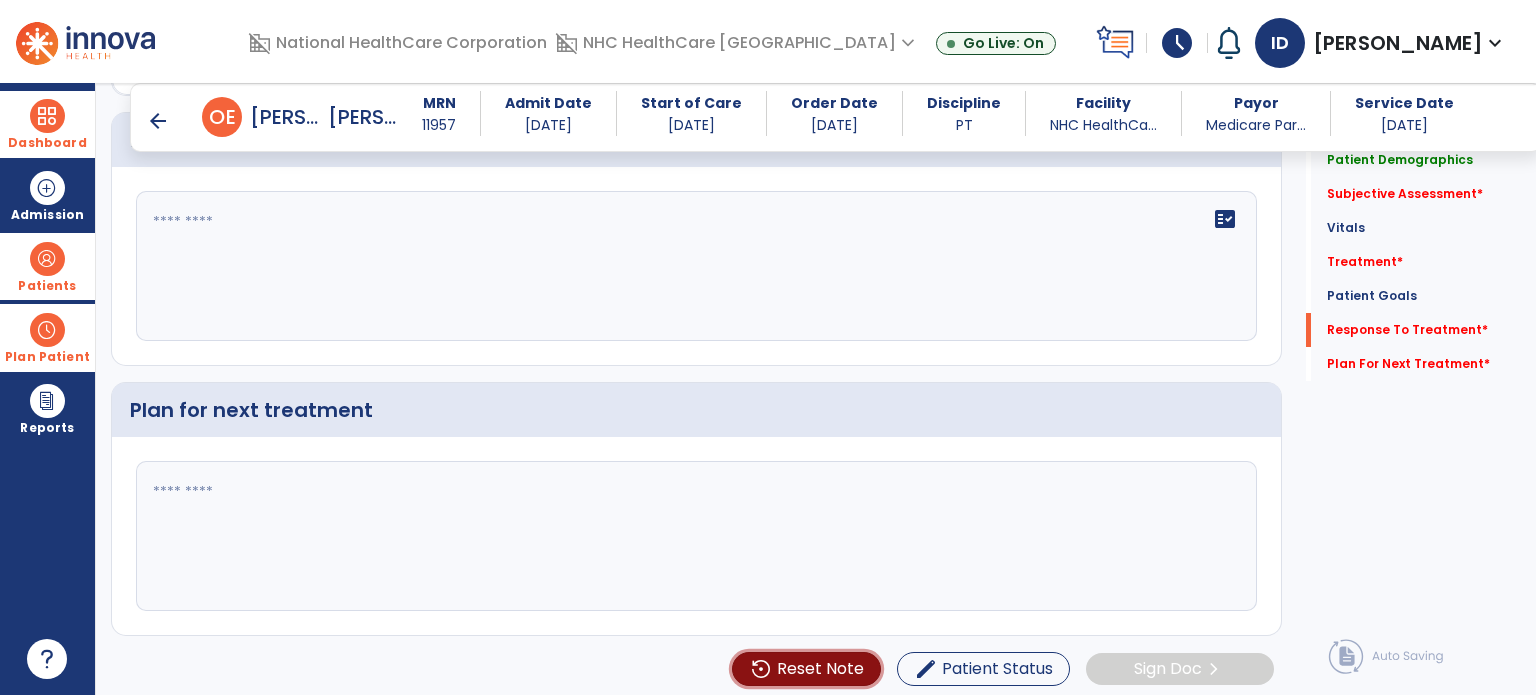 click on "Reset Note" 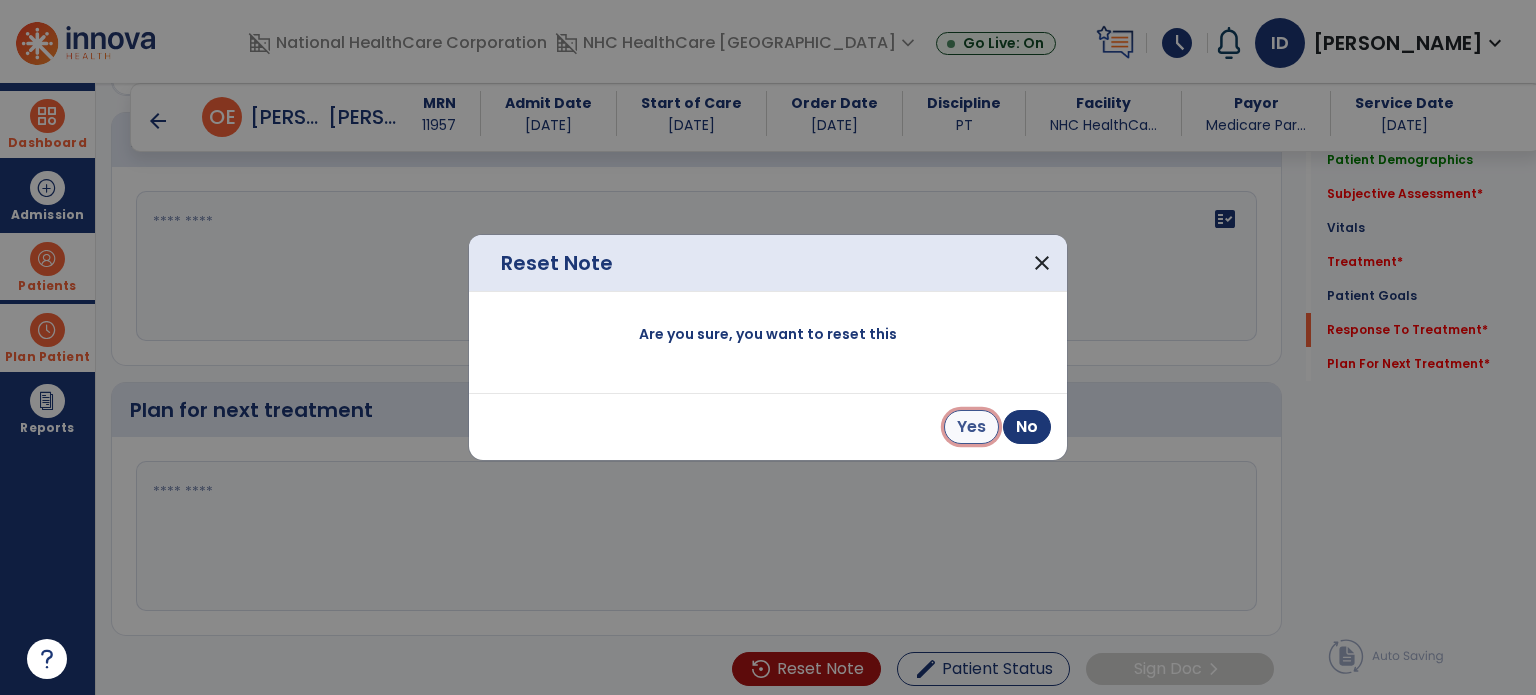 click on "Yes" at bounding box center [971, 427] 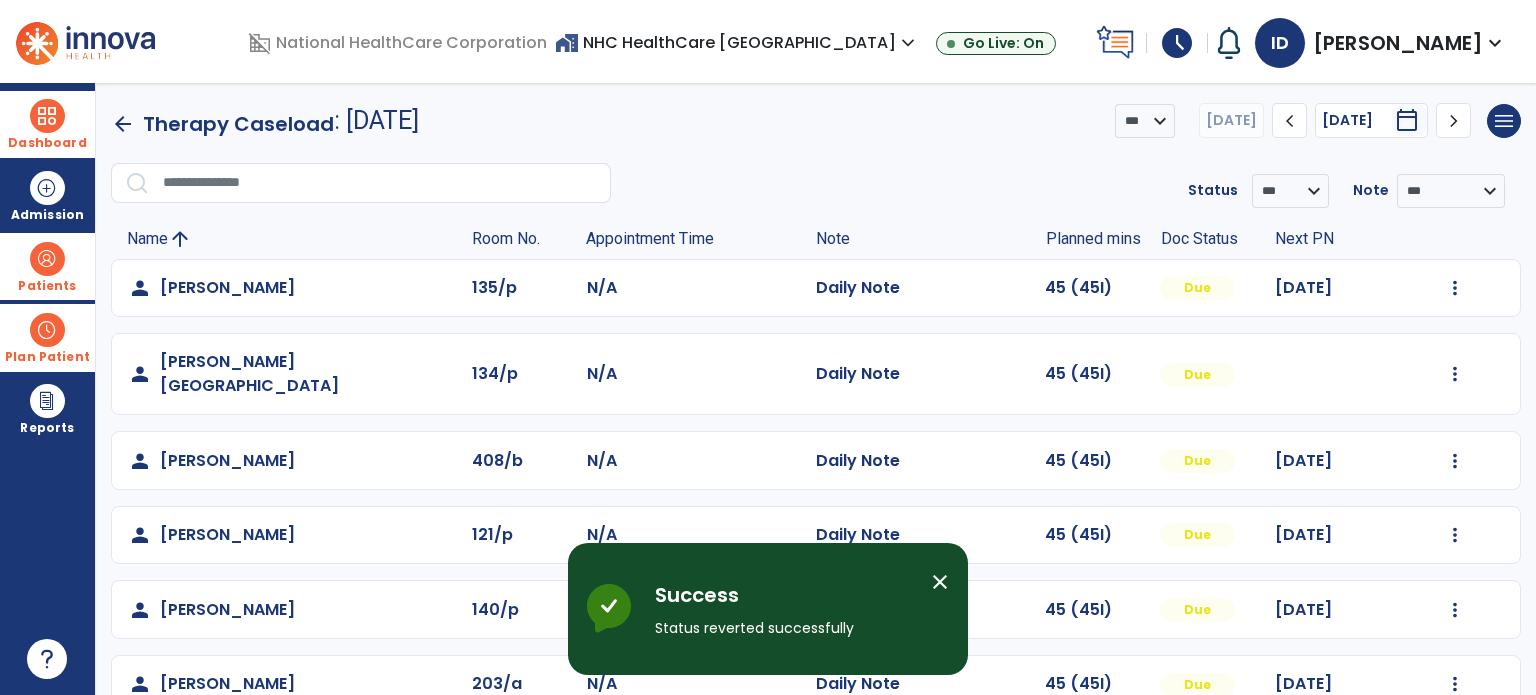 scroll, scrollTop: 44, scrollLeft: 0, axis: vertical 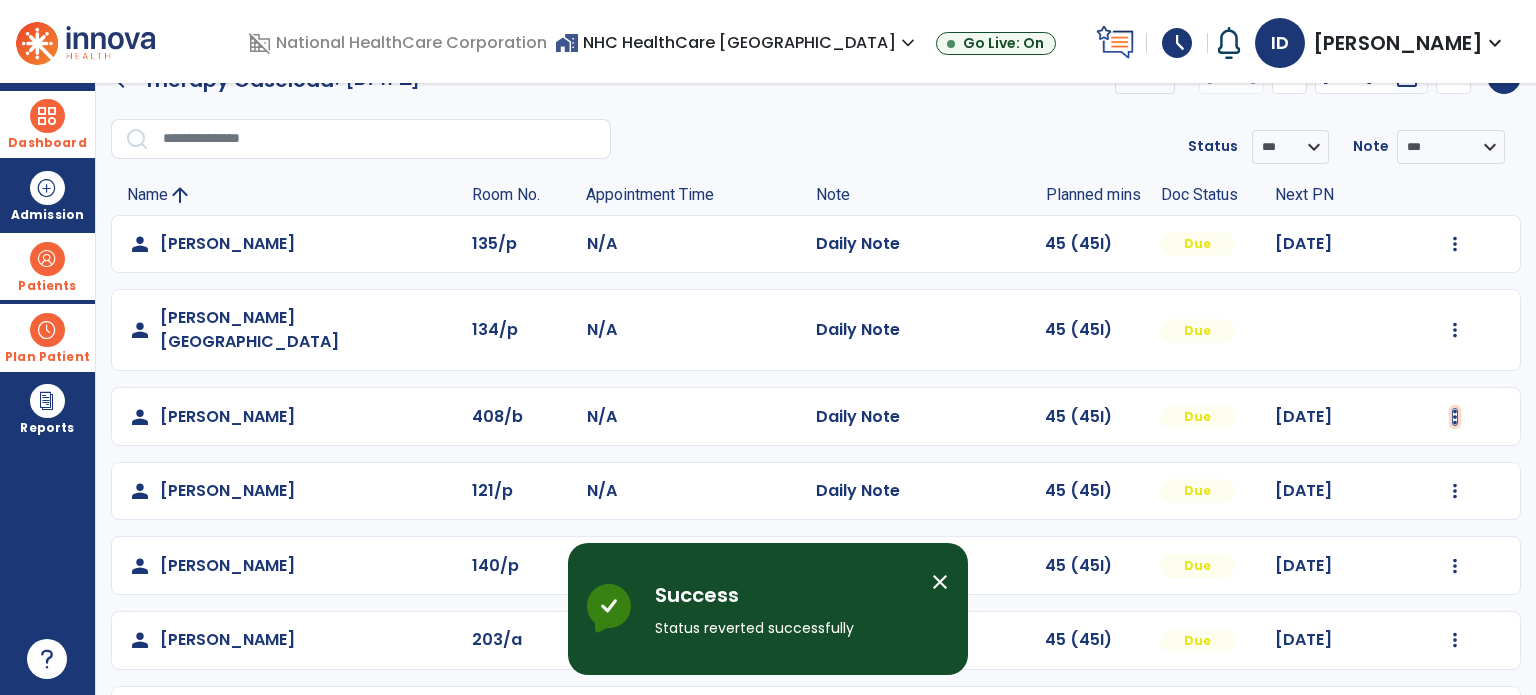 click at bounding box center (1455, 244) 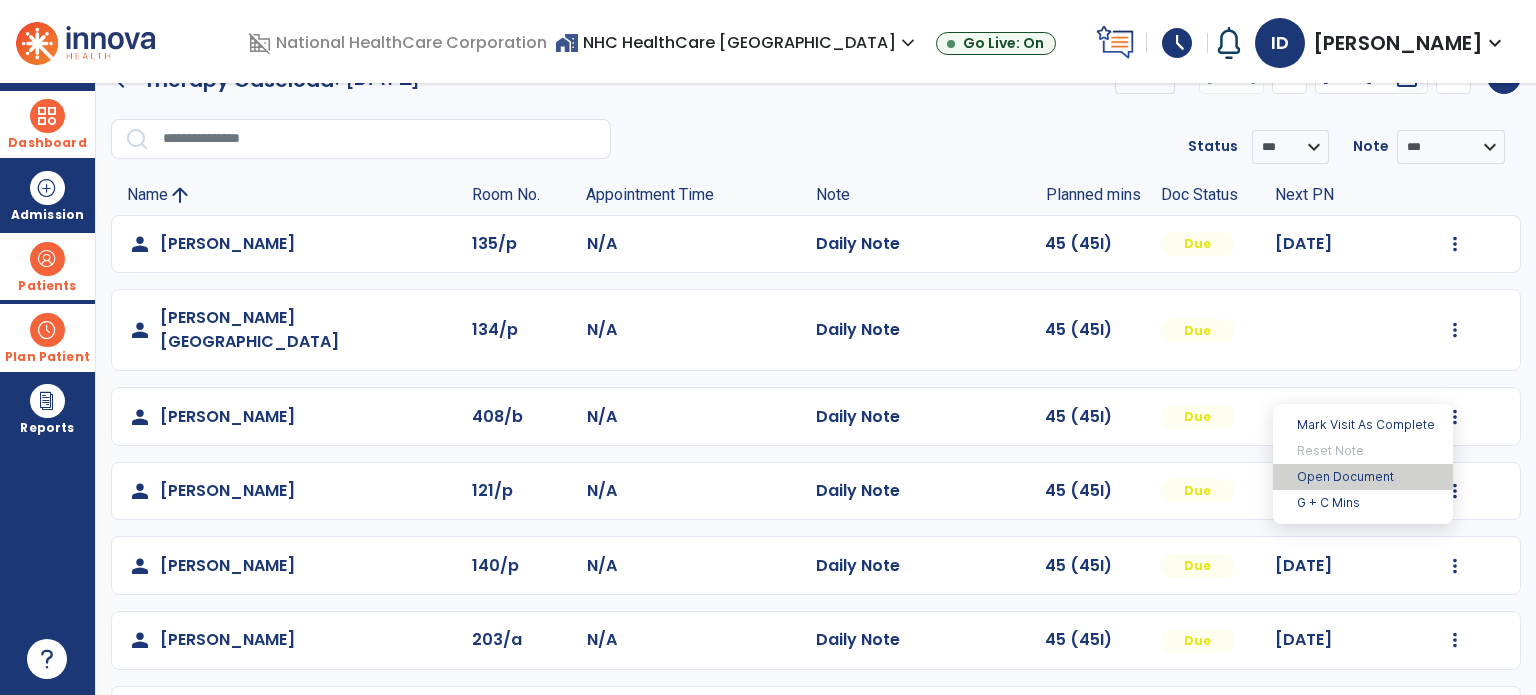 click on "Open Document" at bounding box center [1363, 477] 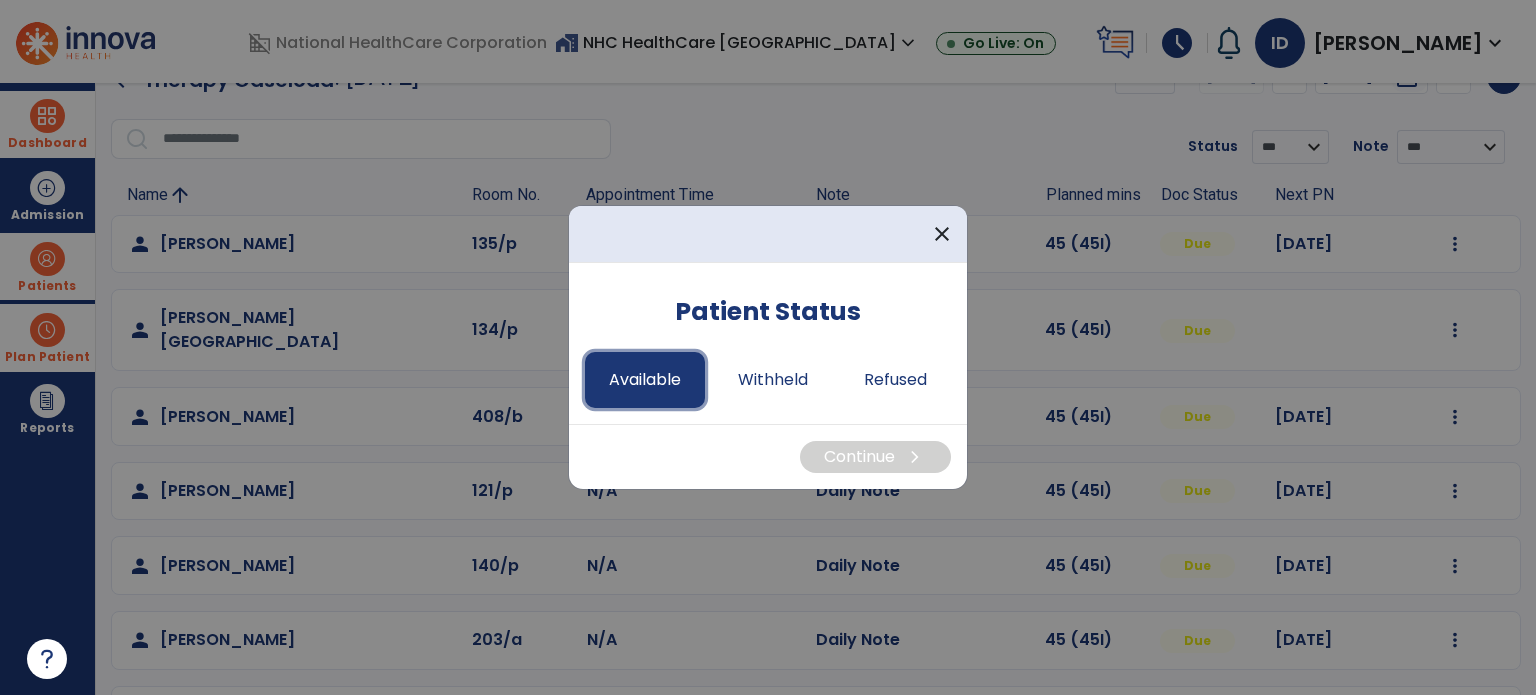 click on "Available" at bounding box center [645, 380] 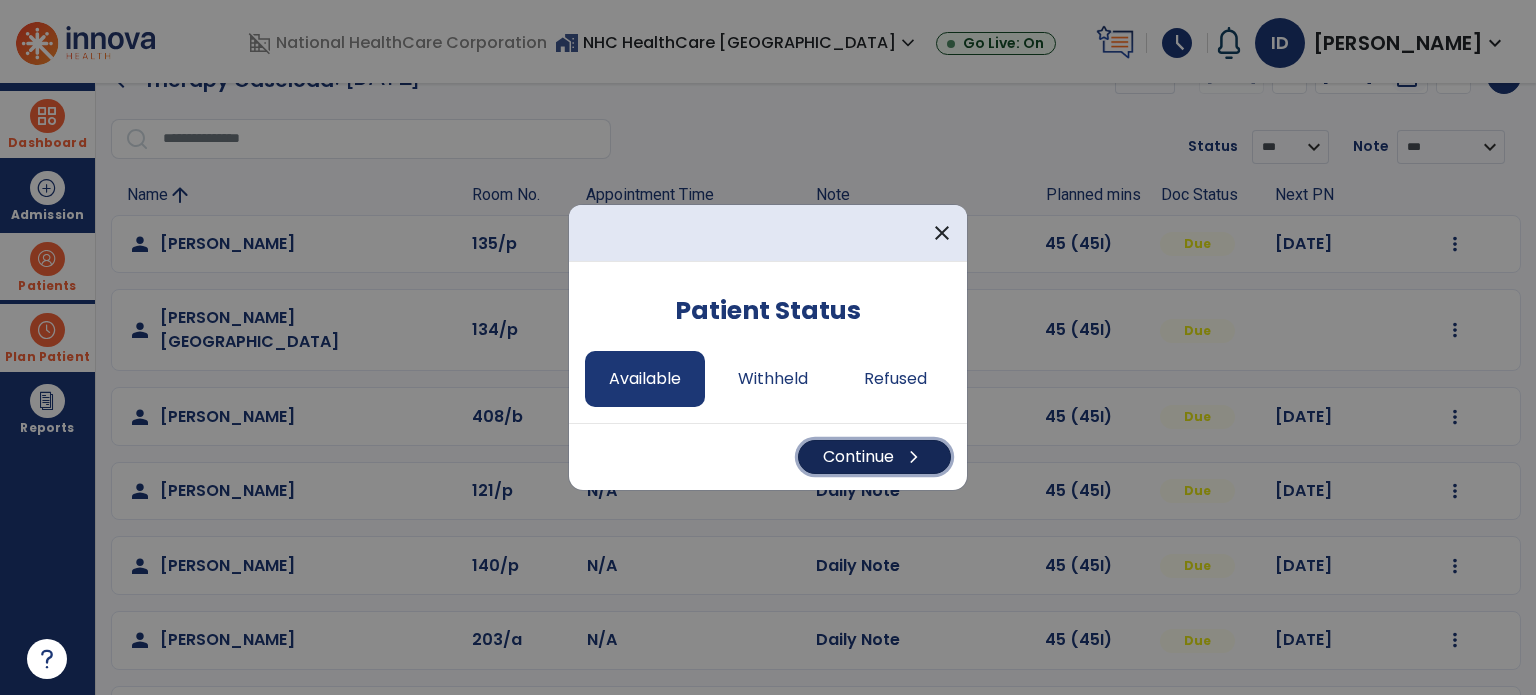 click on "Continue   chevron_right" at bounding box center [874, 457] 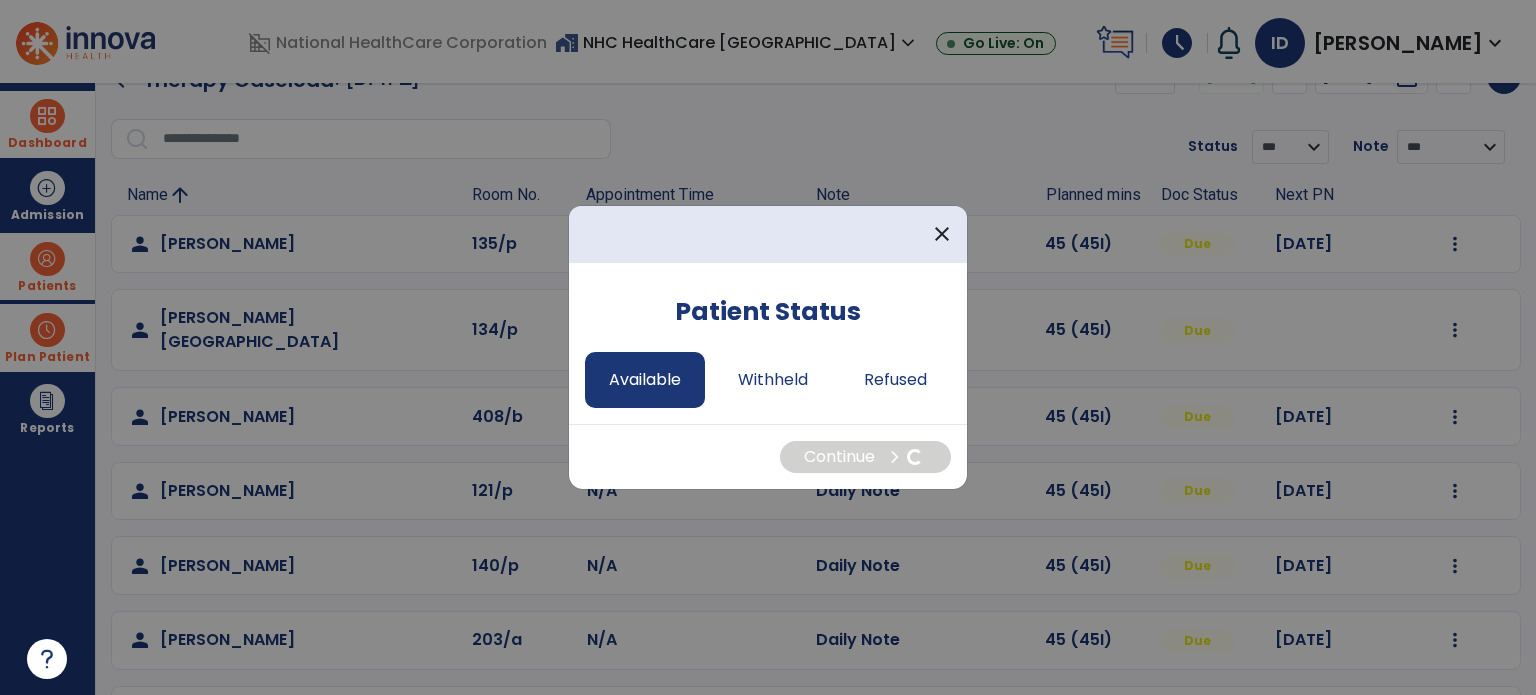 select on "*" 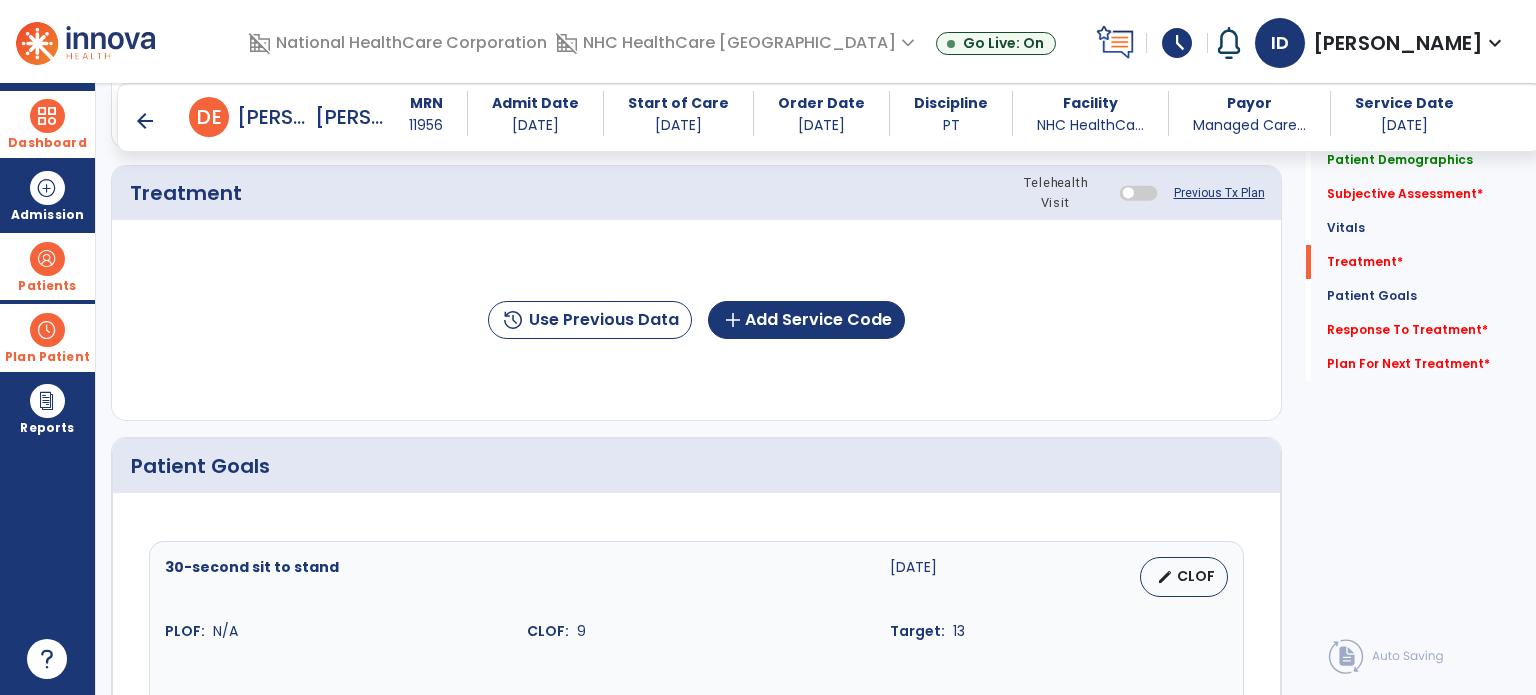 scroll, scrollTop: 1000, scrollLeft: 0, axis: vertical 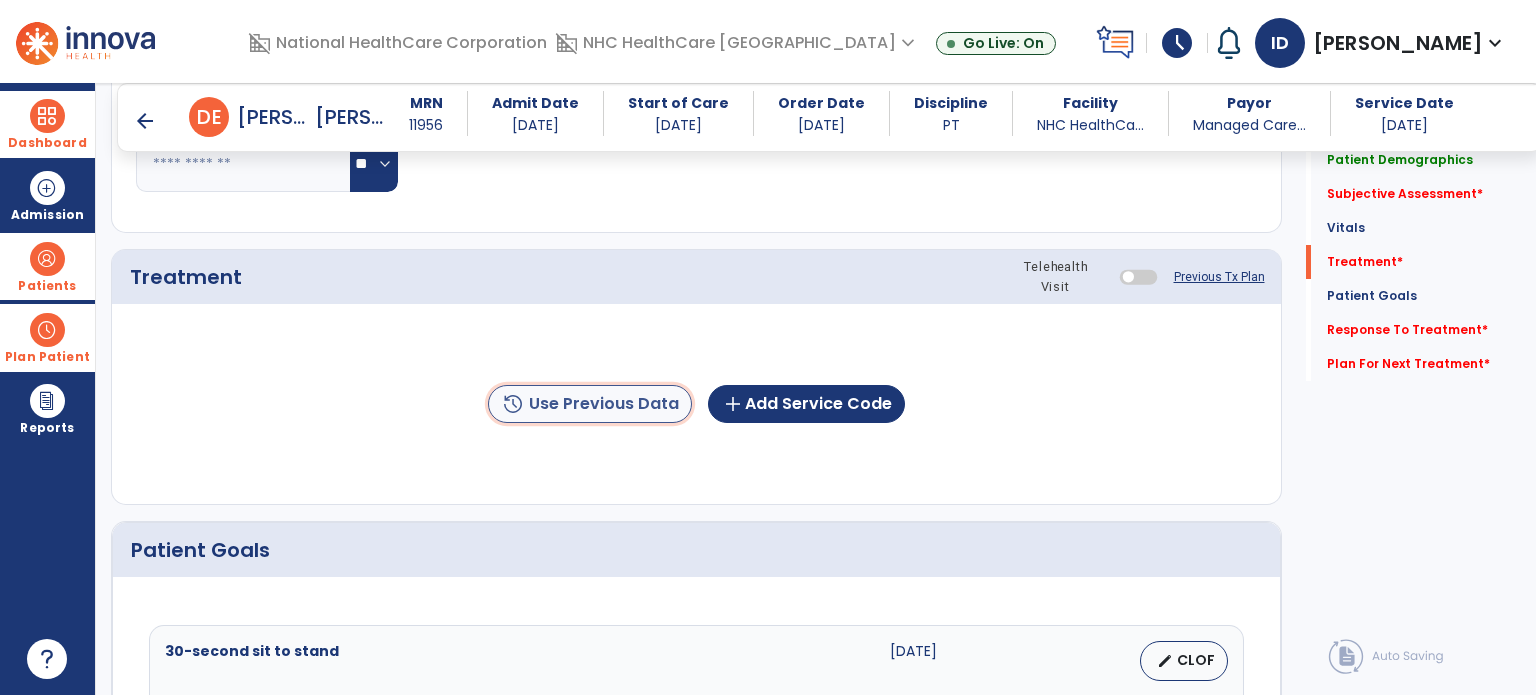 click on "history  Use Previous Data" 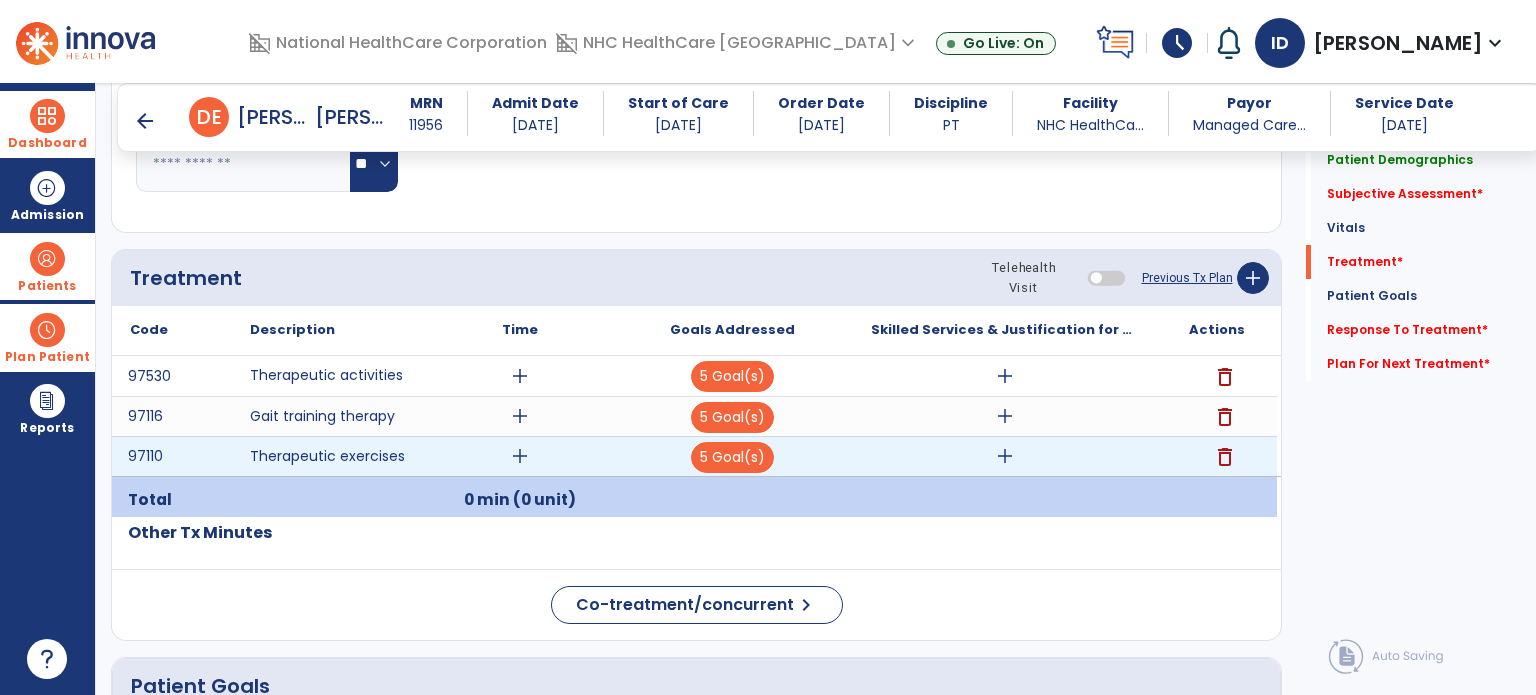 click on "add" at bounding box center [1005, 456] 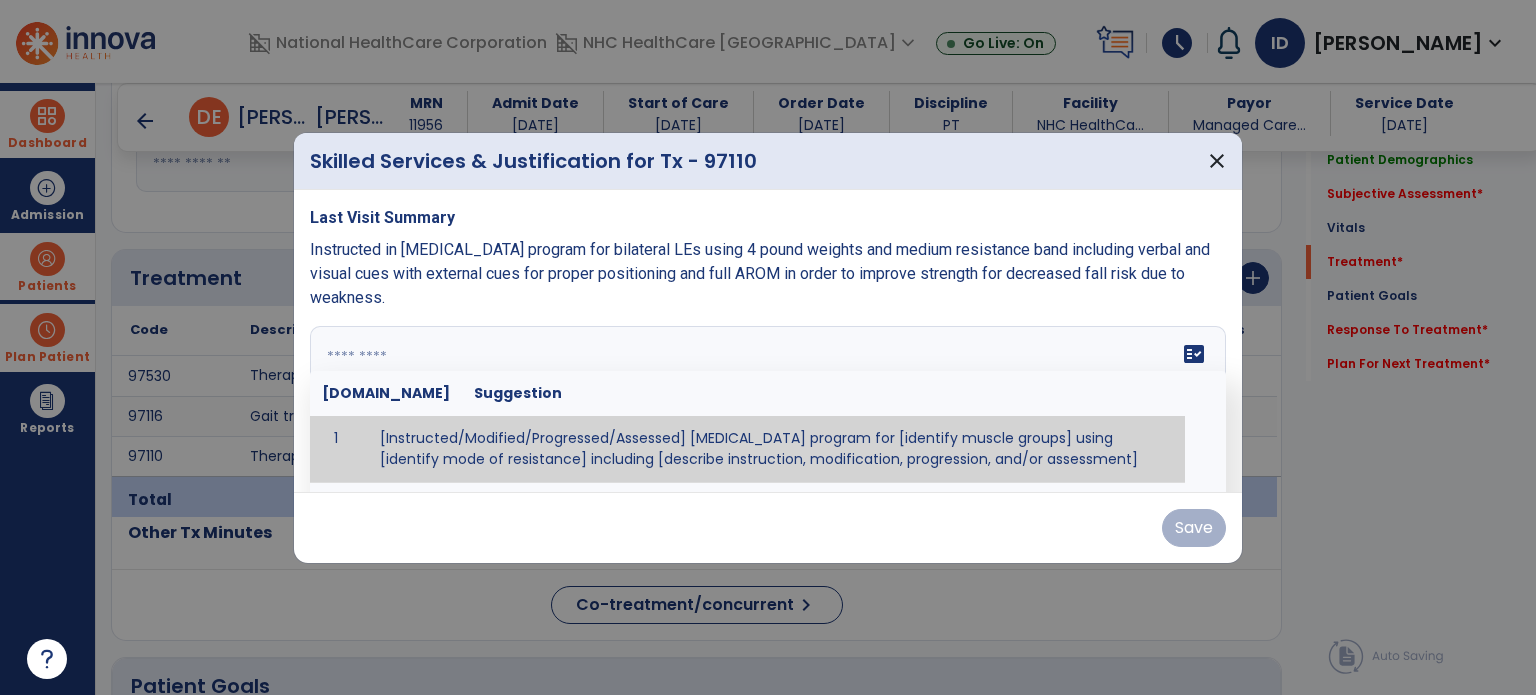 click at bounding box center [768, 401] 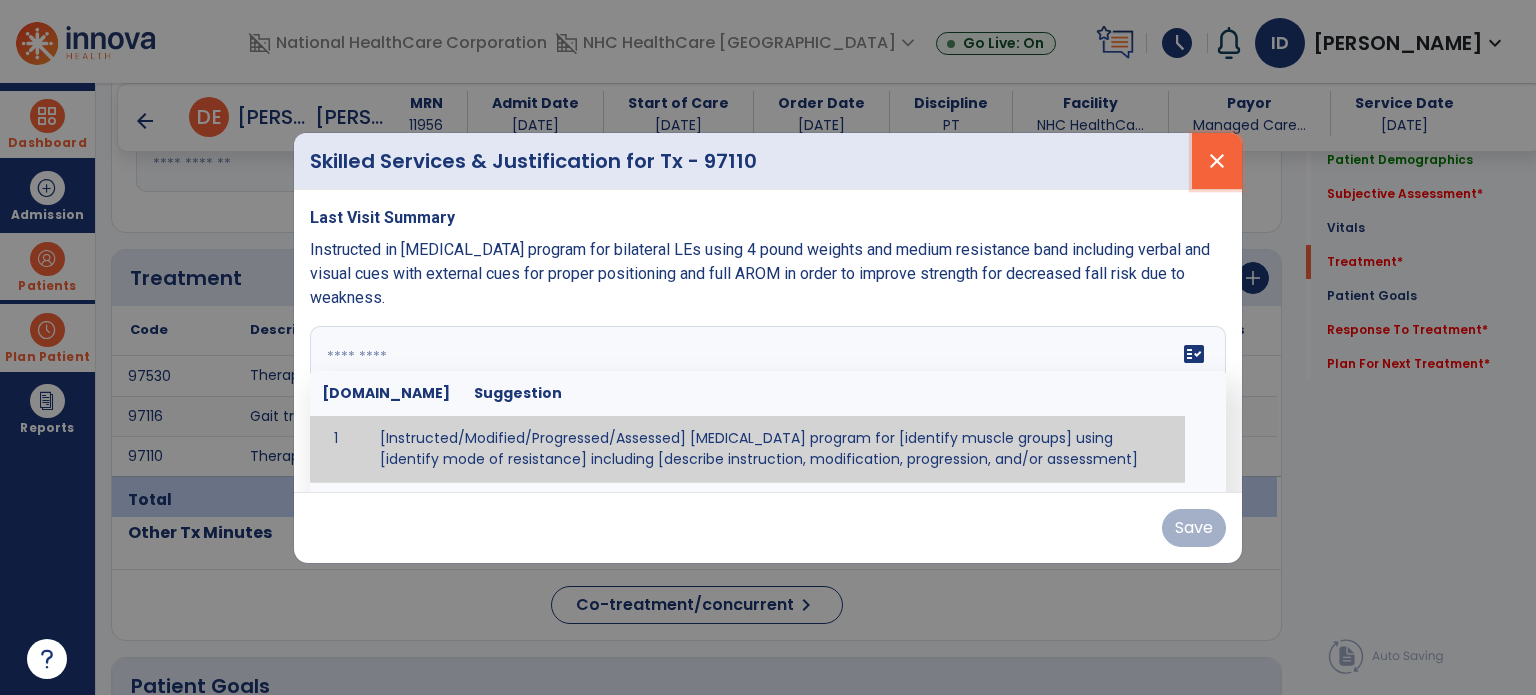 click on "close" at bounding box center (1217, 161) 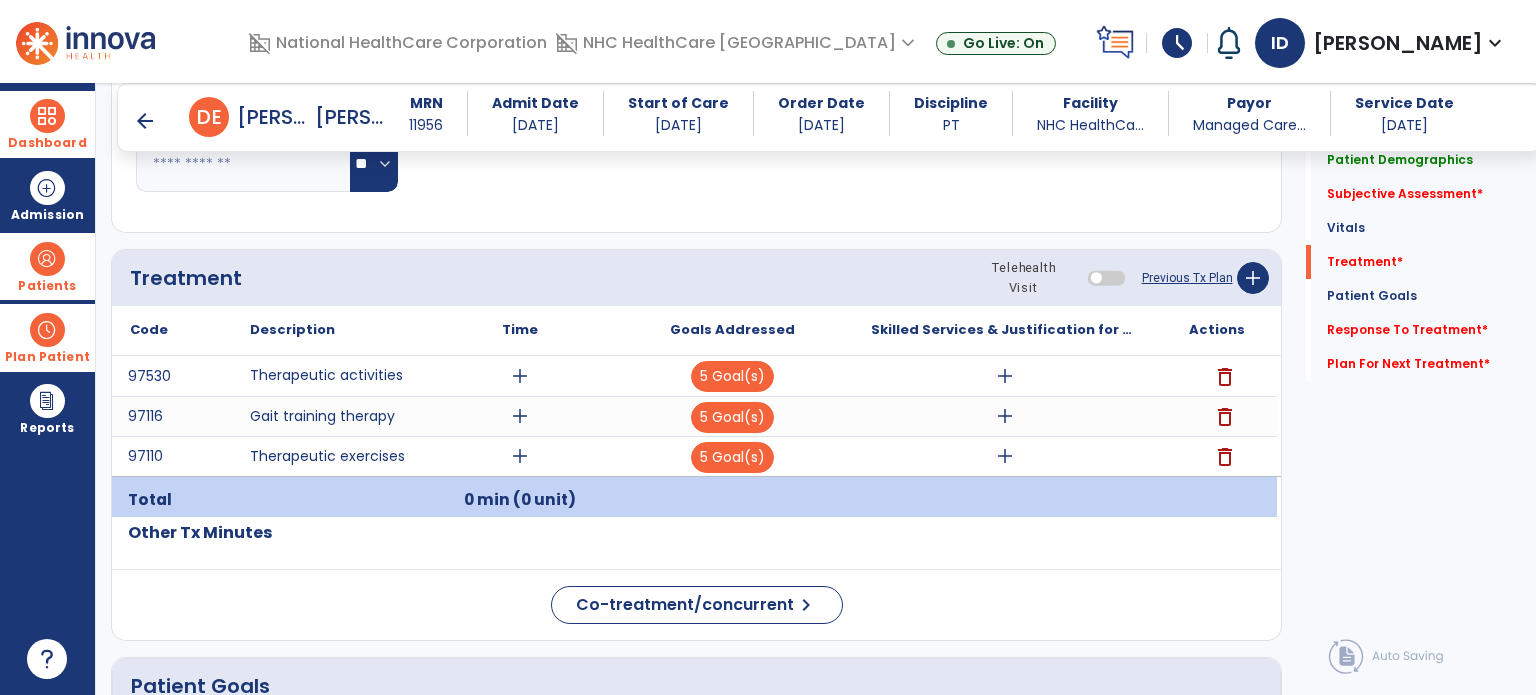 click at bounding box center [47, 259] 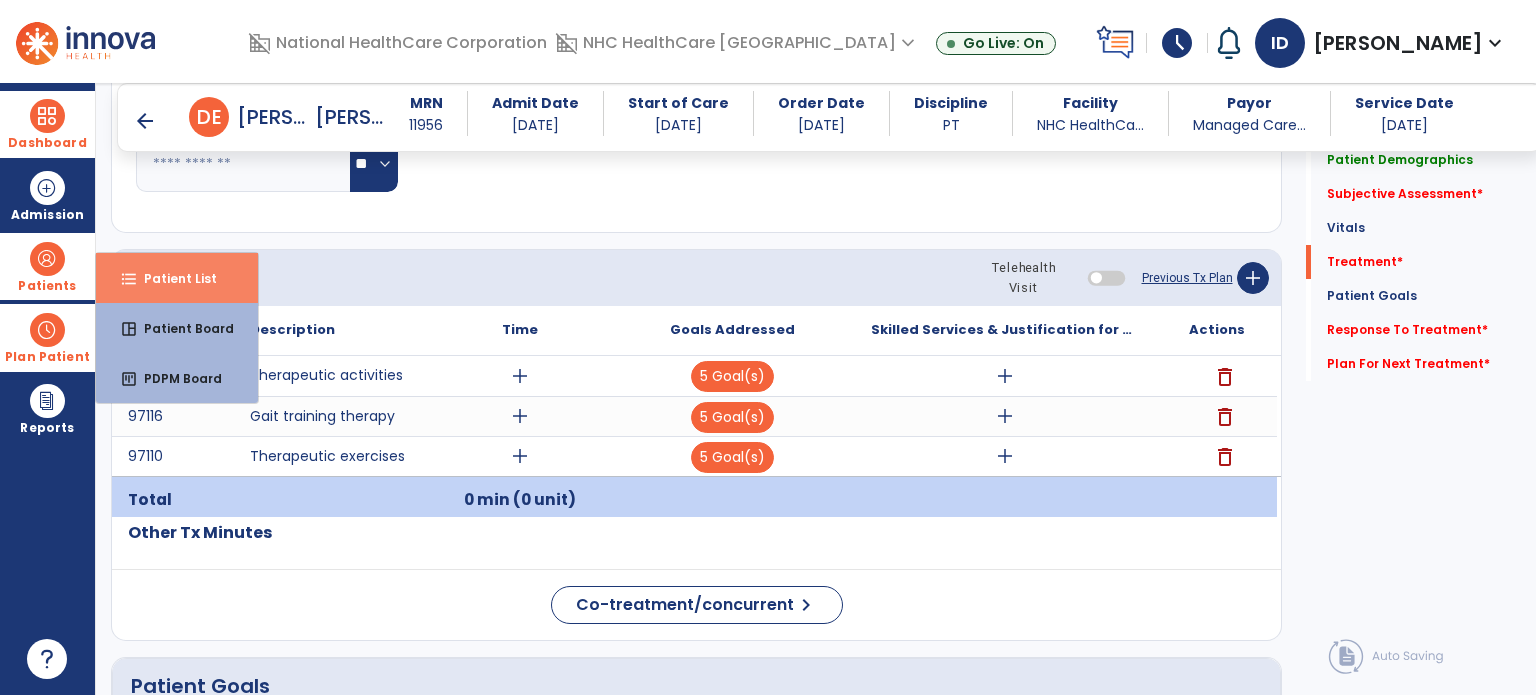 click on "format_list_bulleted  Patient List" at bounding box center [177, 278] 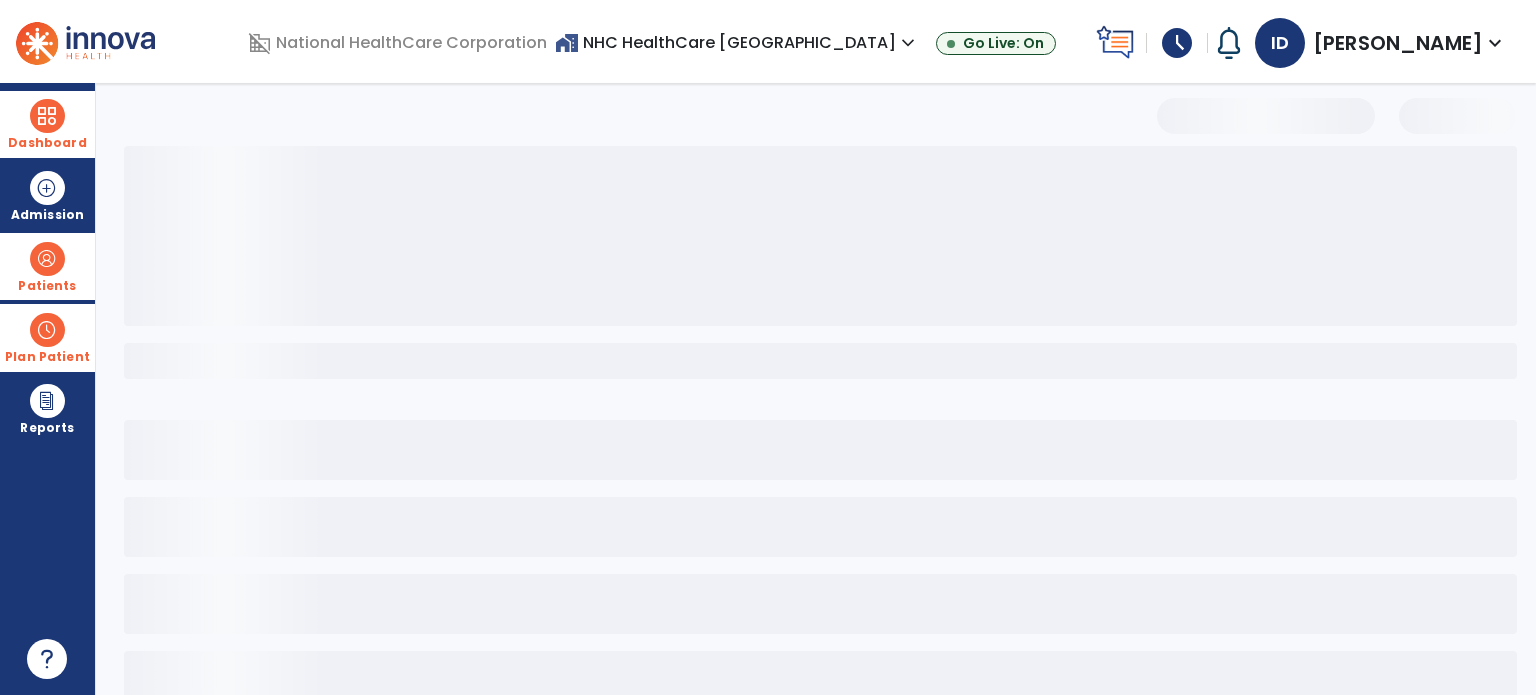 scroll, scrollTop: 46, scrollLeft: 0, axis: vertical 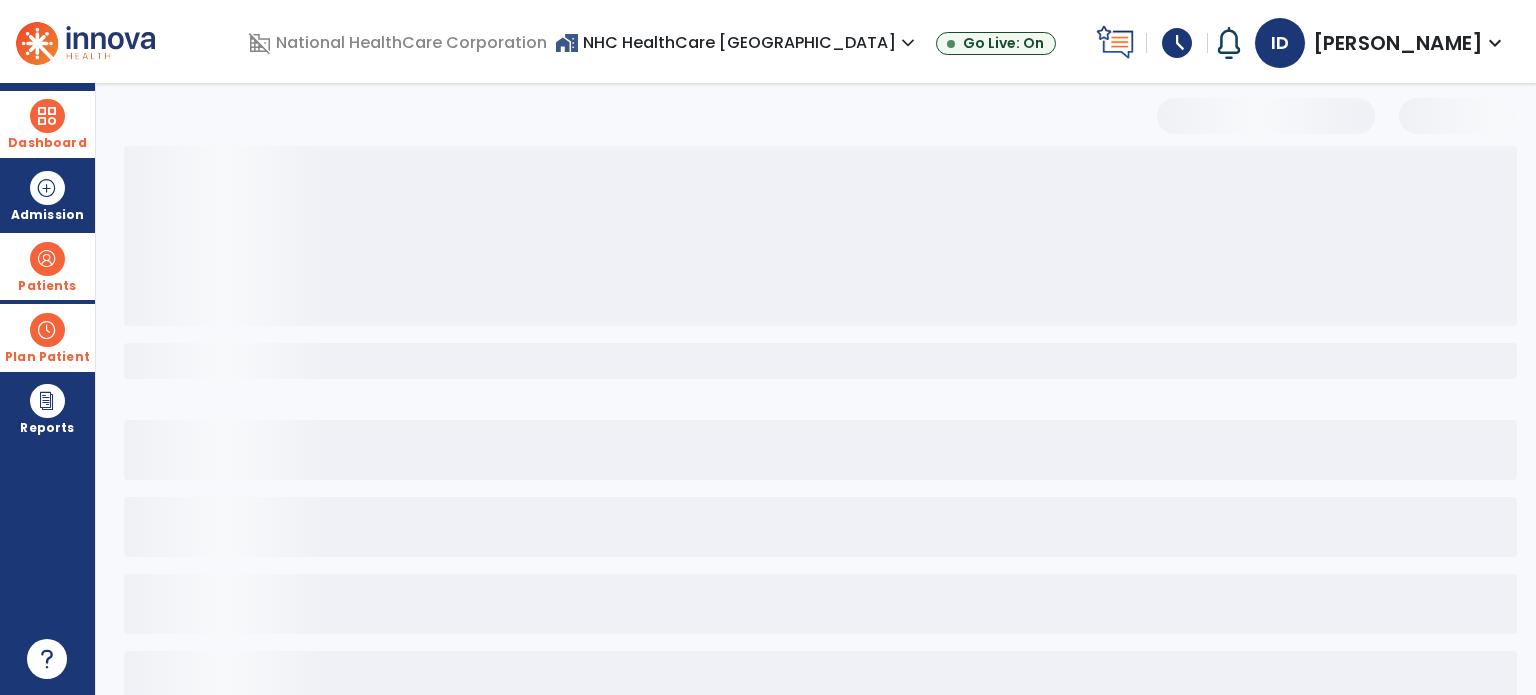 select on "***" 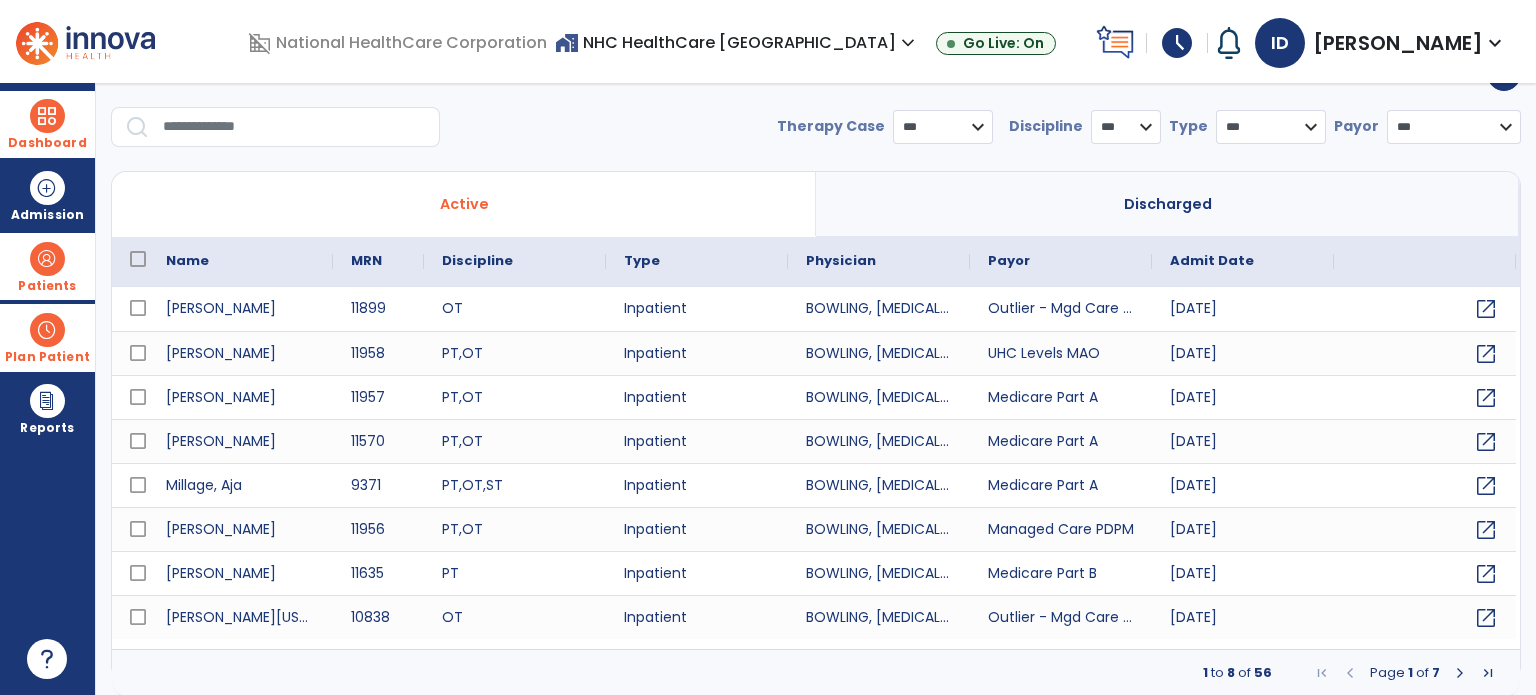 click at bounding box center (294, 127) 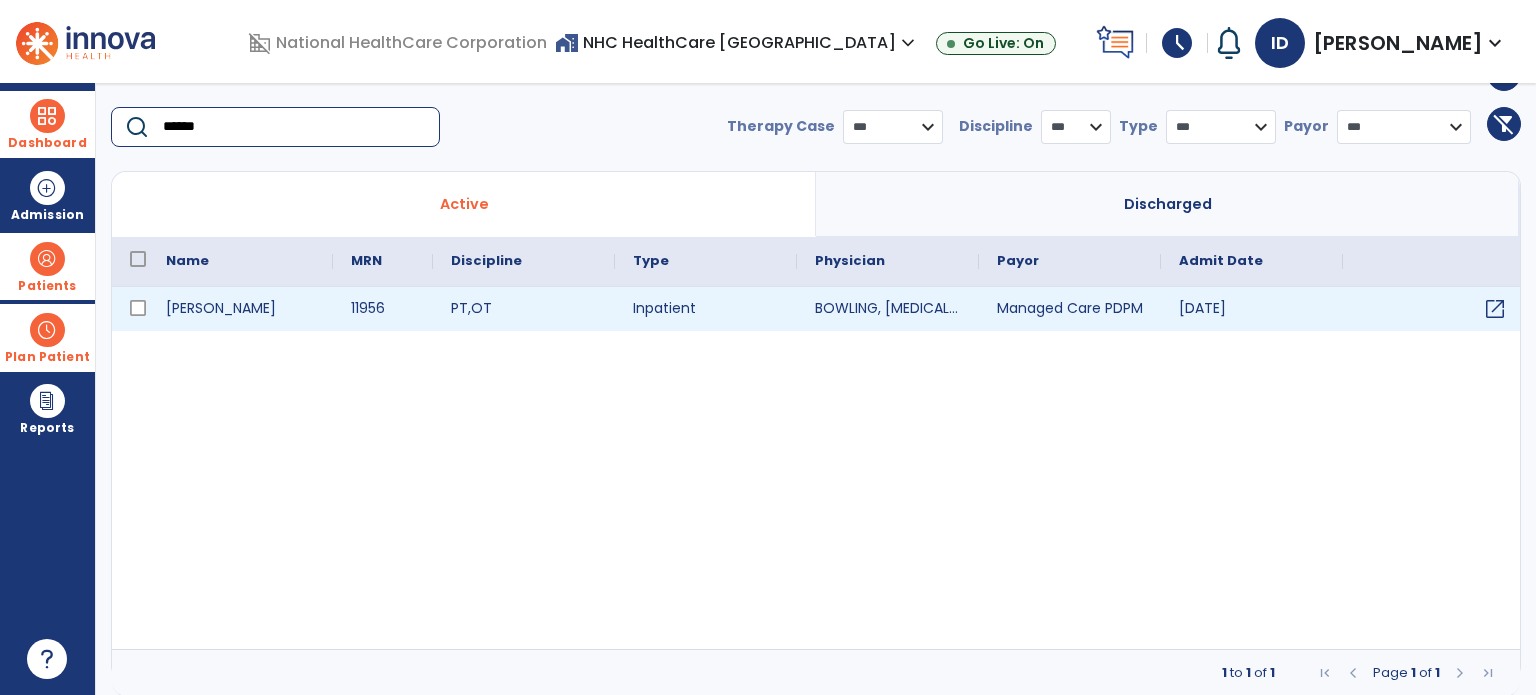 type on "******" 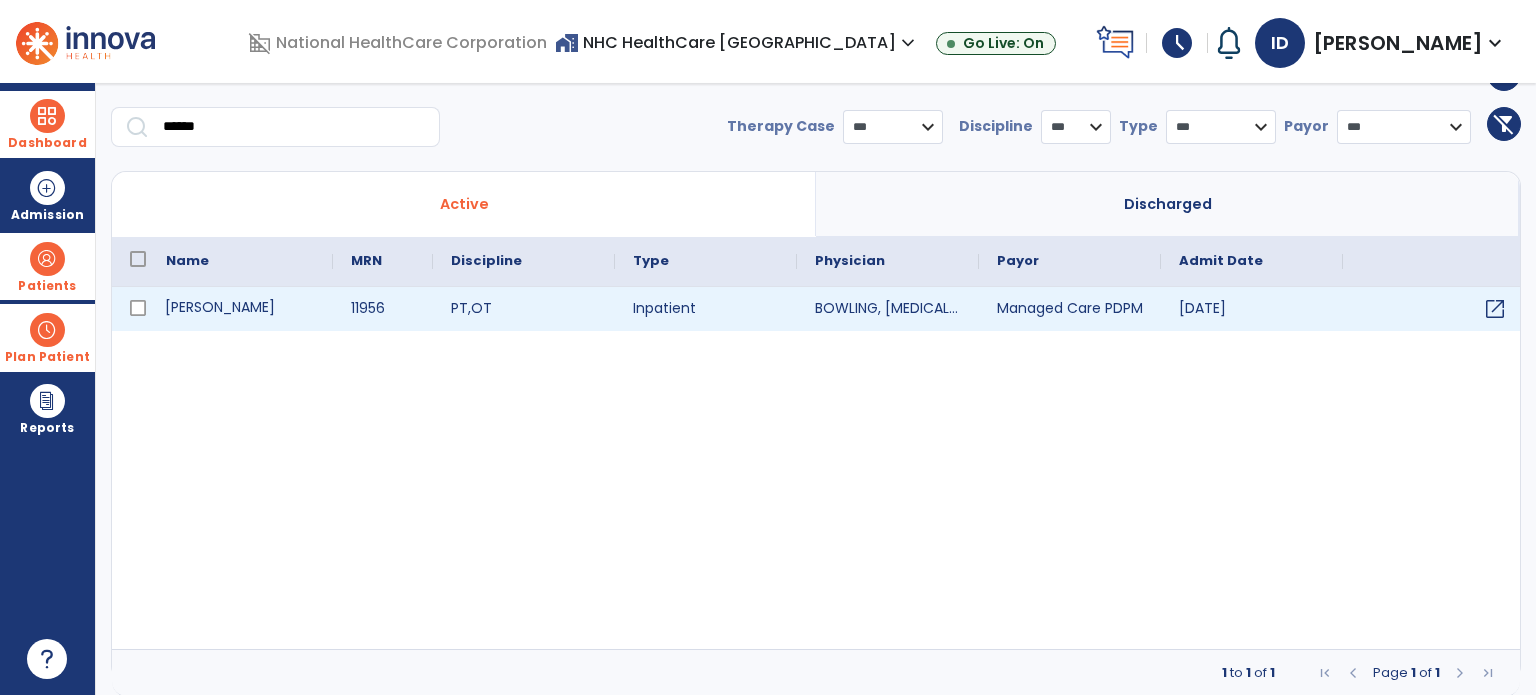 click on "Delong, Edward" at bounding box center [240, 309] 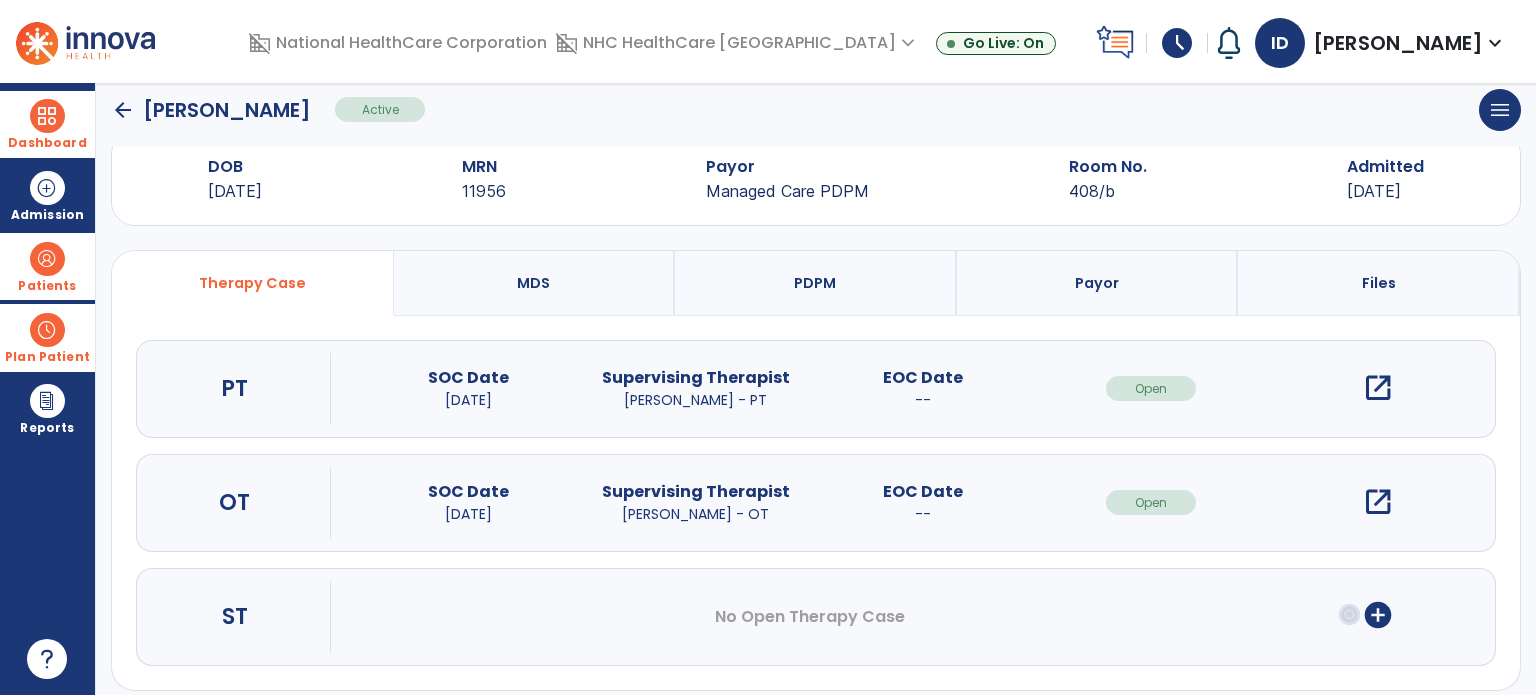 click on "open_in_new" at bounding box center [1378, 388] 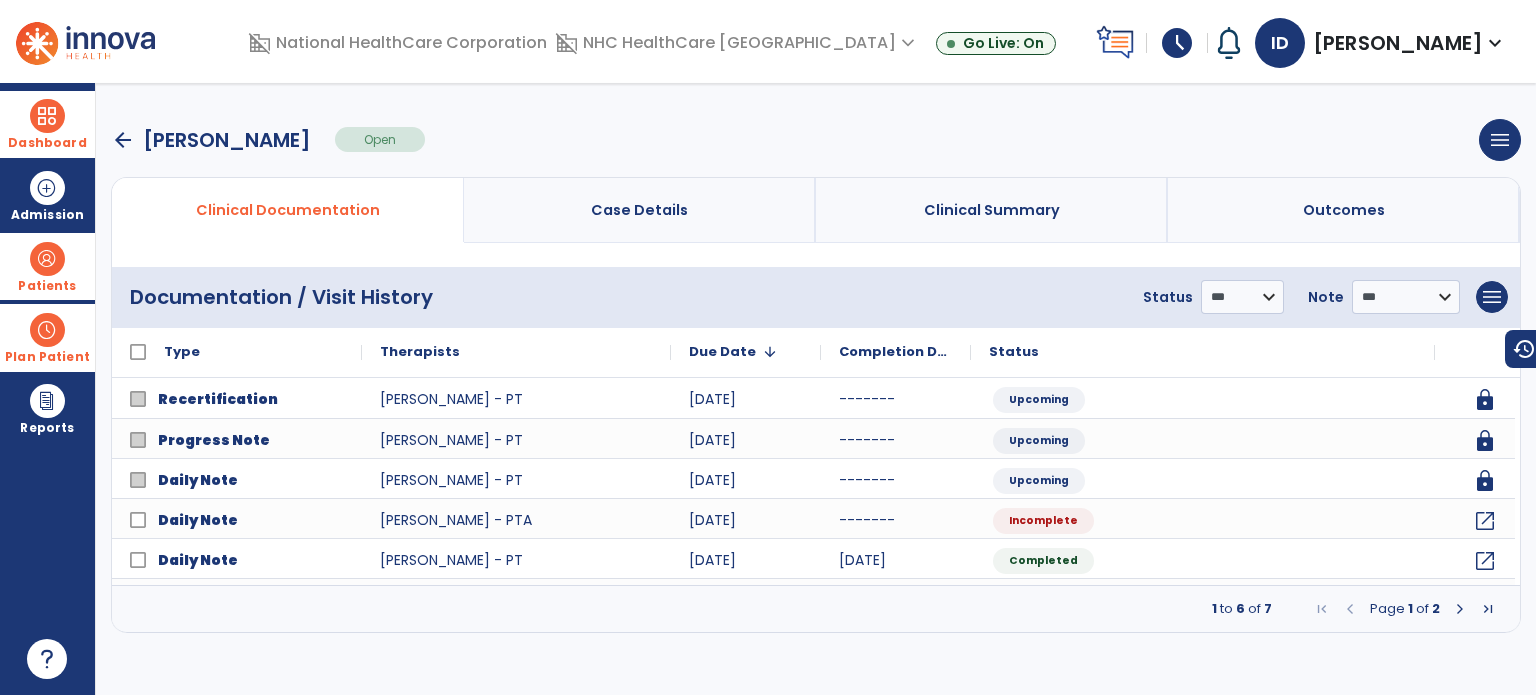 scroll, scrollTop: 0, scrollLeft: 0, axis: both 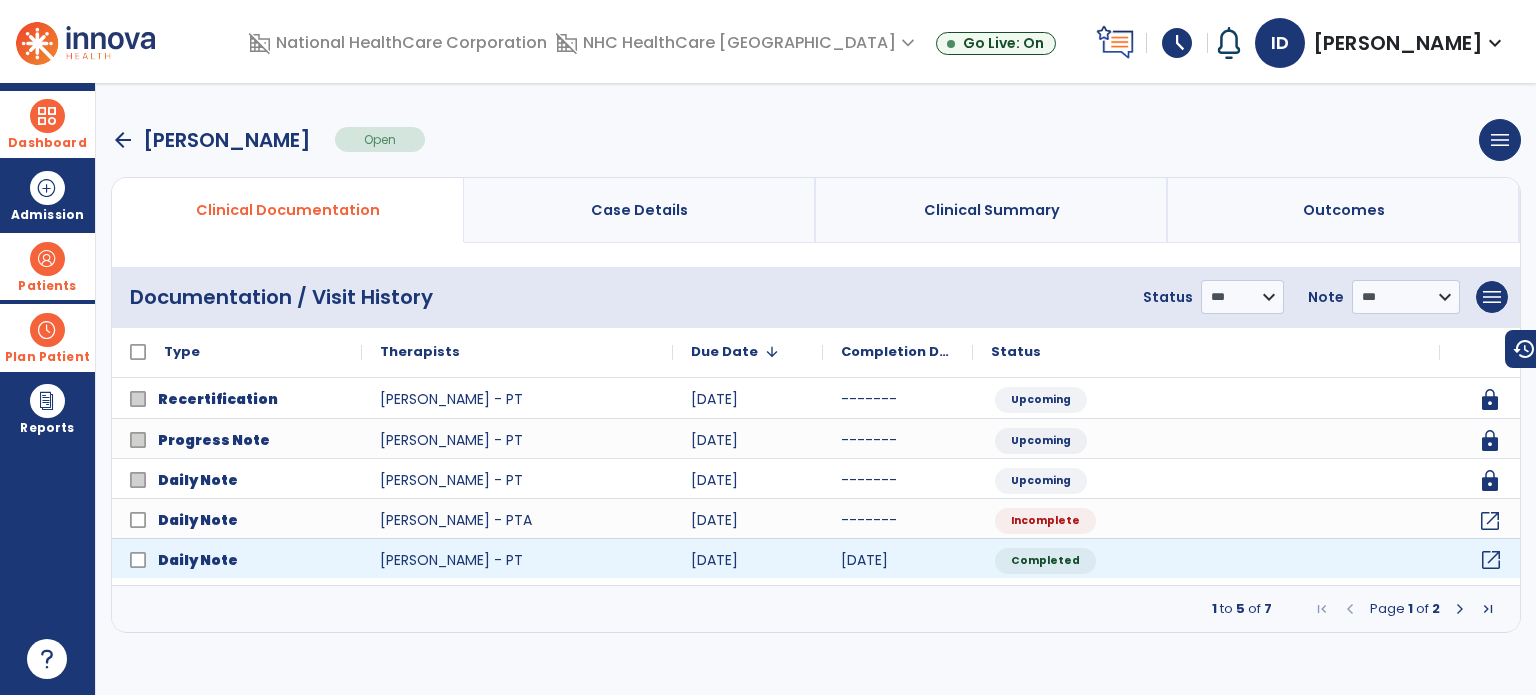 click on "open_in_new" 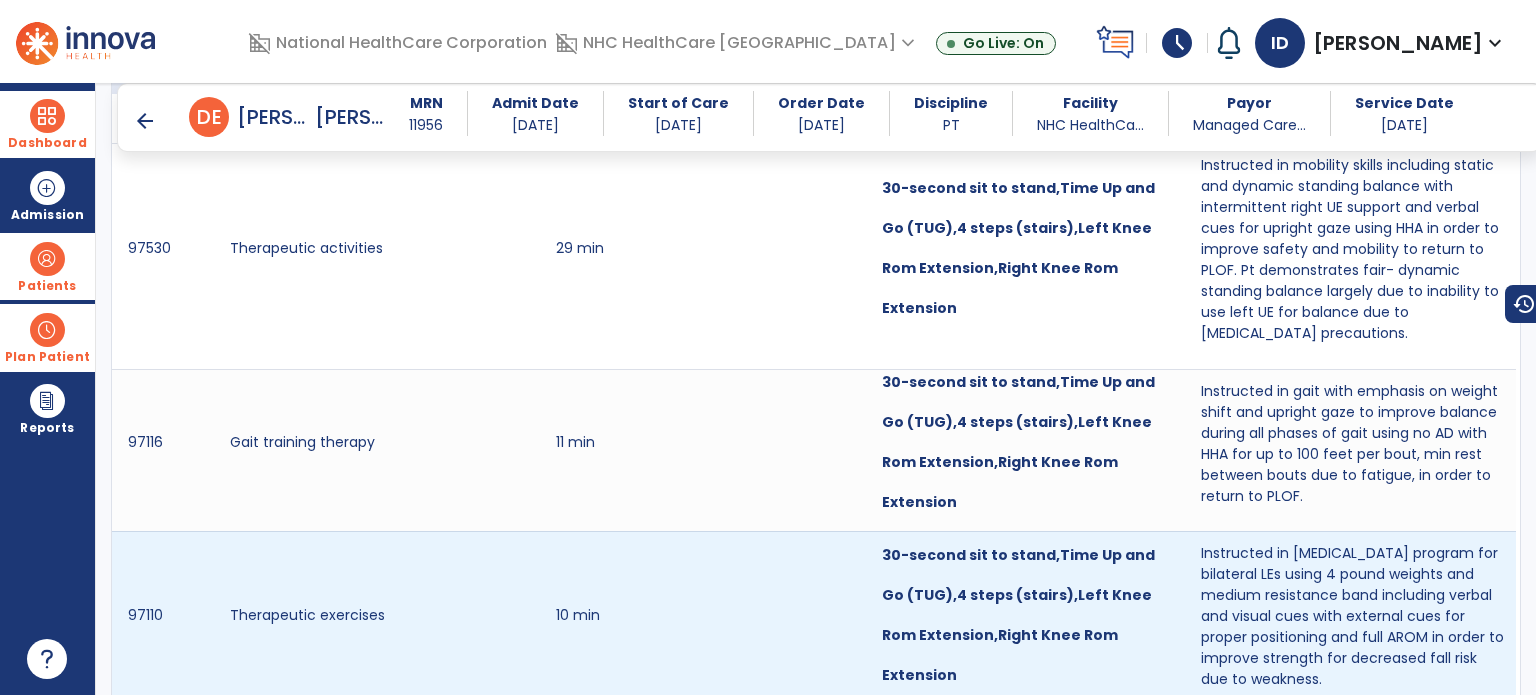 scroll, scrollTop: 1244, scrollLeft: 0, axis: vertical 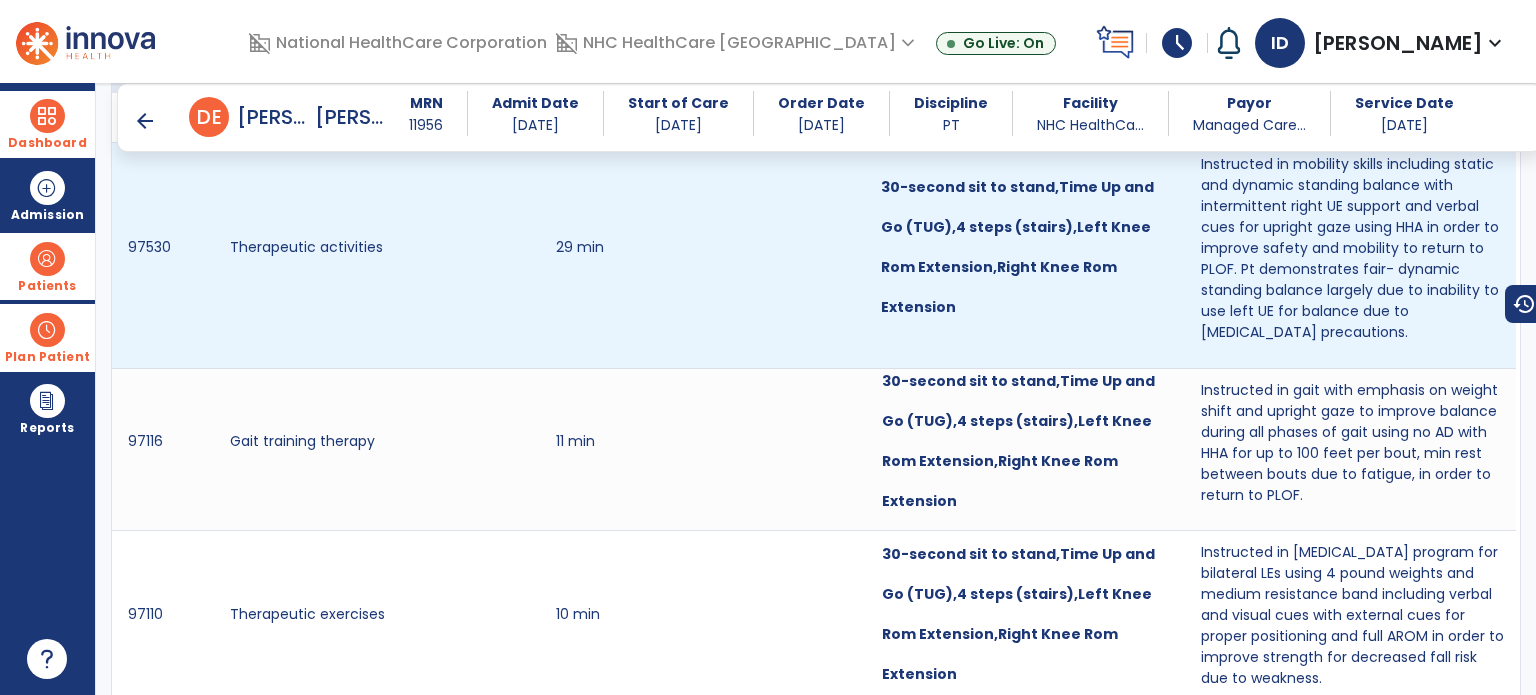 click on "30-second sit to stand,Time Up and Go (TUG),4 steps (stairs),Left Knee Rom Extension,Right Knee Rom Extension" at bounding box center [1027, 255] 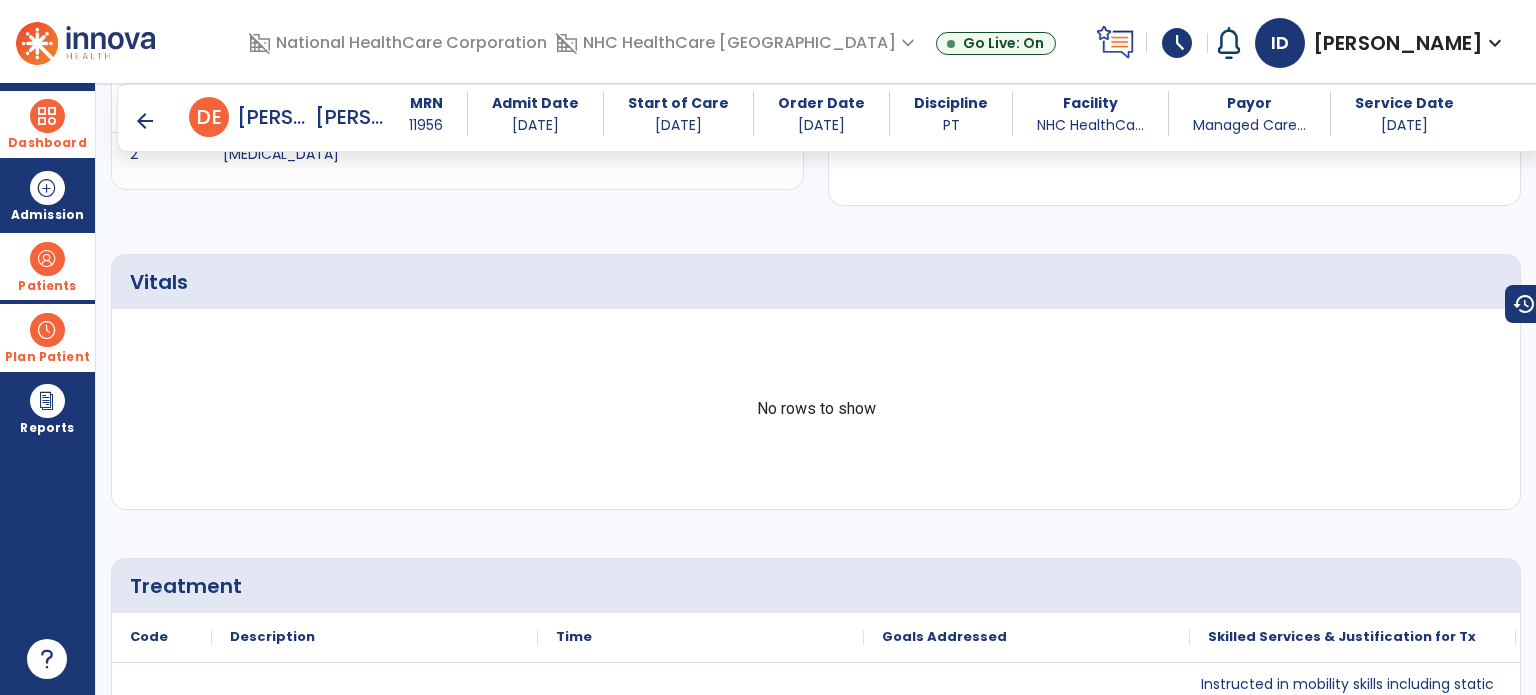 scroll, scrollTop: 723, scrollLeft: 0, axis: vertical 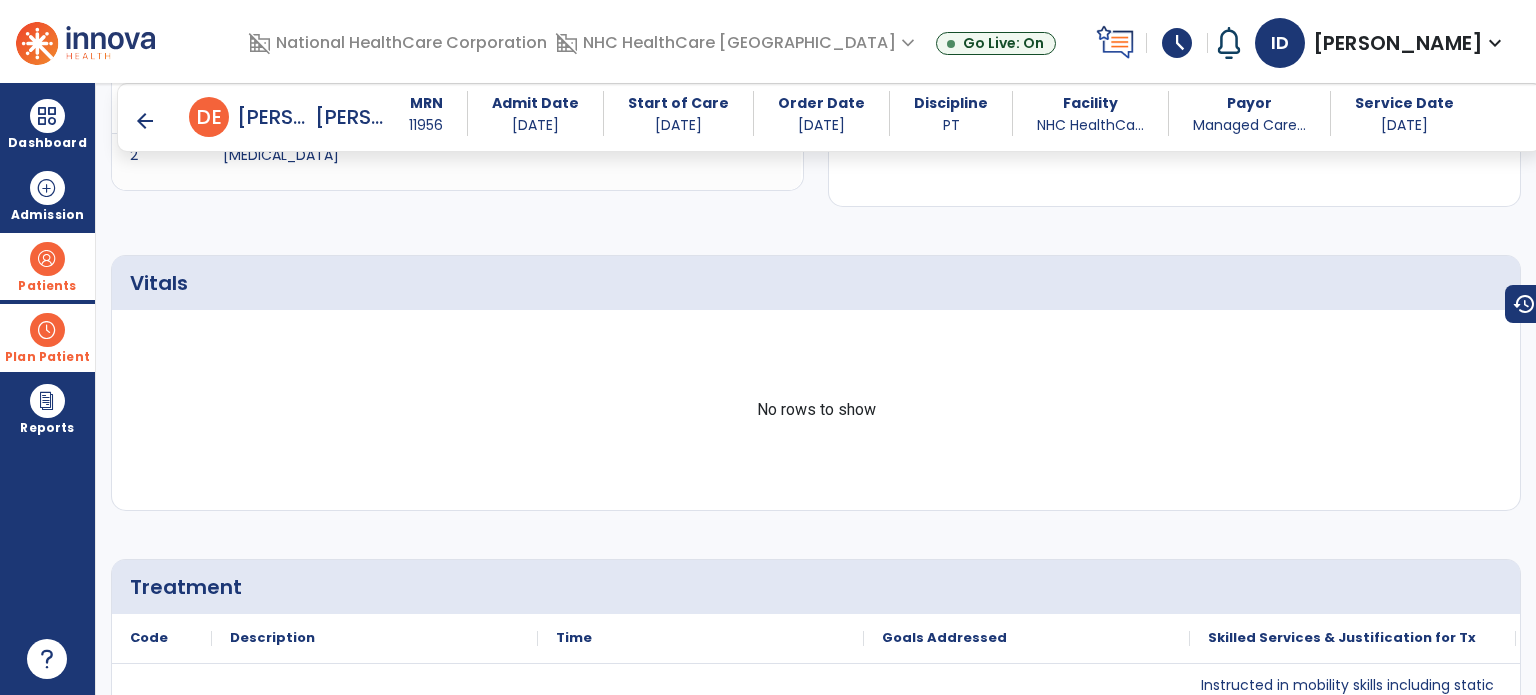 click on "arrow_back" at bounding box center [145, 121] 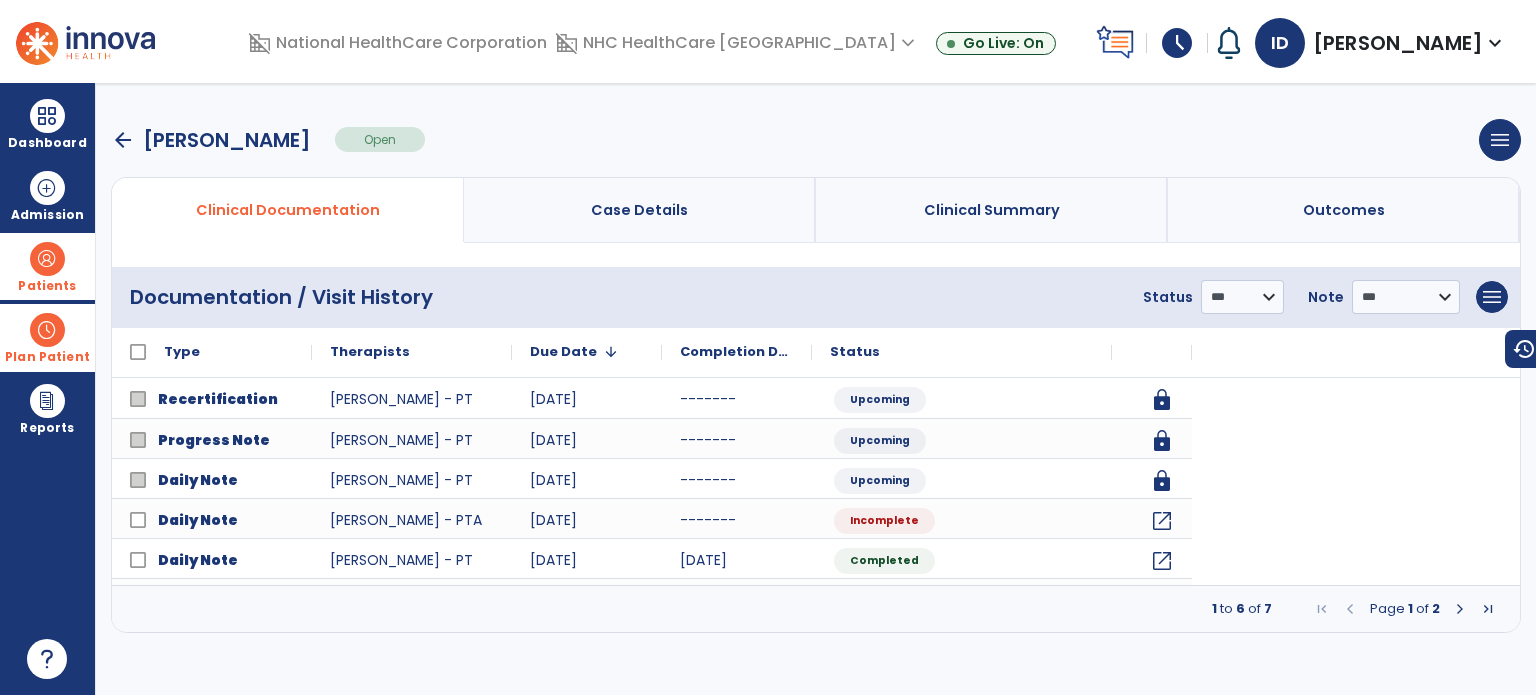 scroll, scrollTop: 0, scrollLeft: 0, axis: both 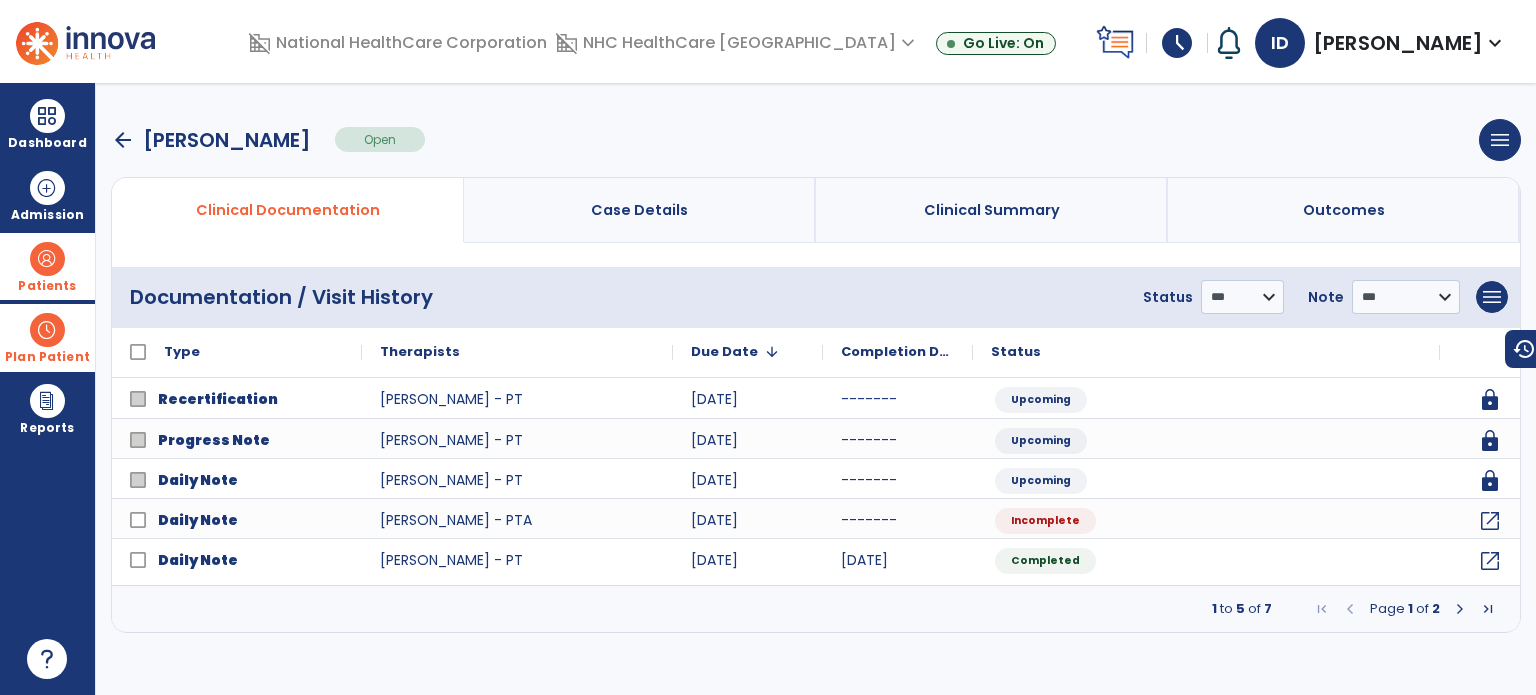 click on "Plan Patient" at bounding box center [47, 266] 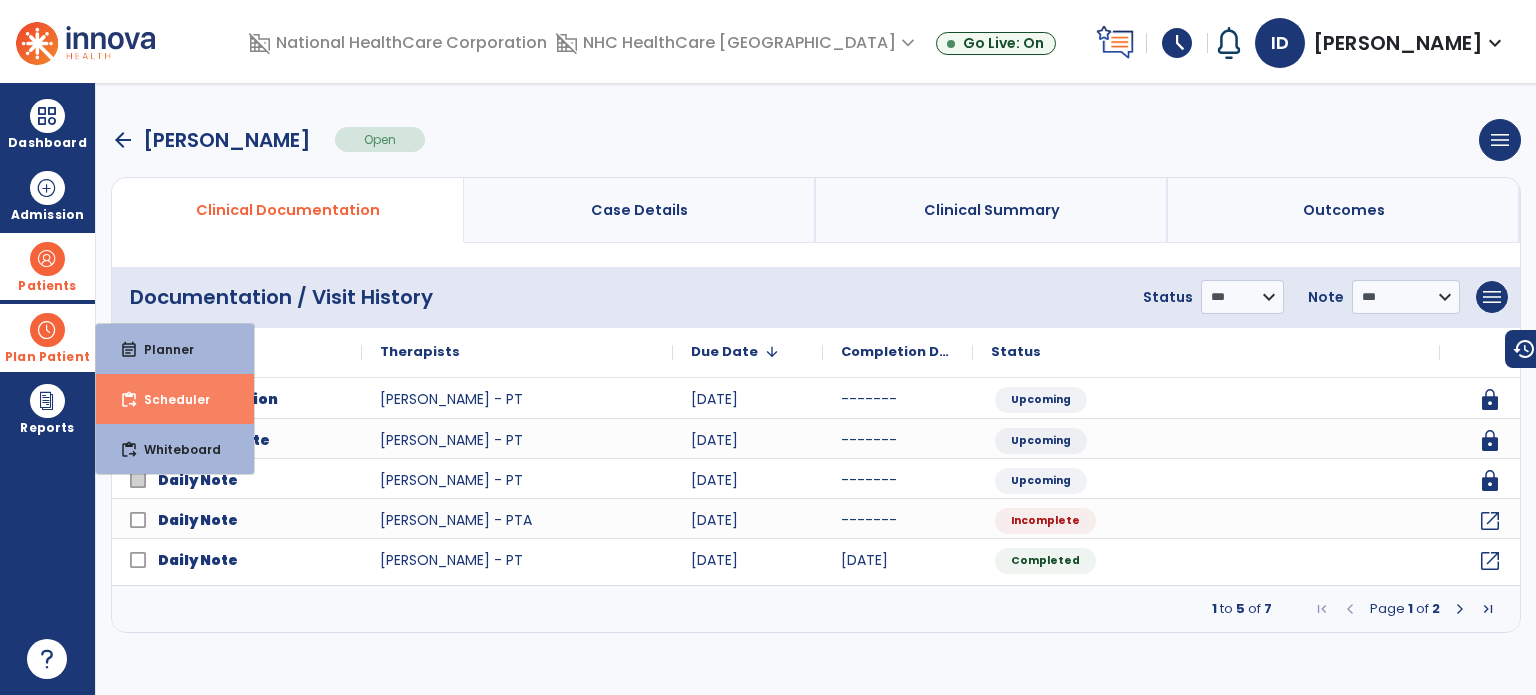 click on "Scheduler" at bounding box center (169, 399) 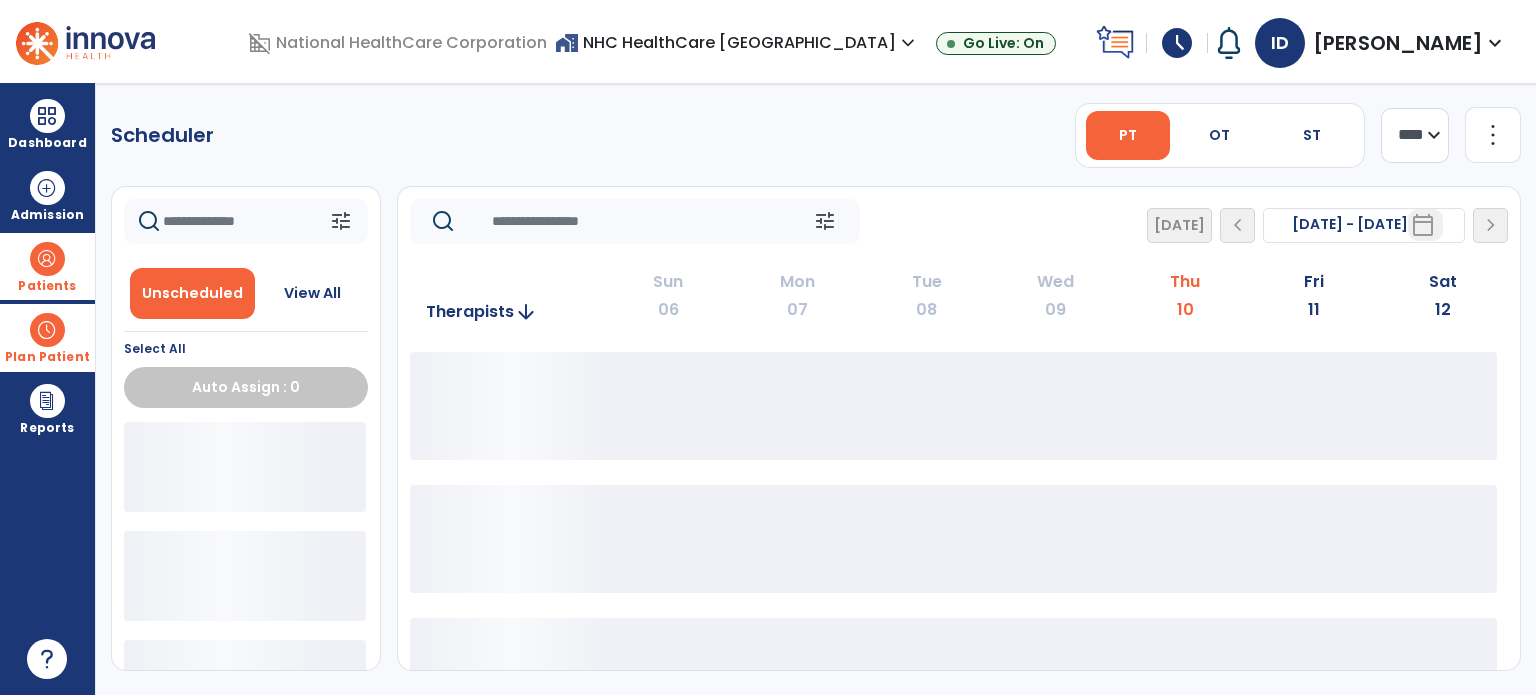 click on "Plan Patient" at bounding box center (47, 337) 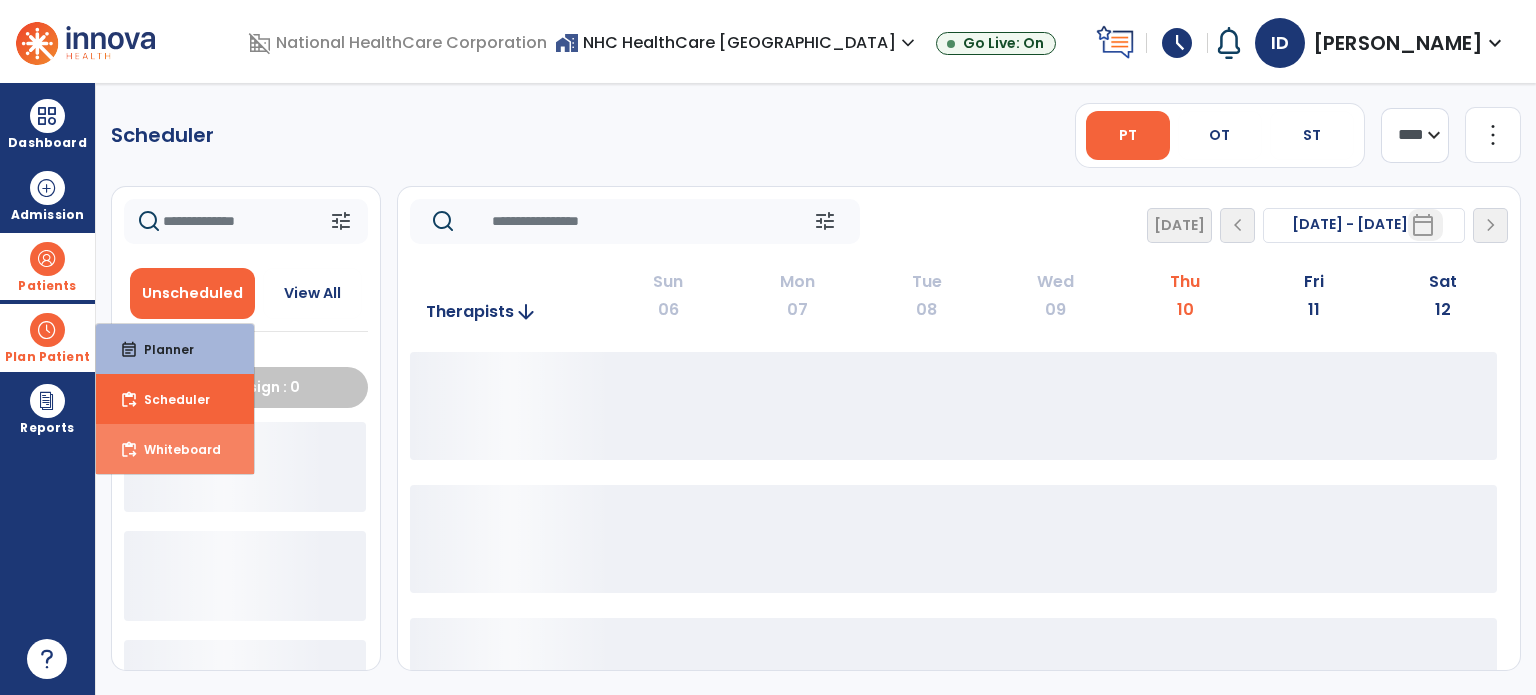 click on "content_paste_go  Whiteboard" at bounding box center (175, 449) 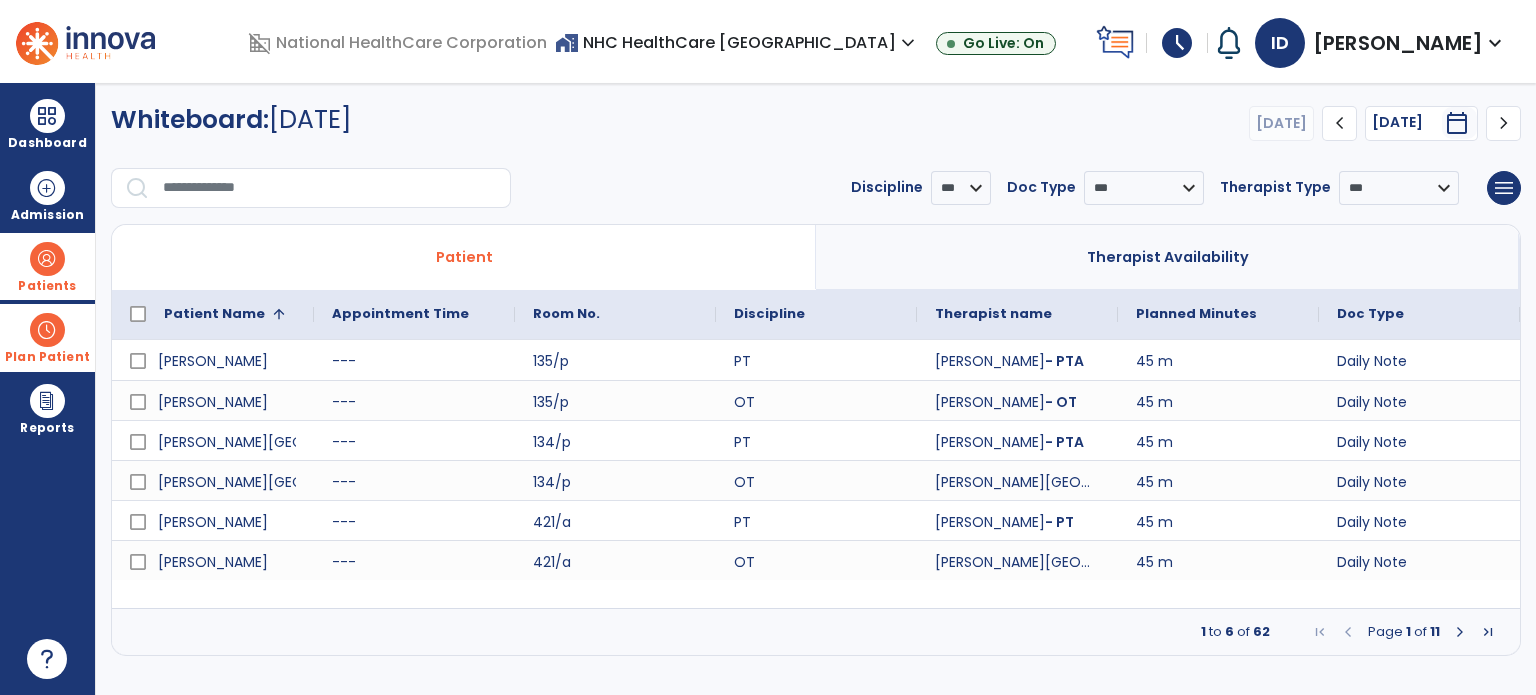 click 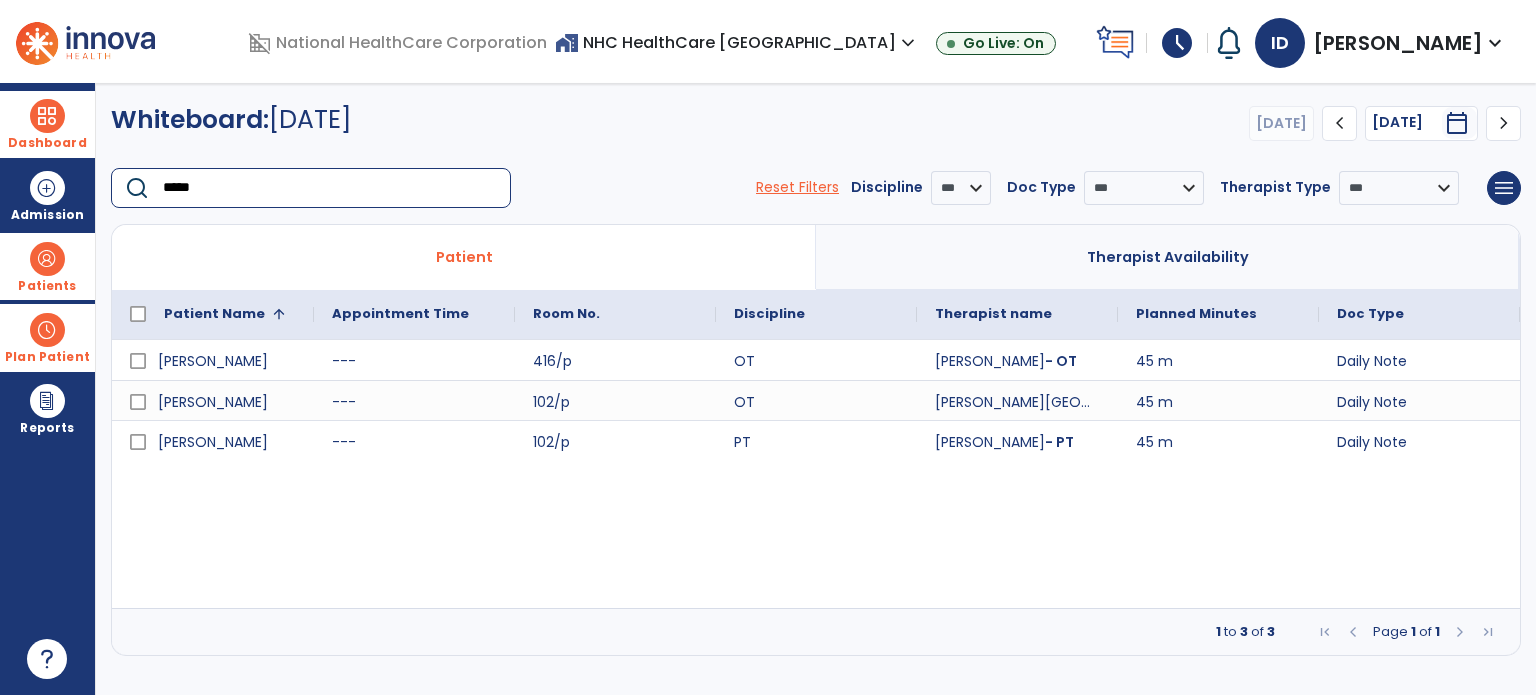 type on "*****" 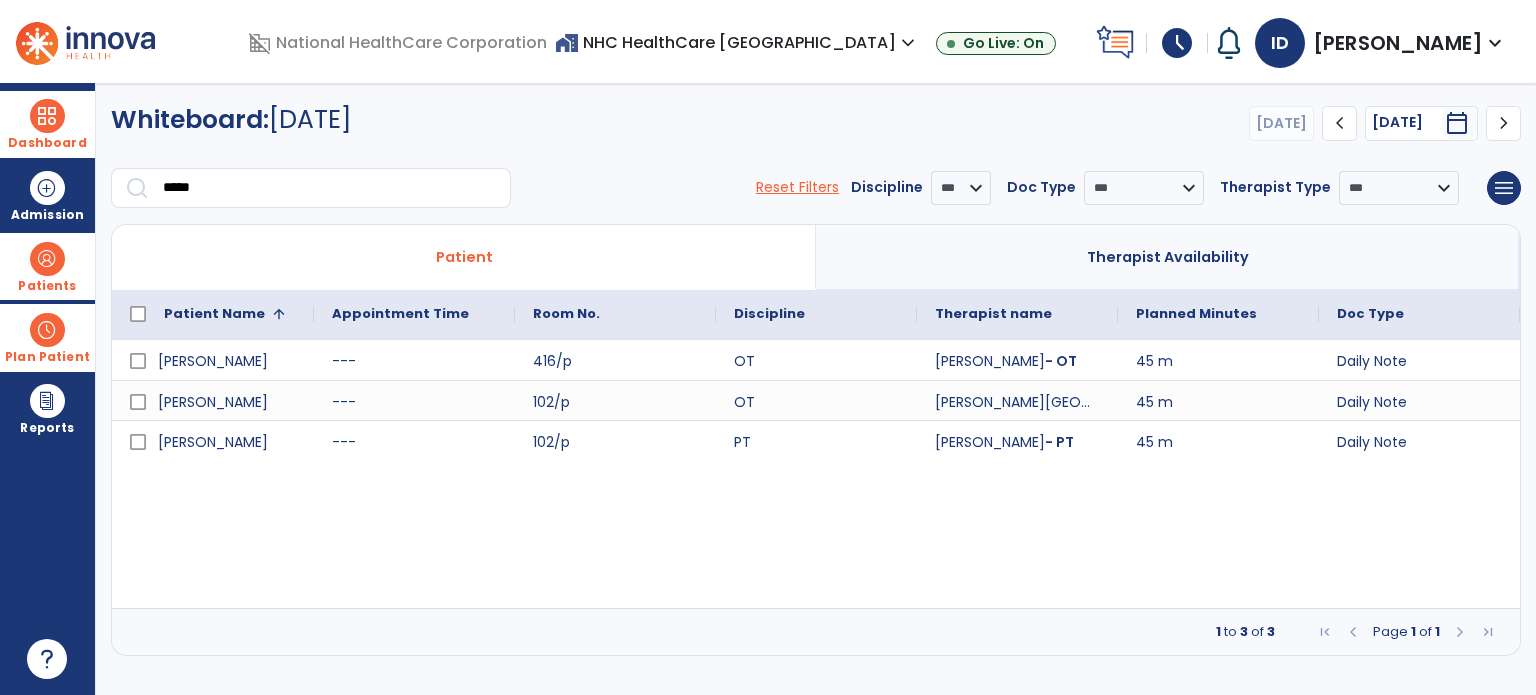click on "Dashboard" at bounding box center (47, 143) 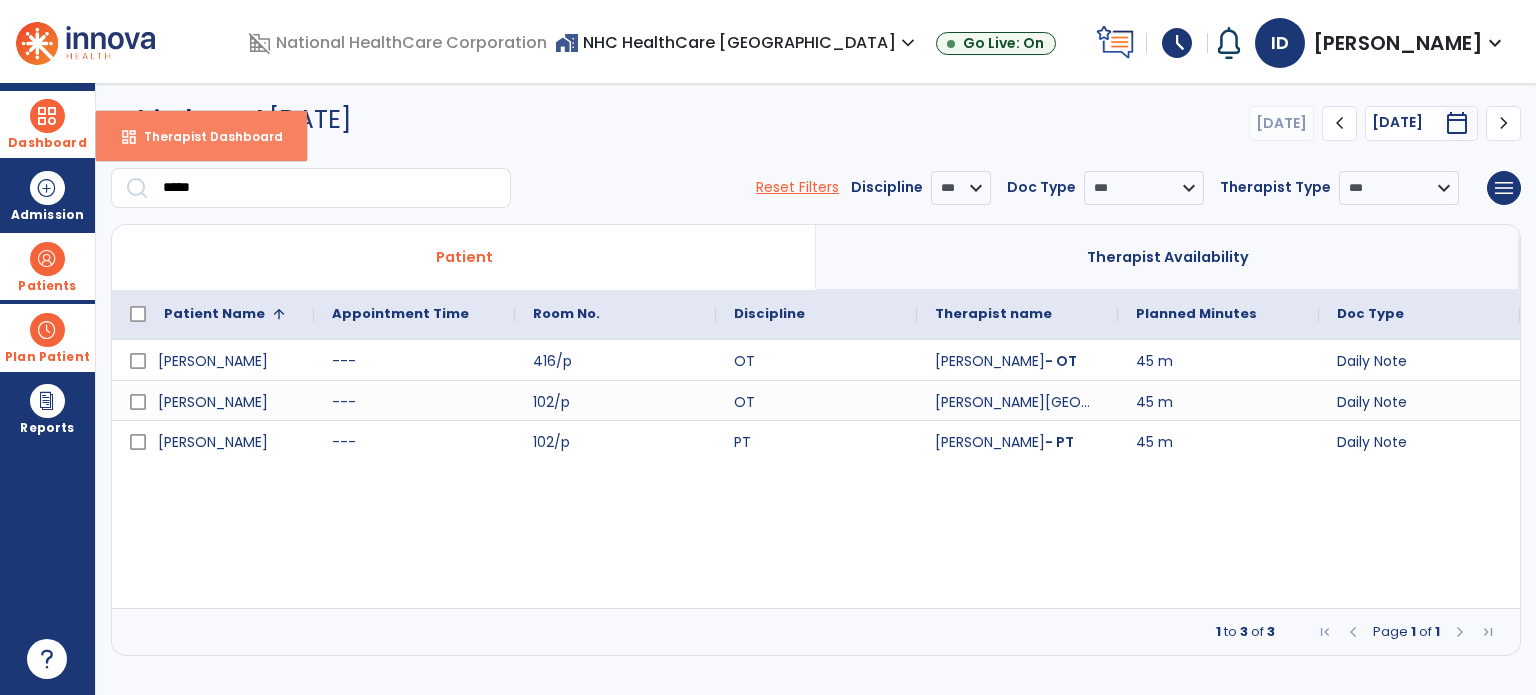 click on "dashboard  Therapist Dashboard" at bounding box center [201, 136] 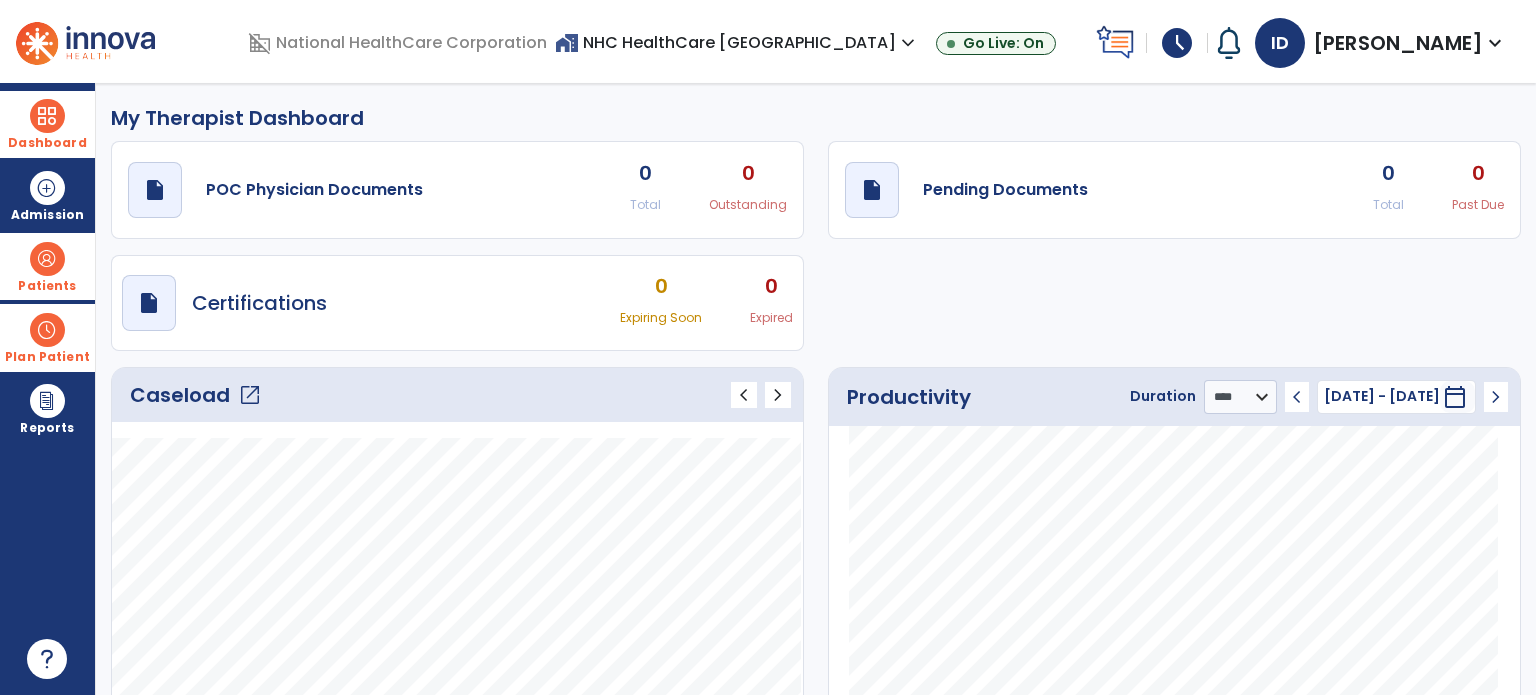 click on "Caseload   open_in_new" 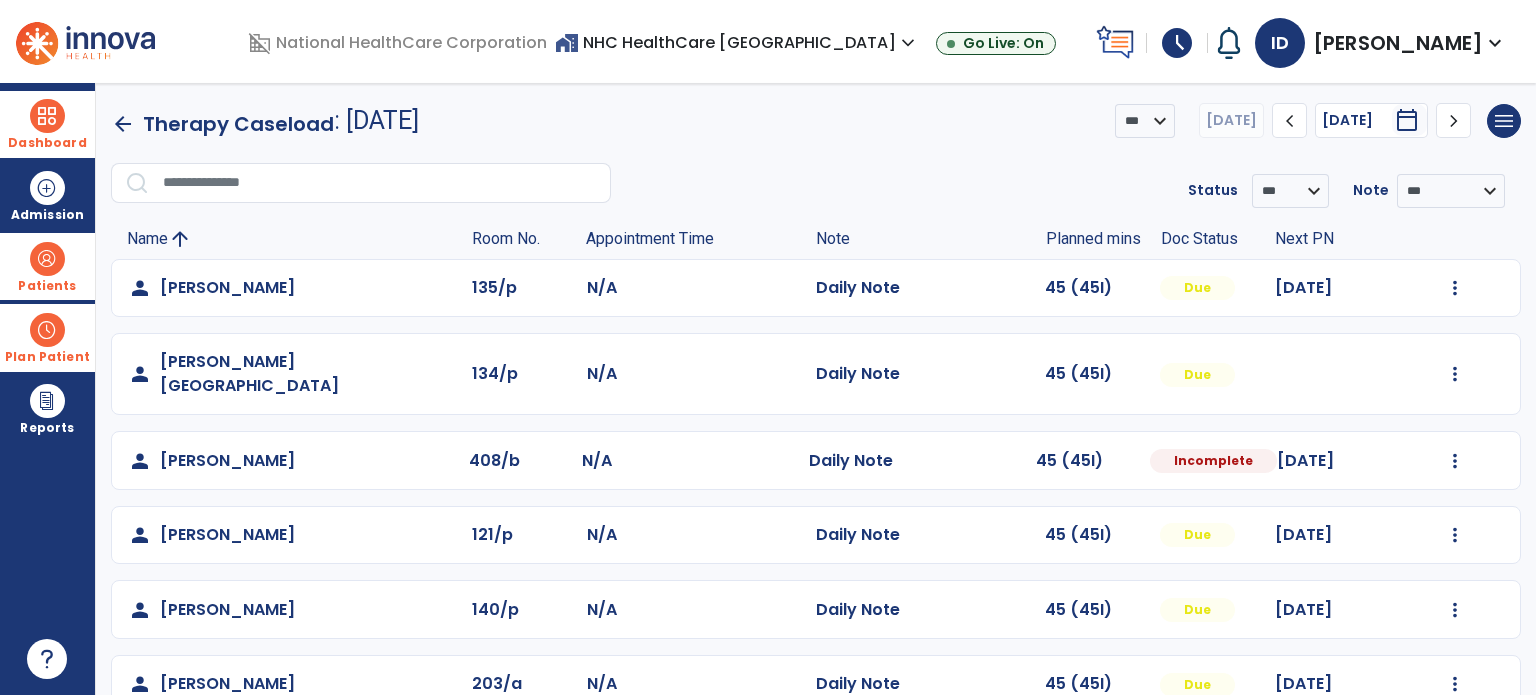scroll, scrollTop: 35, scrollLeft: 0, axis: vertical 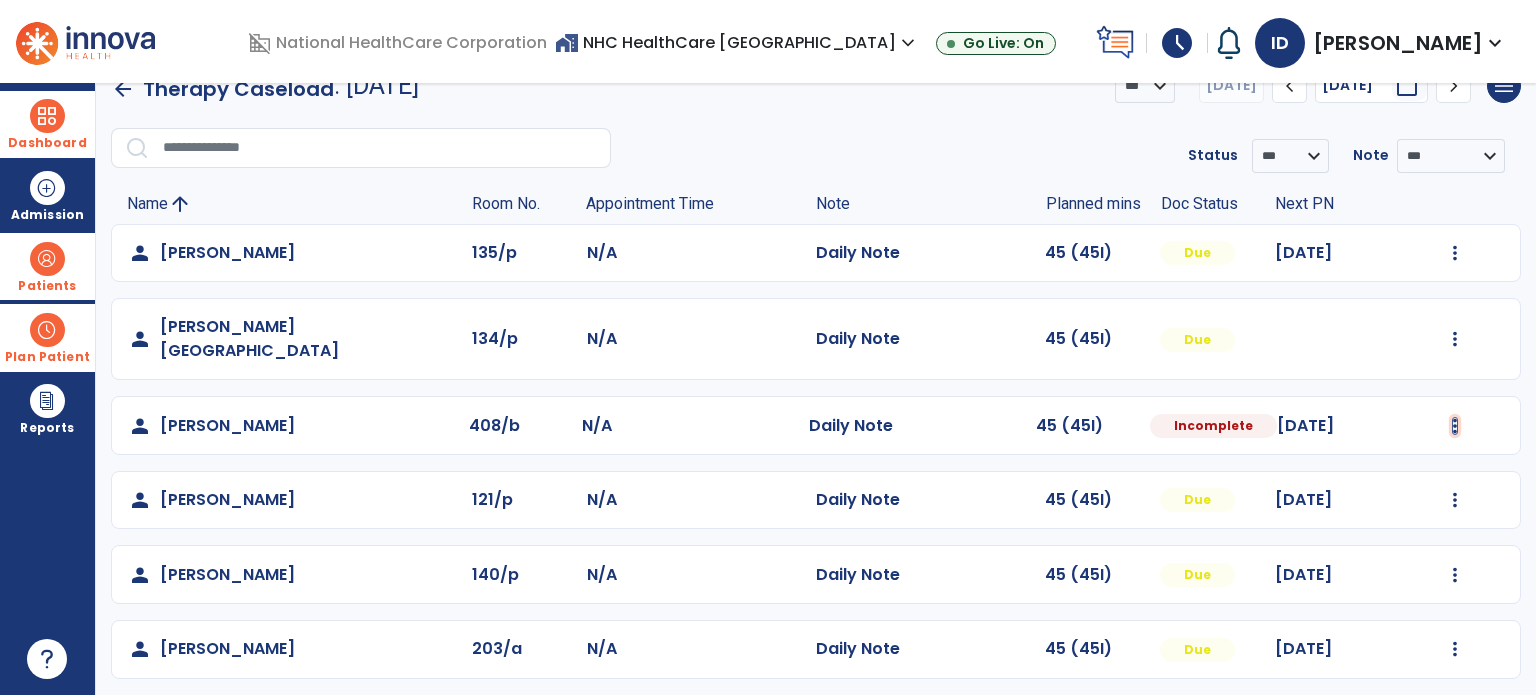 click at bounding box center [1455, 253] 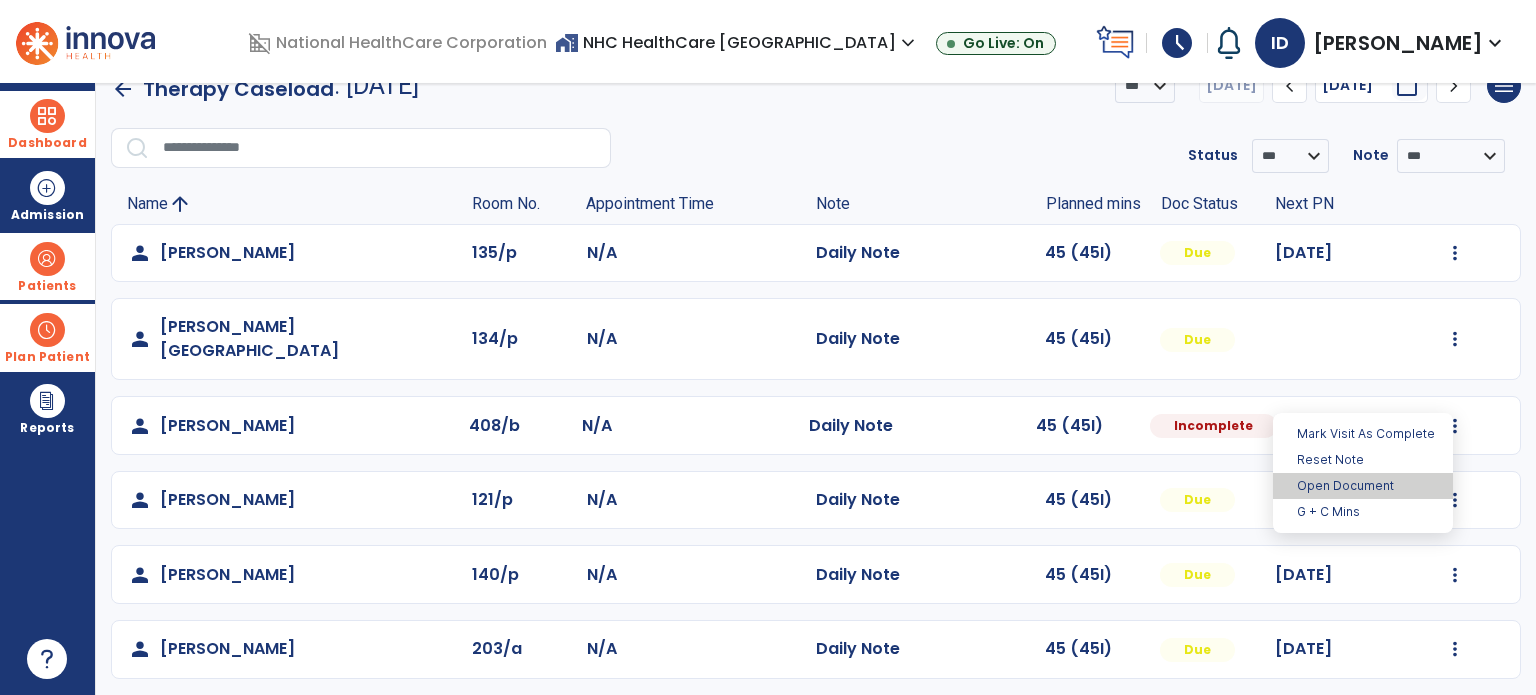 click on "Open Document" at bounding box center (1363, 486) 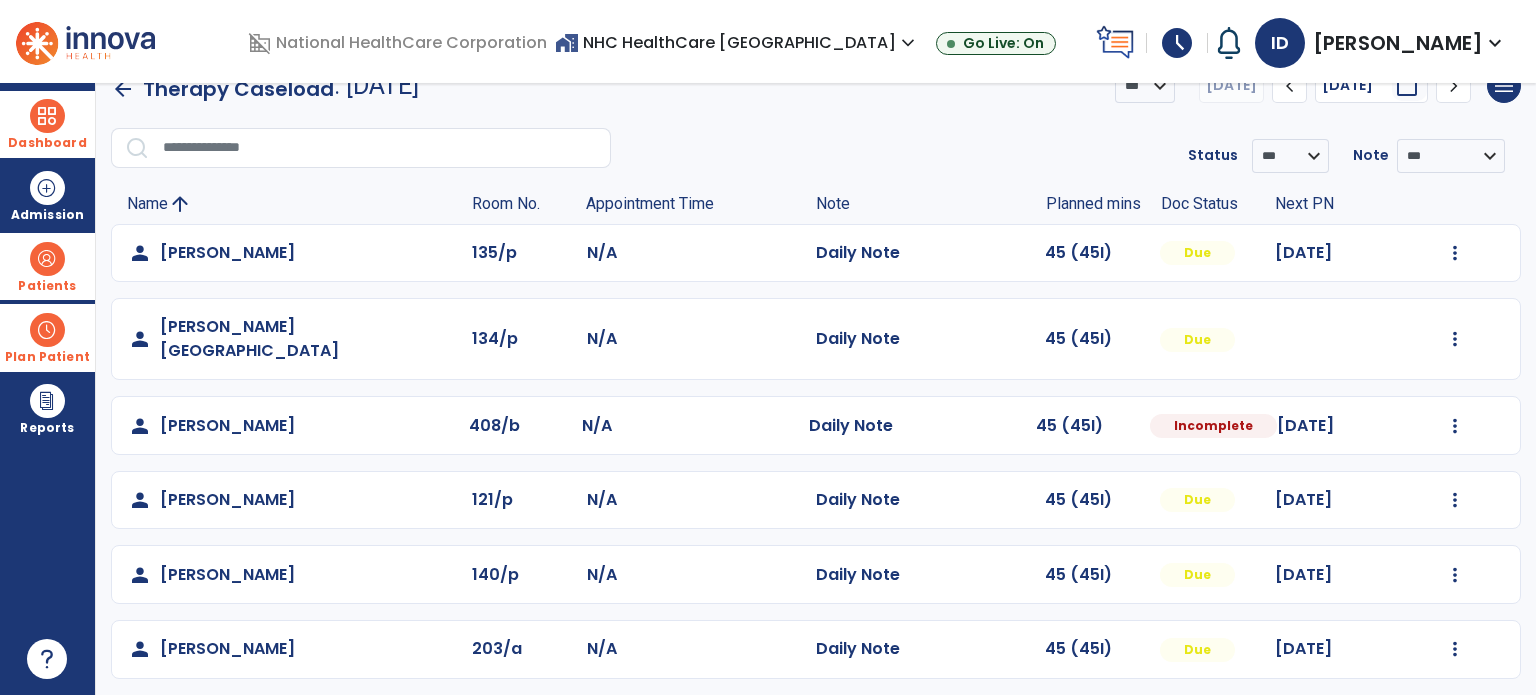 select on "*" 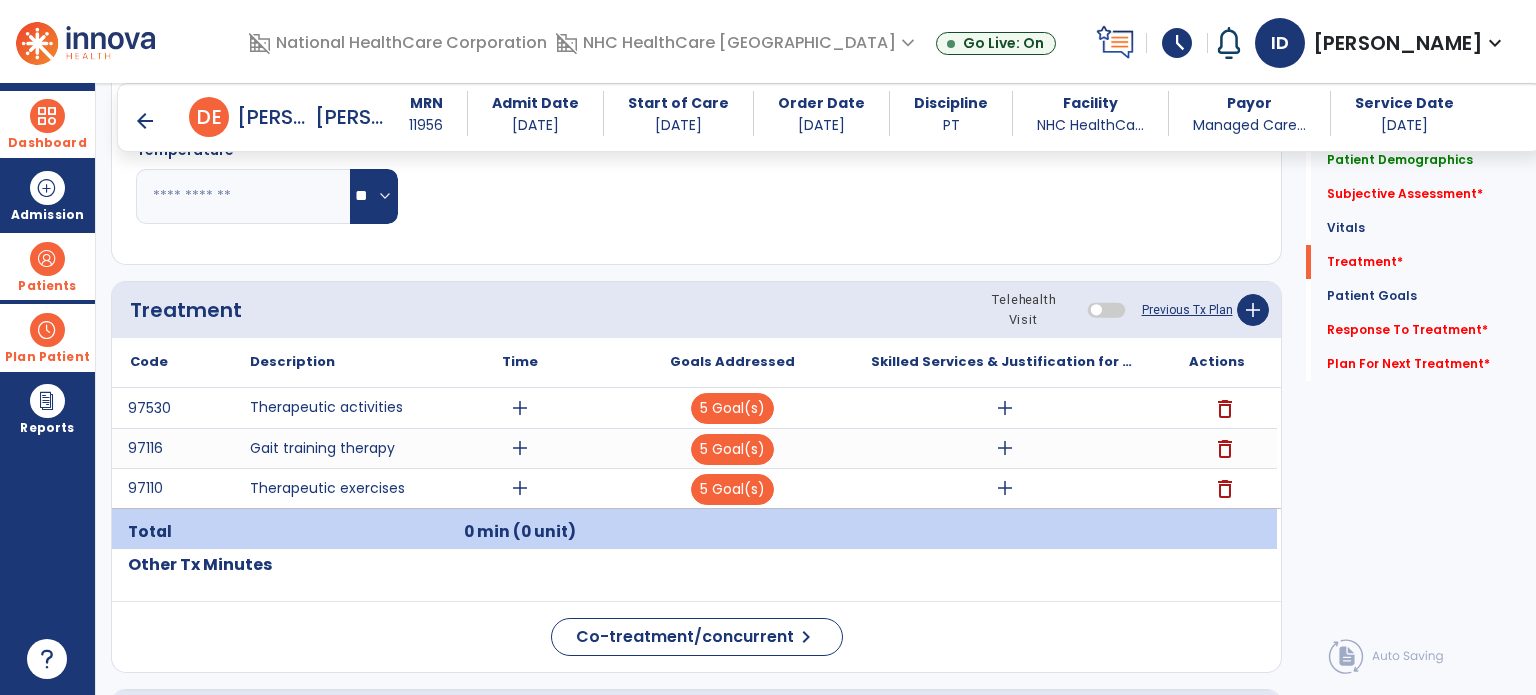 scroll, scrollTop: 974, scrollLeft: 0, axis: vertical 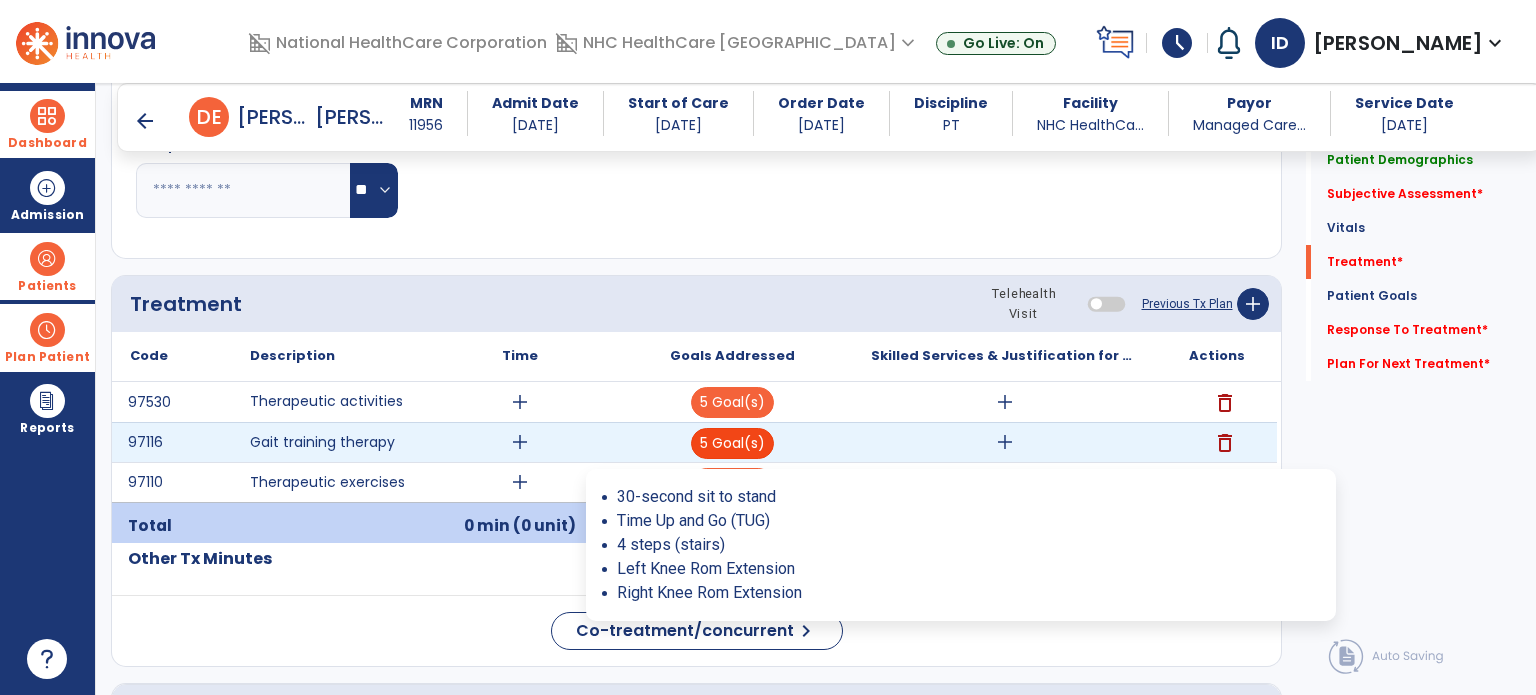 click on "5 Goal(s)" at bounding box center [732, 443] 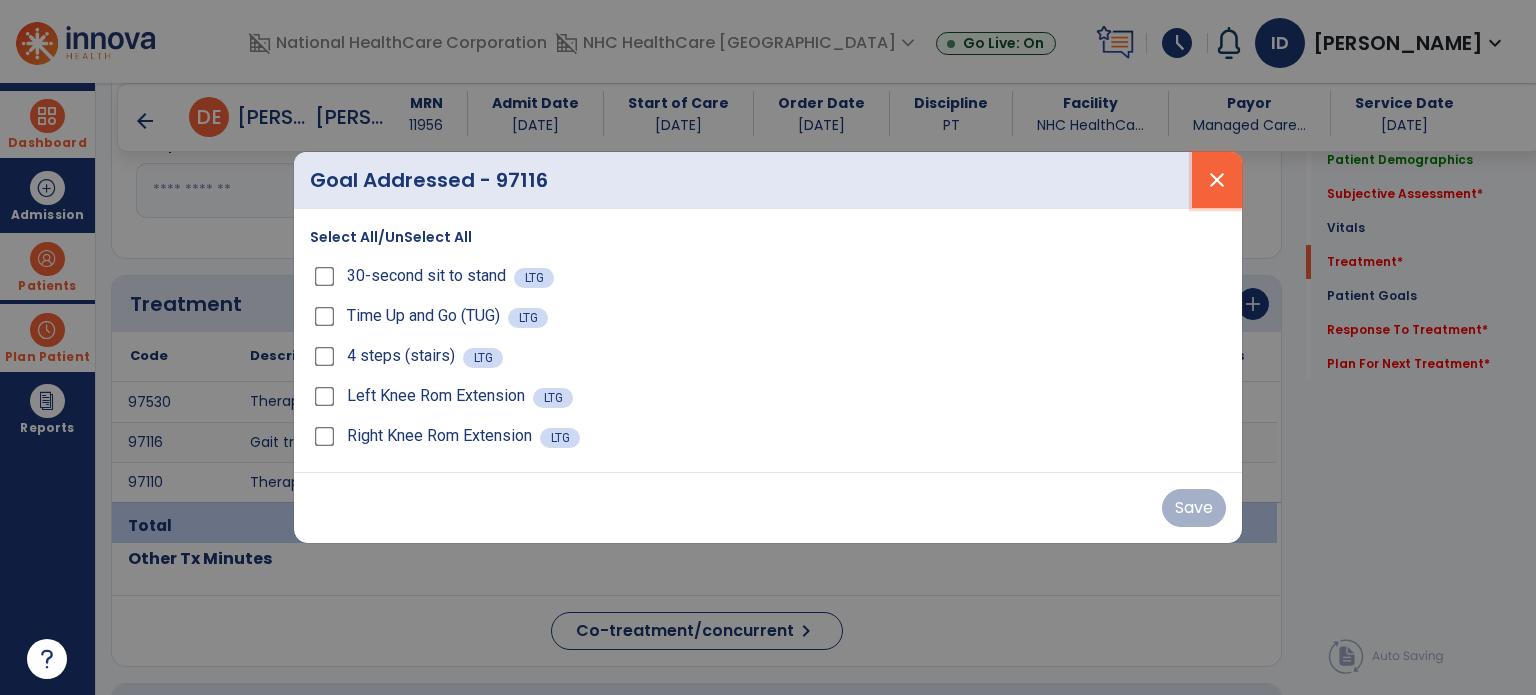 click on "close" at bounding box center [1217, 180] 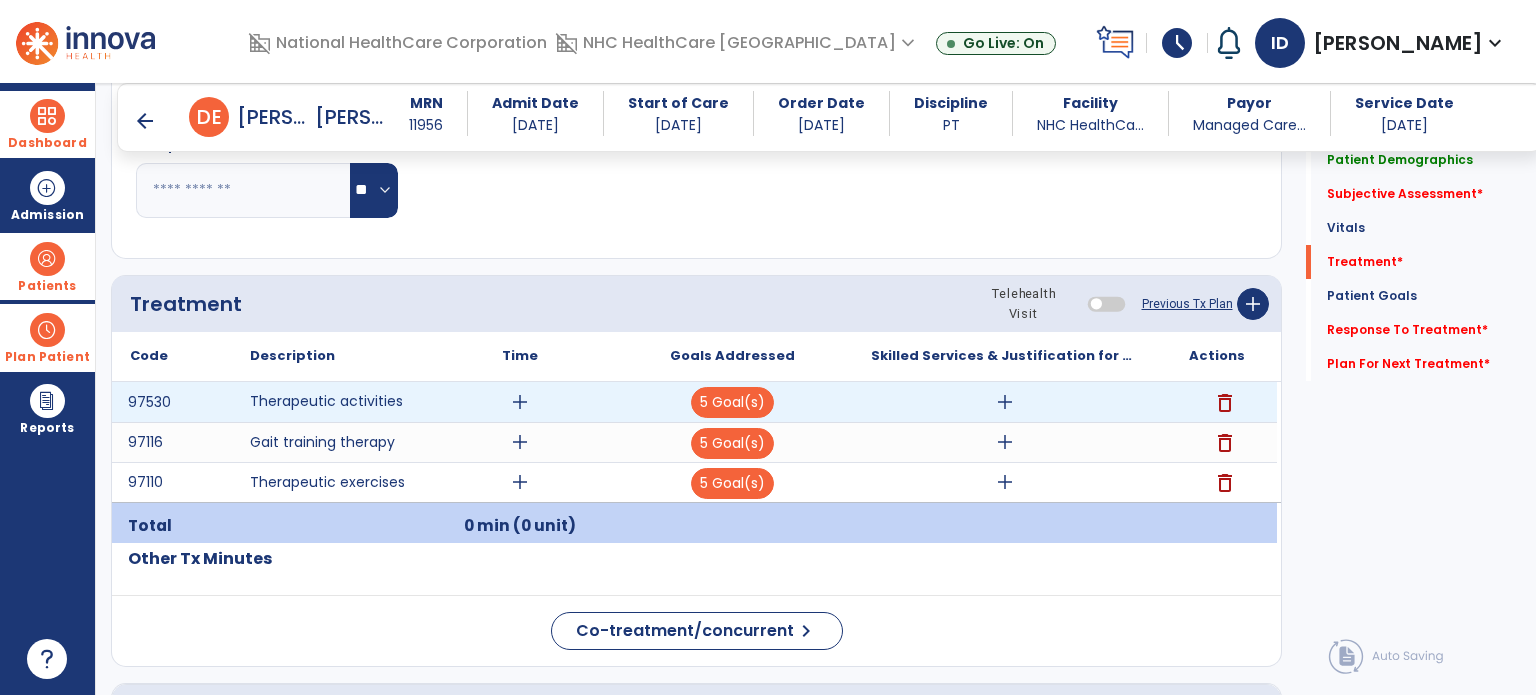 click on "delete" at bounding box center (1225, 403) 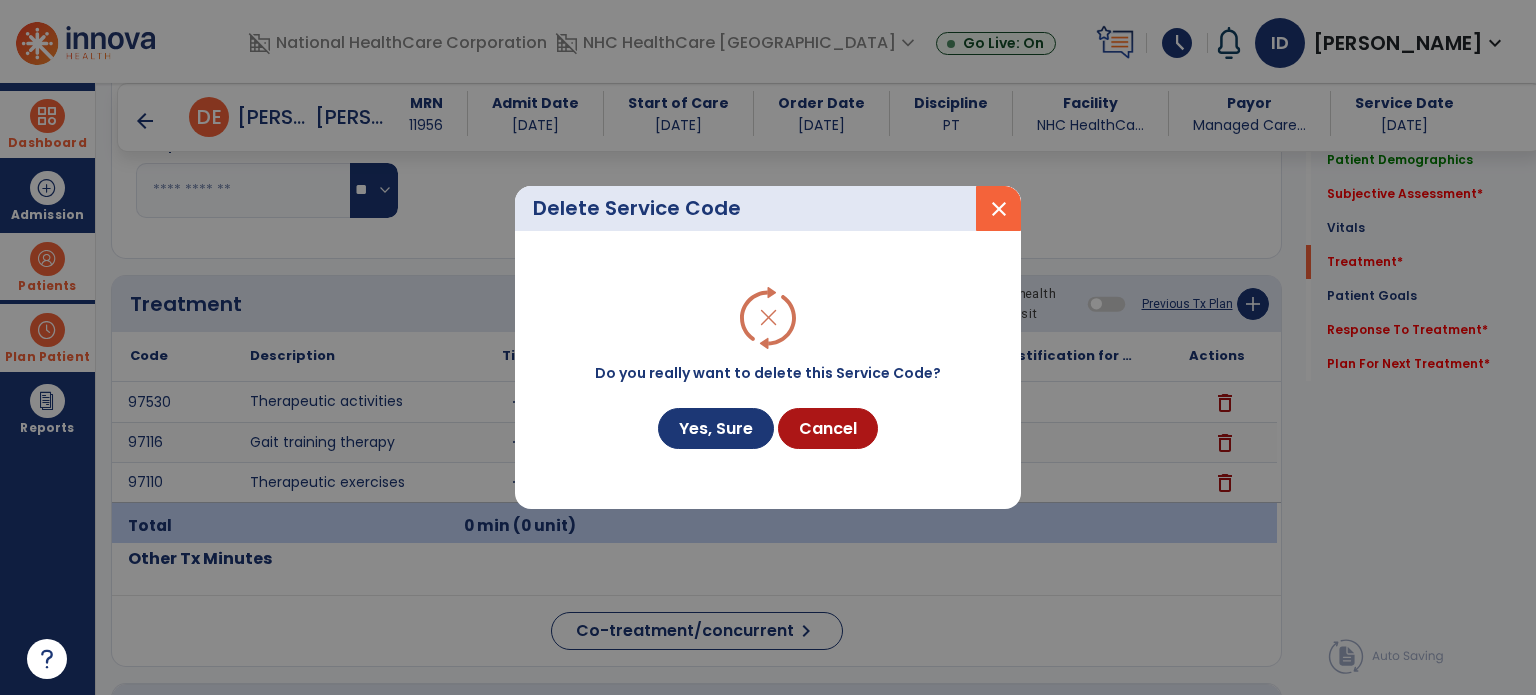 click on "Do you really want to delete this Service Code? Yes, Sure Cancel" at bounding box center [768, 370] 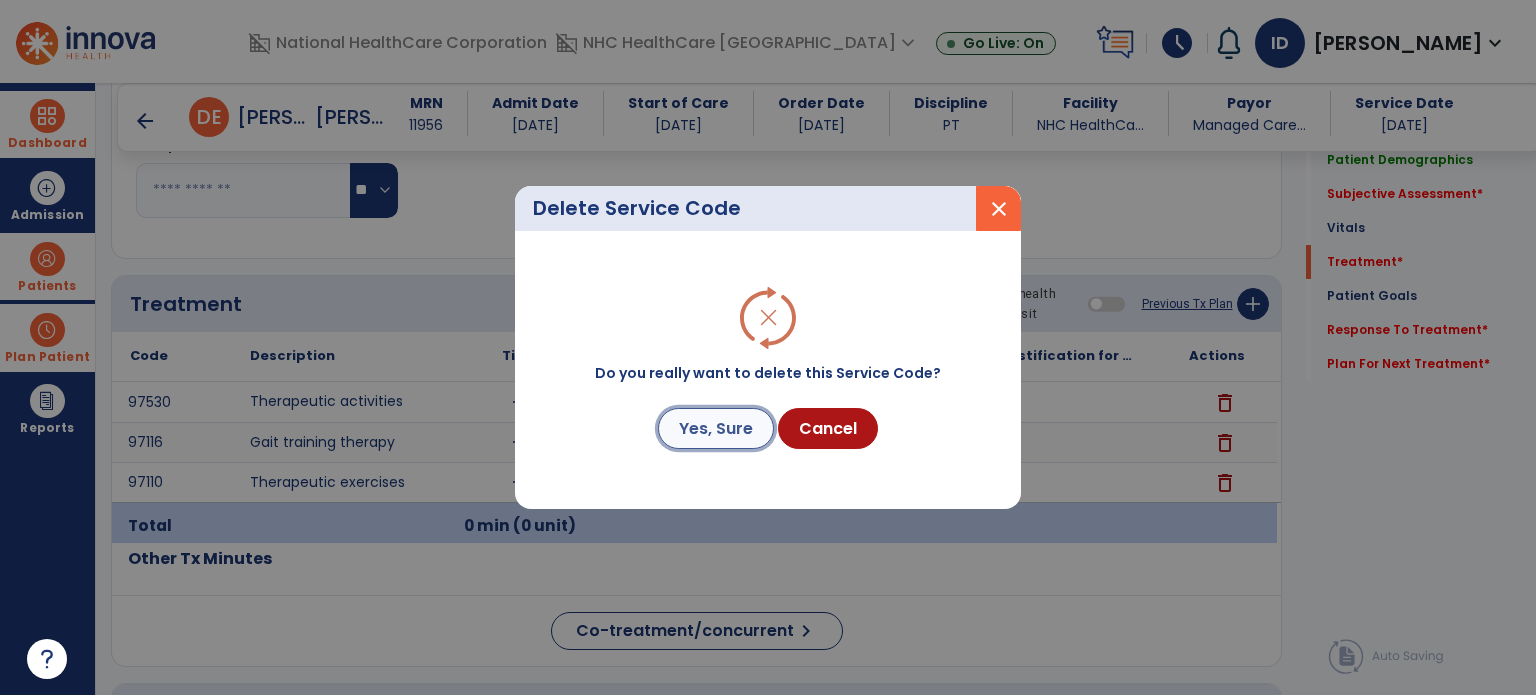click on "Yes, Sure" at bounding box center (716, 428) 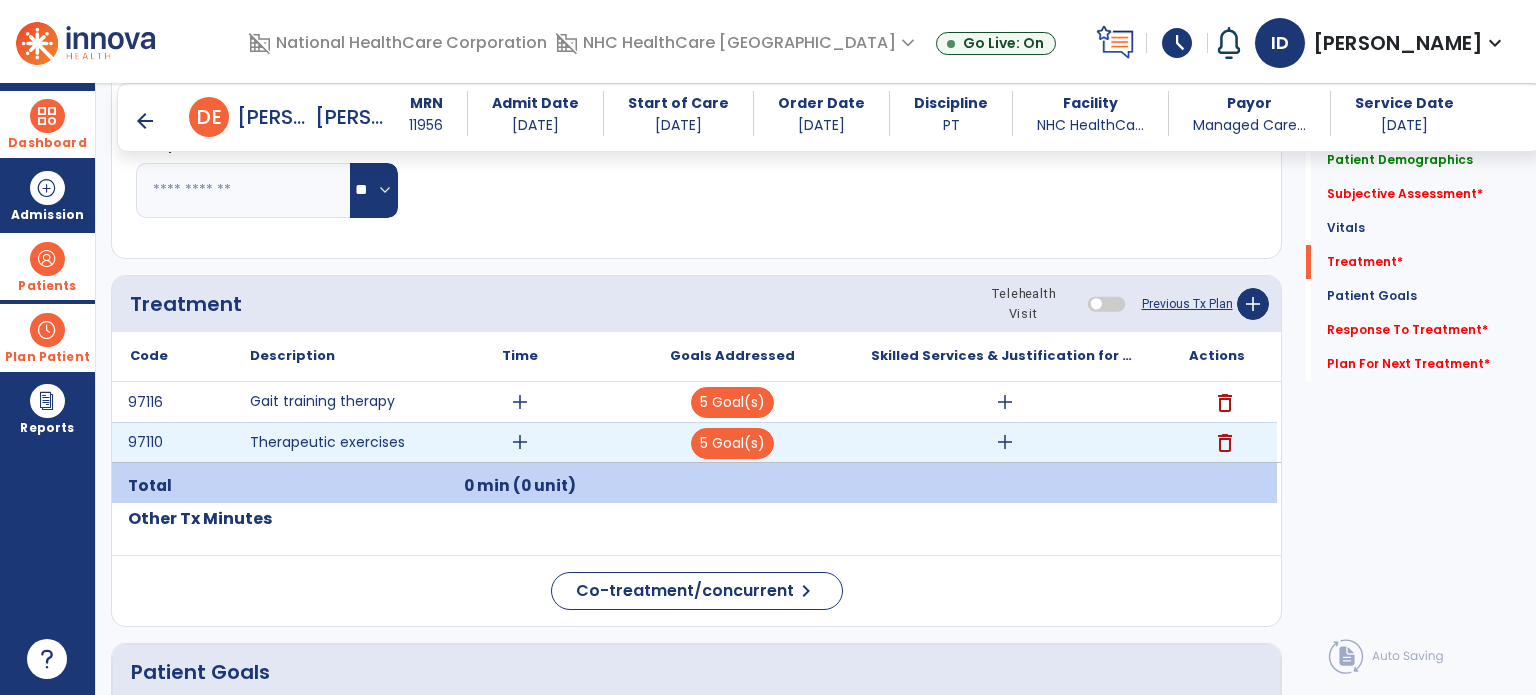 click on "add" at bounding box center [1005, 442] 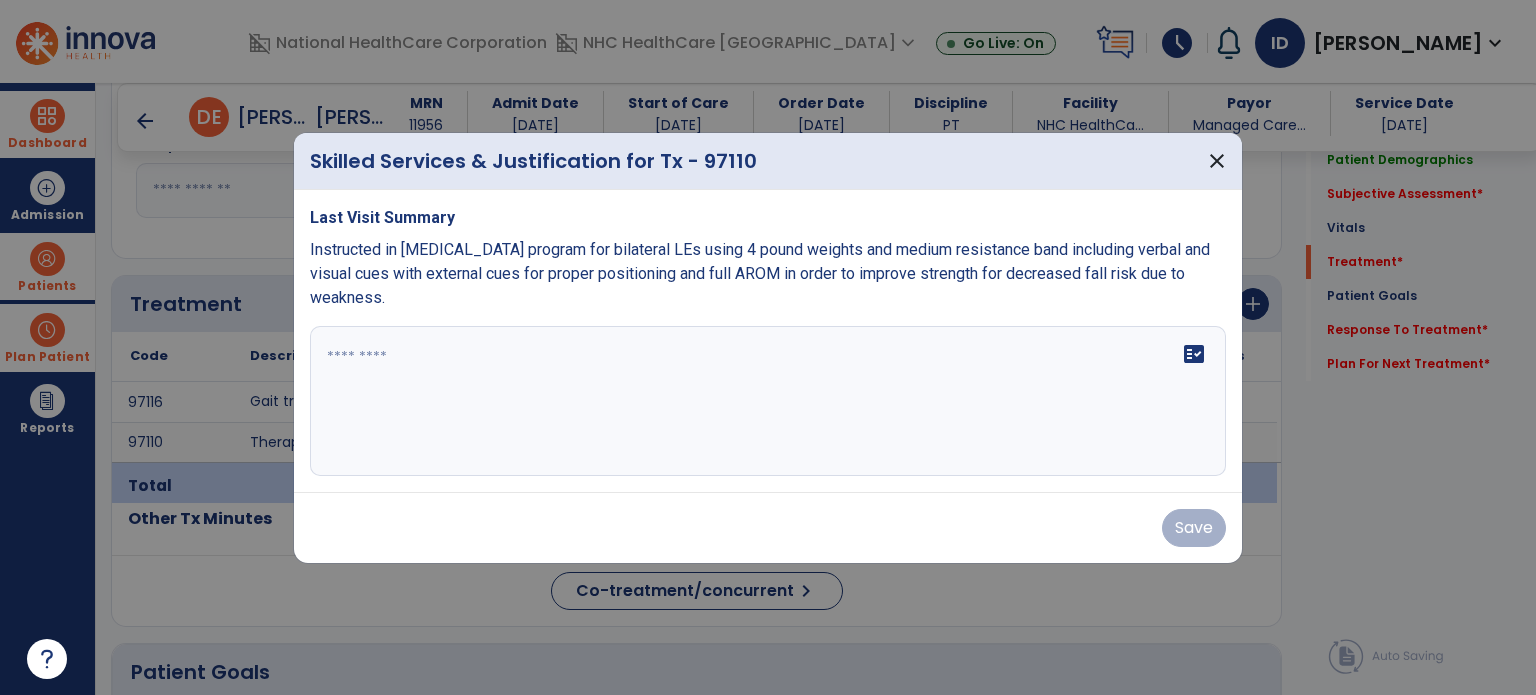 click on "fact_check" at bounding box center [768, 401] 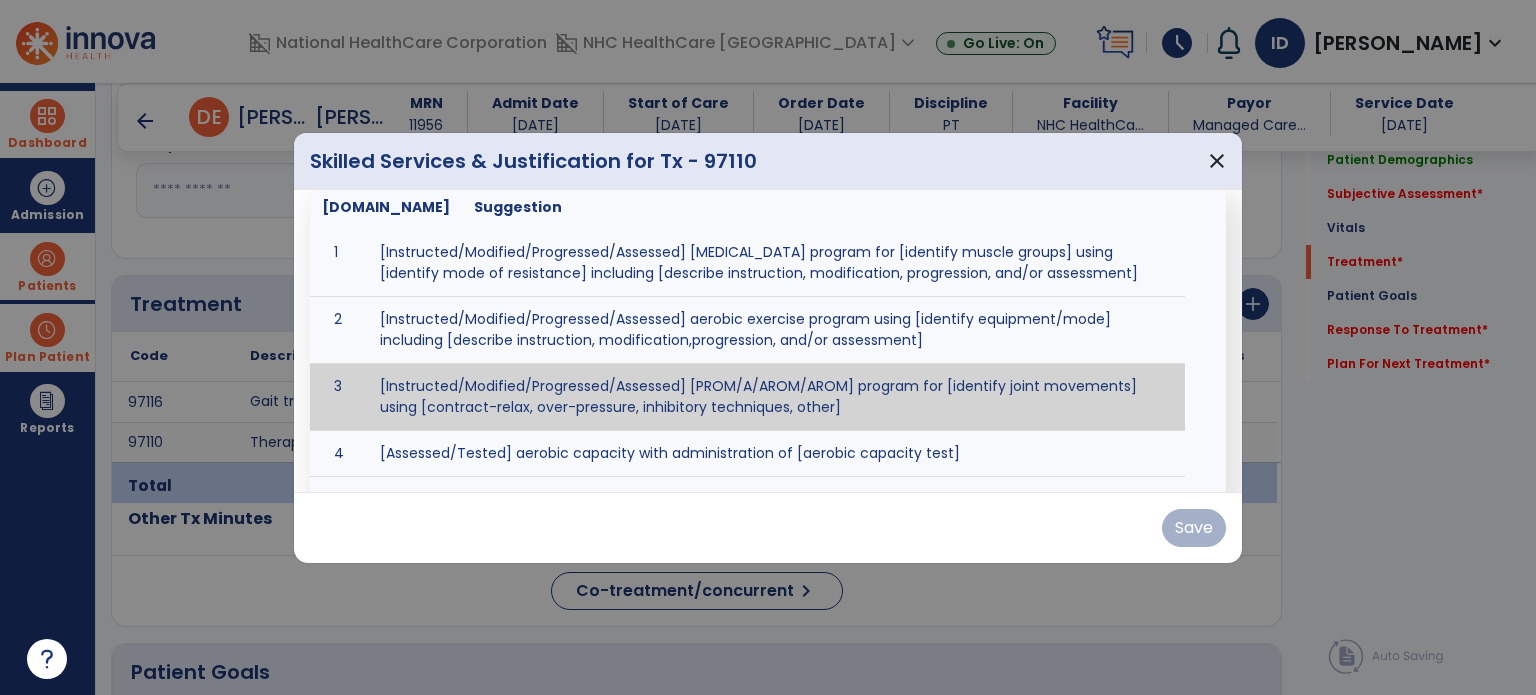 scroll, scrollTop: 94, scrollLeft: 0, axis: vertical 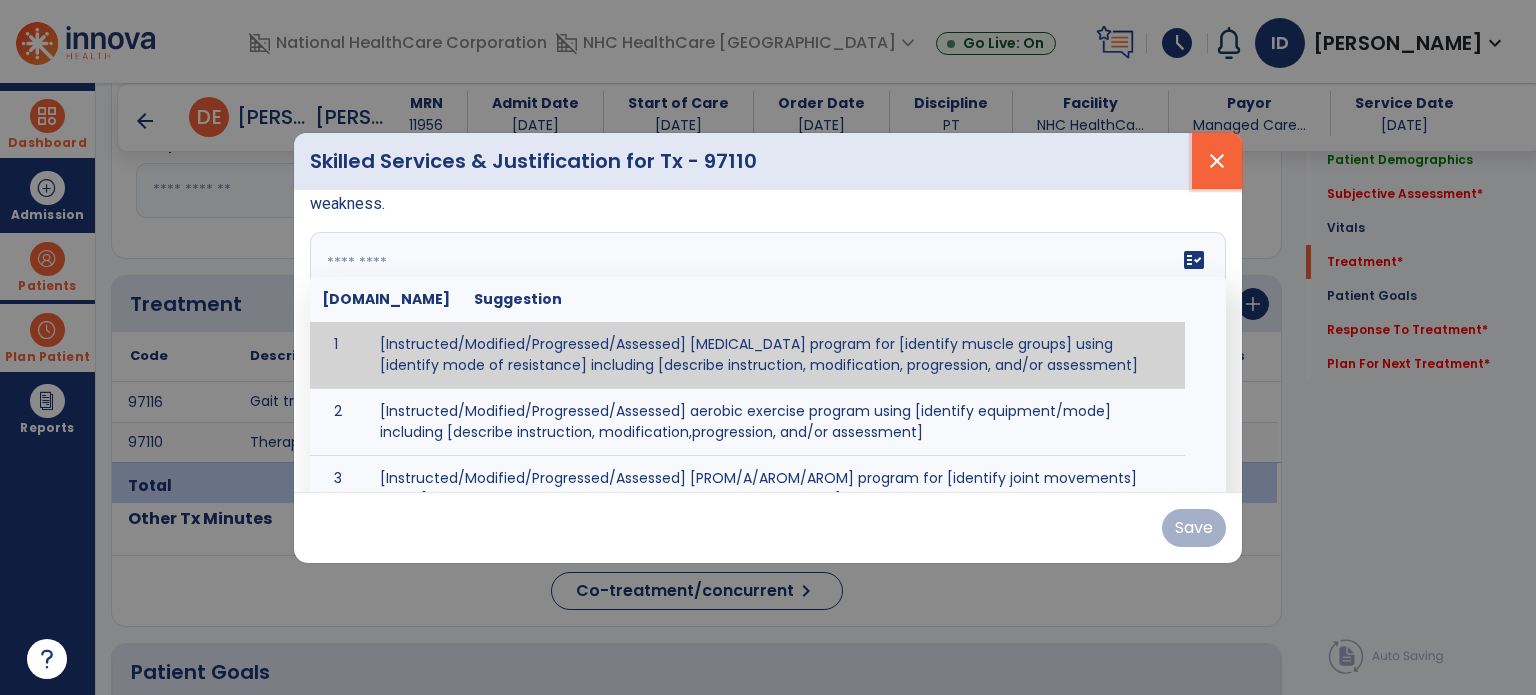 click on "close" at bounding box center (1217, 161) 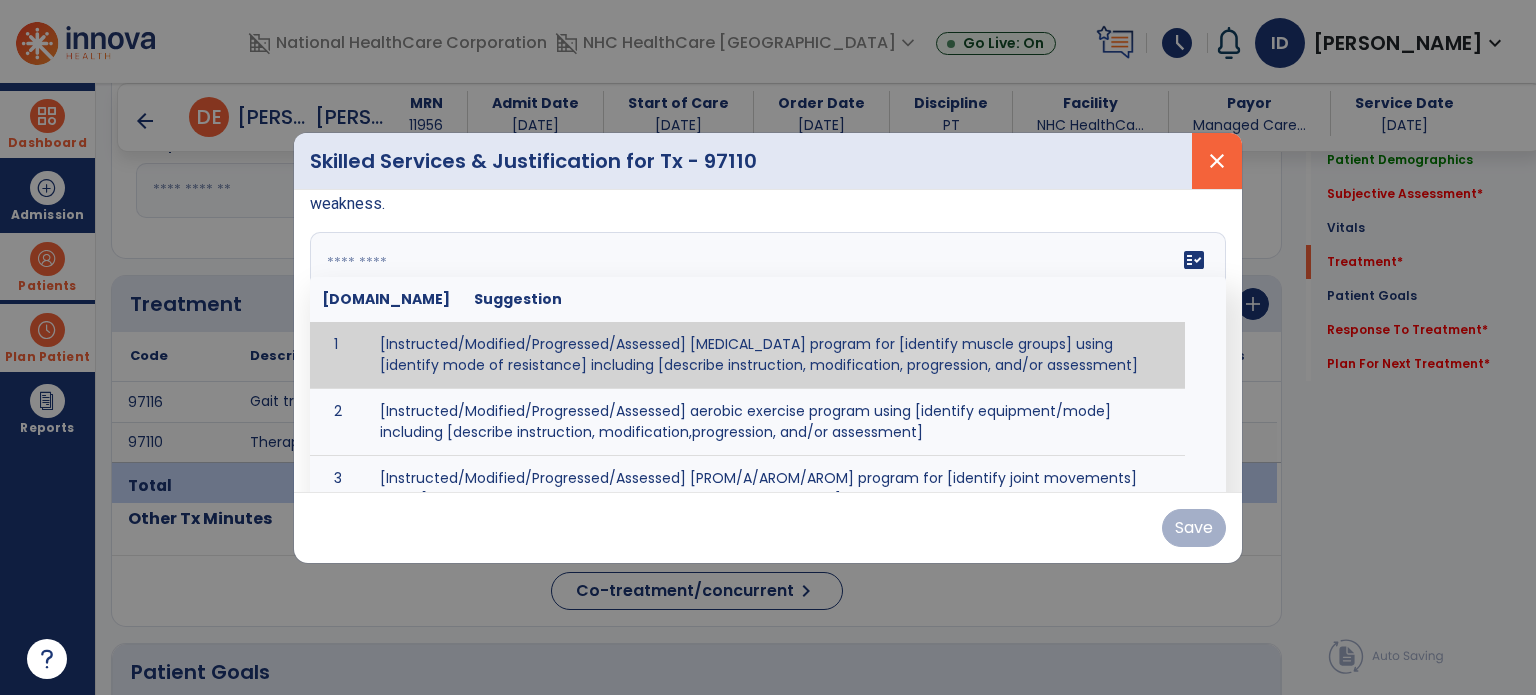 scroll, scrollTop: 0, scrollLeft: 0, axis: both 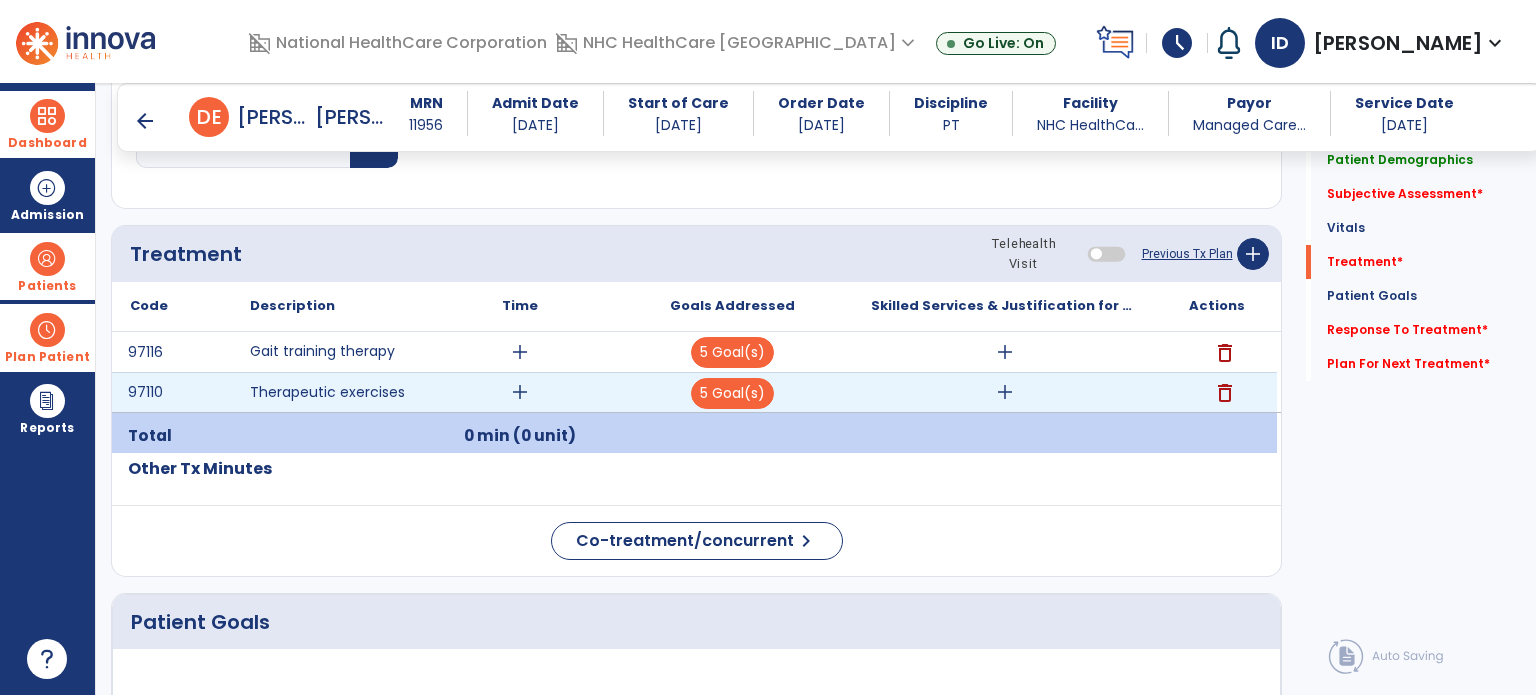 click on "add" at bounding box center [1005, 392] 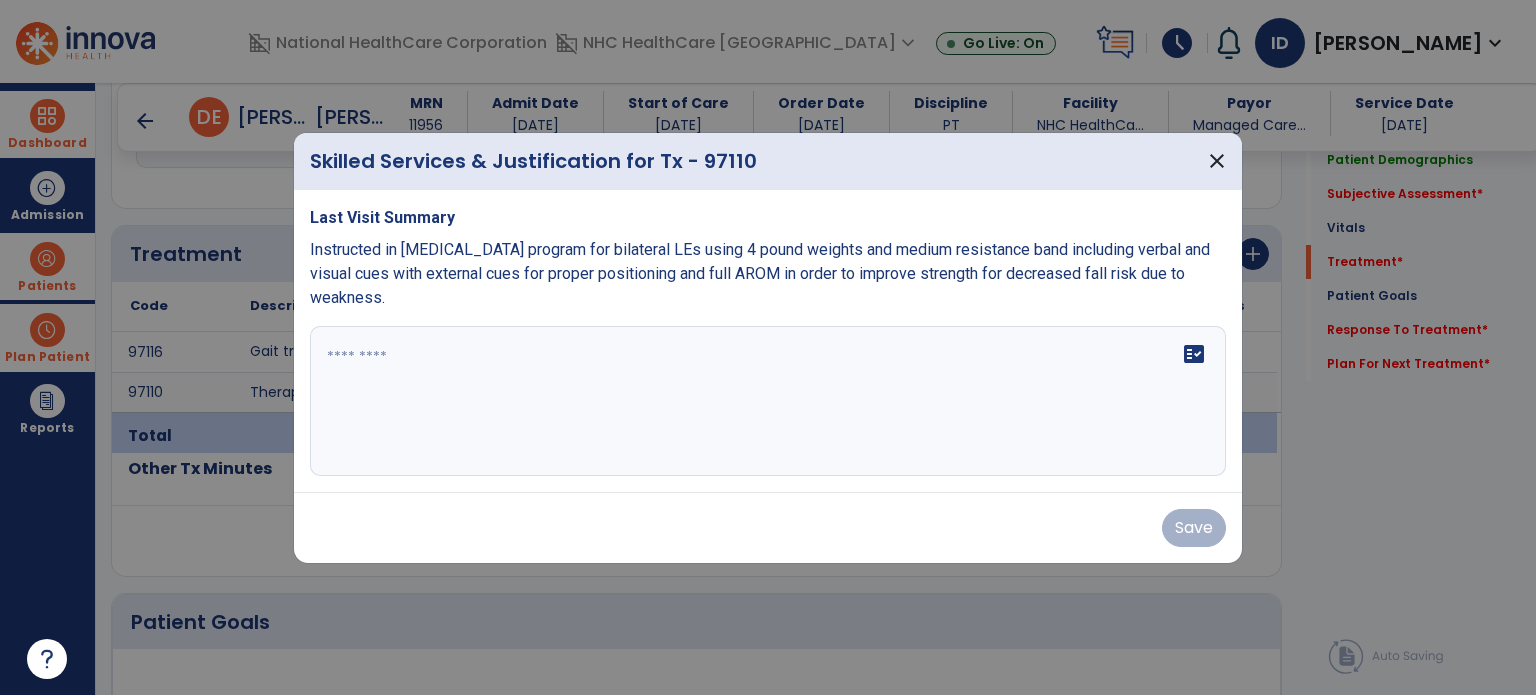 click on "fact_check" at bounding box center (768, 401) 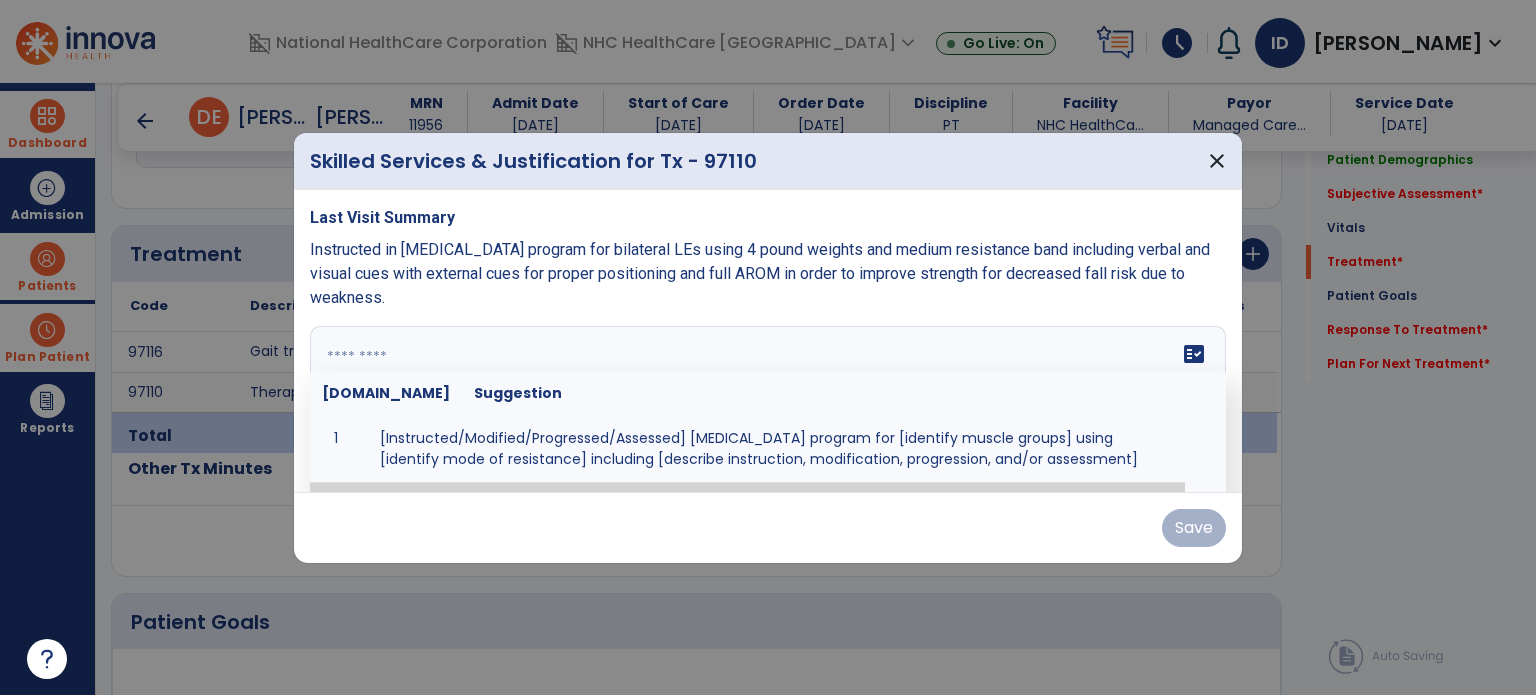 click at bounding box center (766, 401) 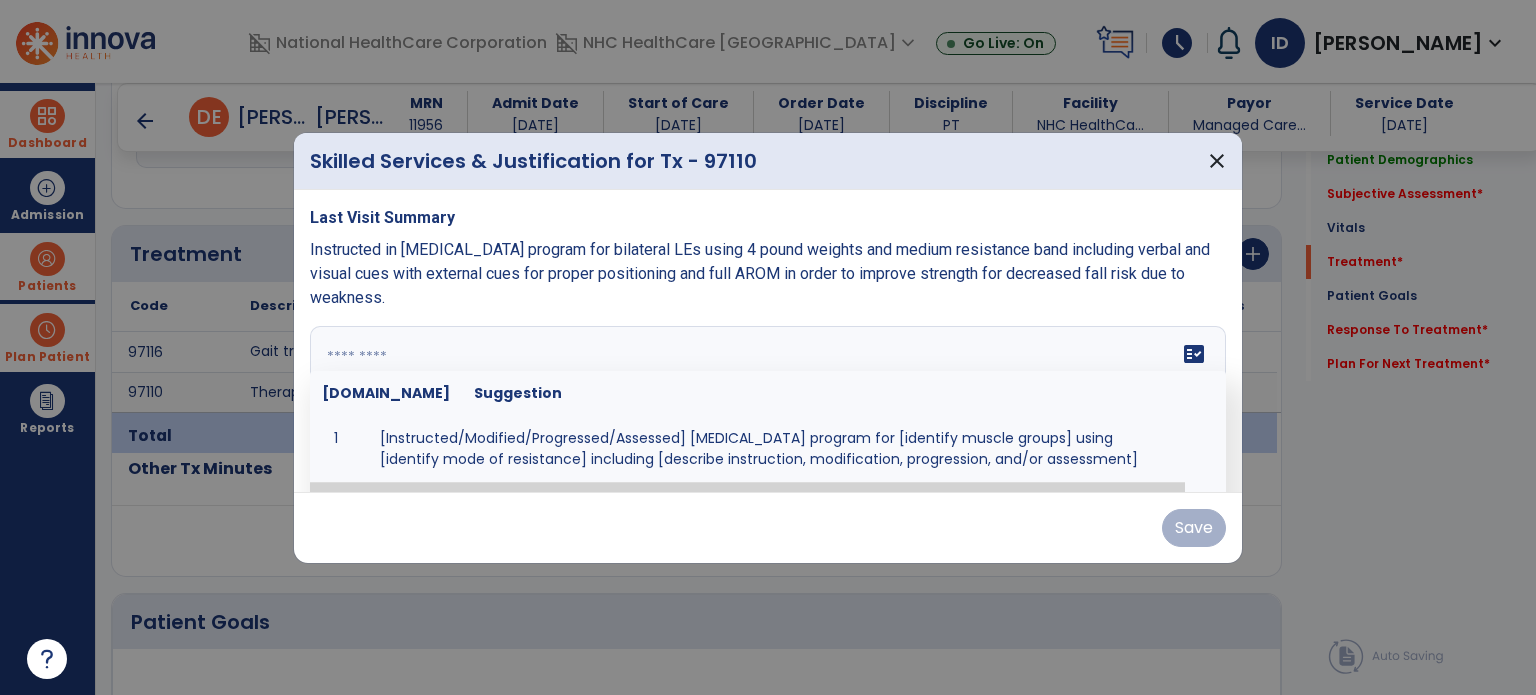 paste on "**********" 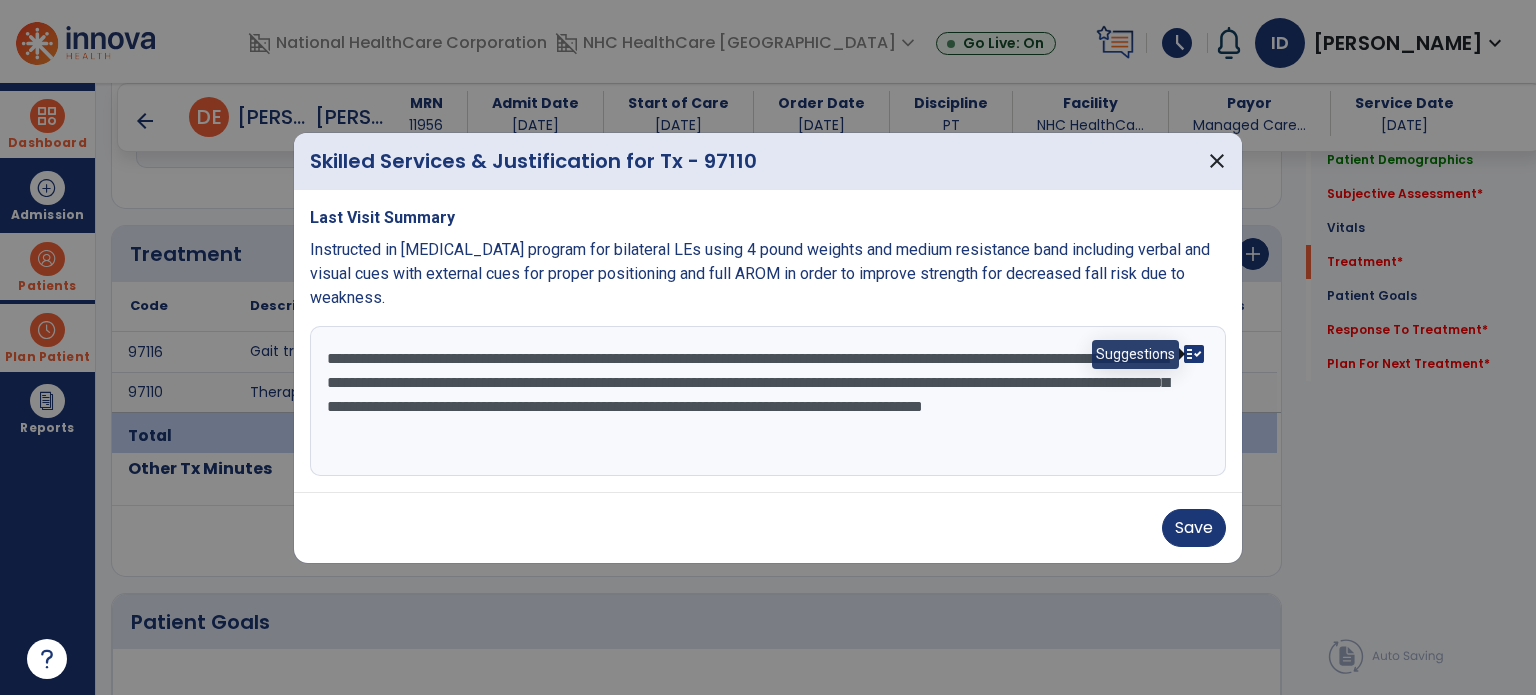 click on "fact_check" at bounding box center [1194, 354] 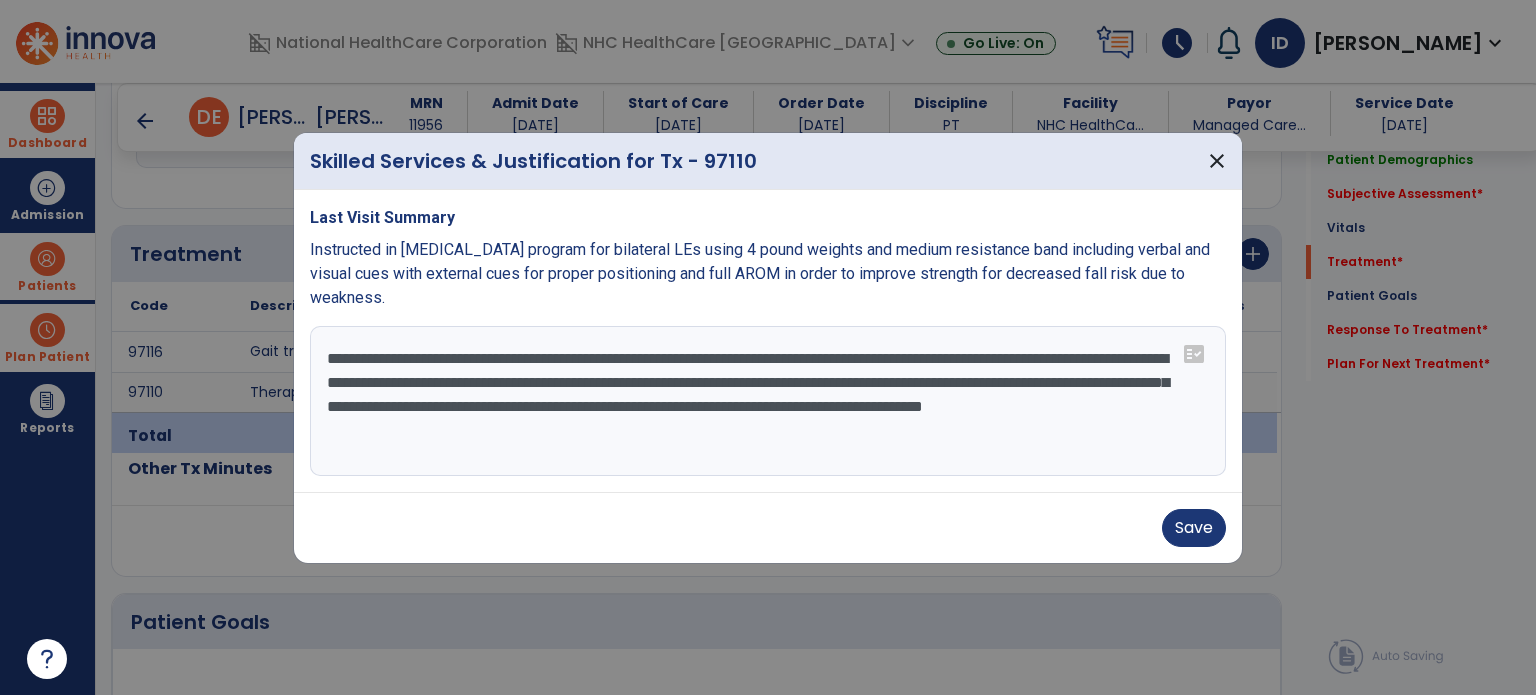 click on "**********" at bounding box center (768, 401) 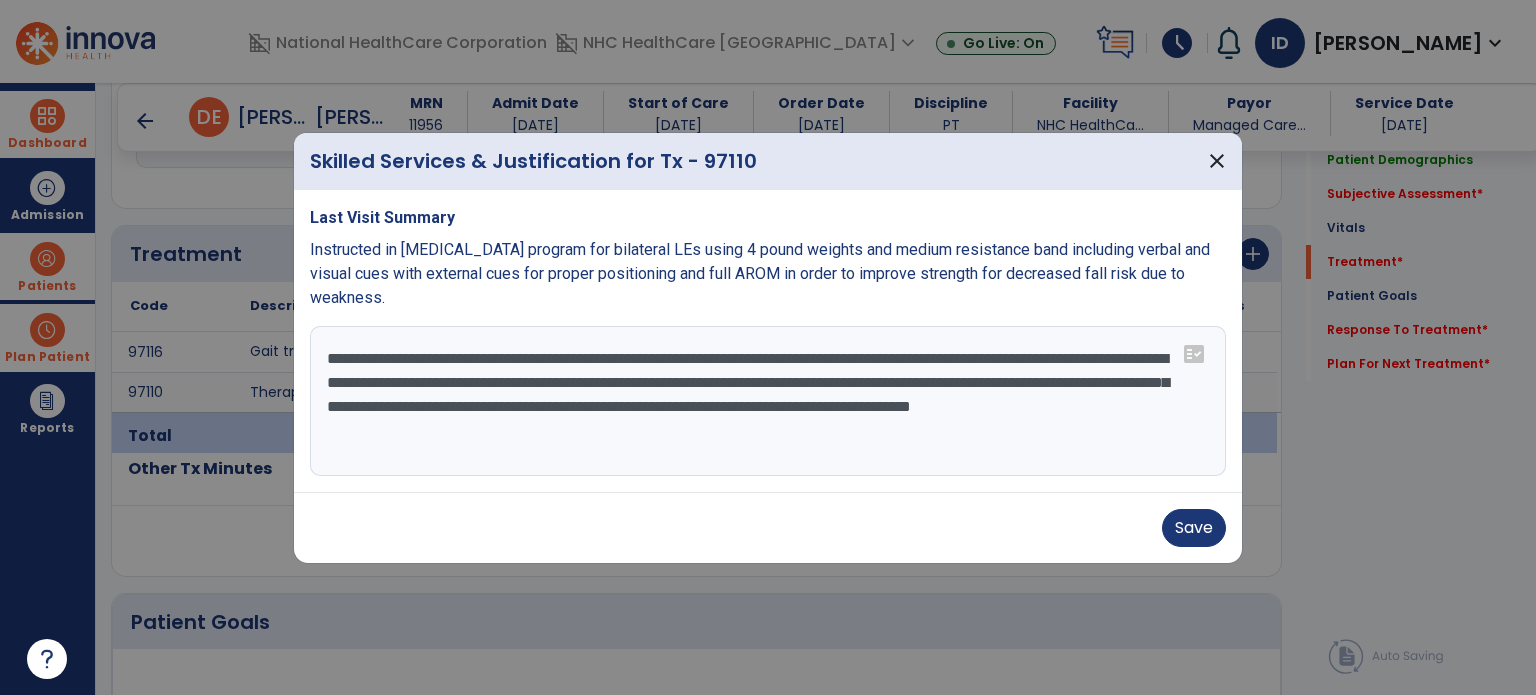 click on "**********" at bounding box center [768, 401] 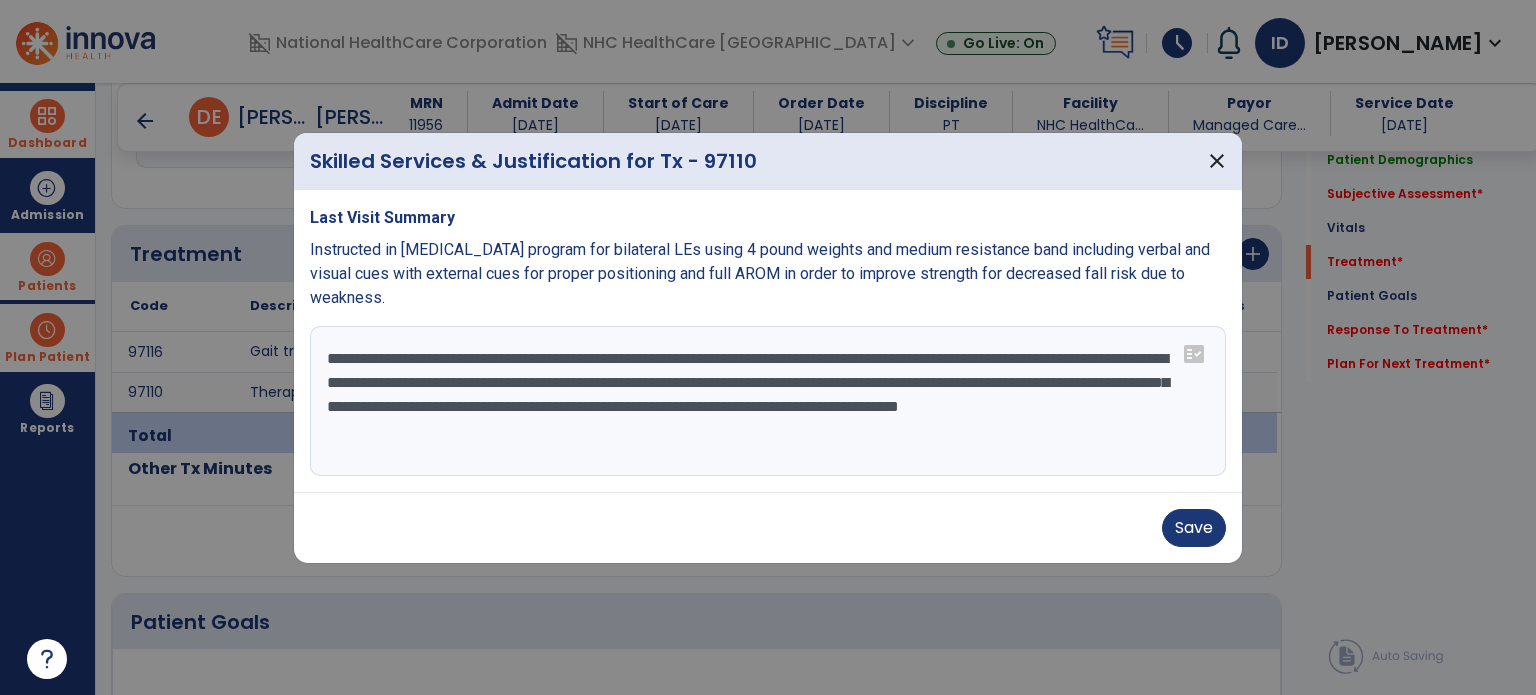 click on "**********" at bounding box center (768, 401) 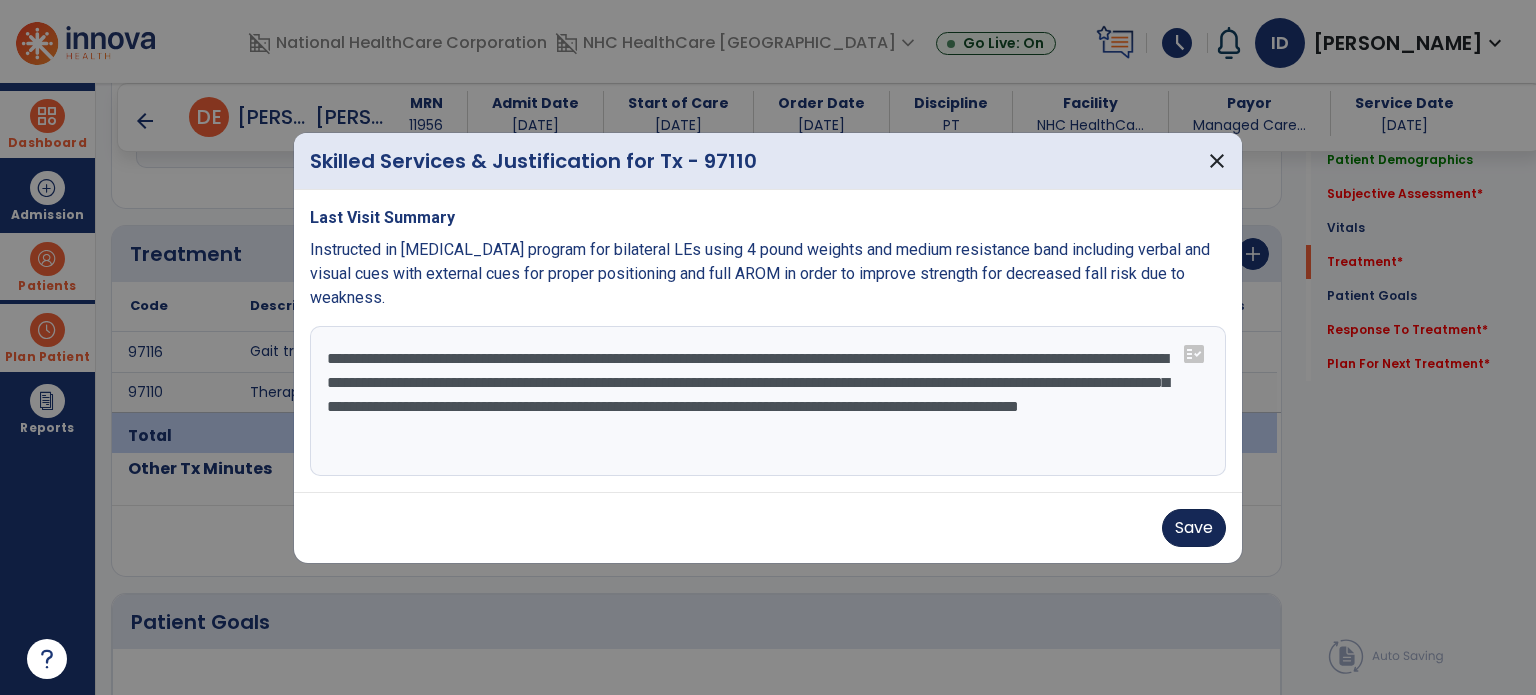 type on "**********" 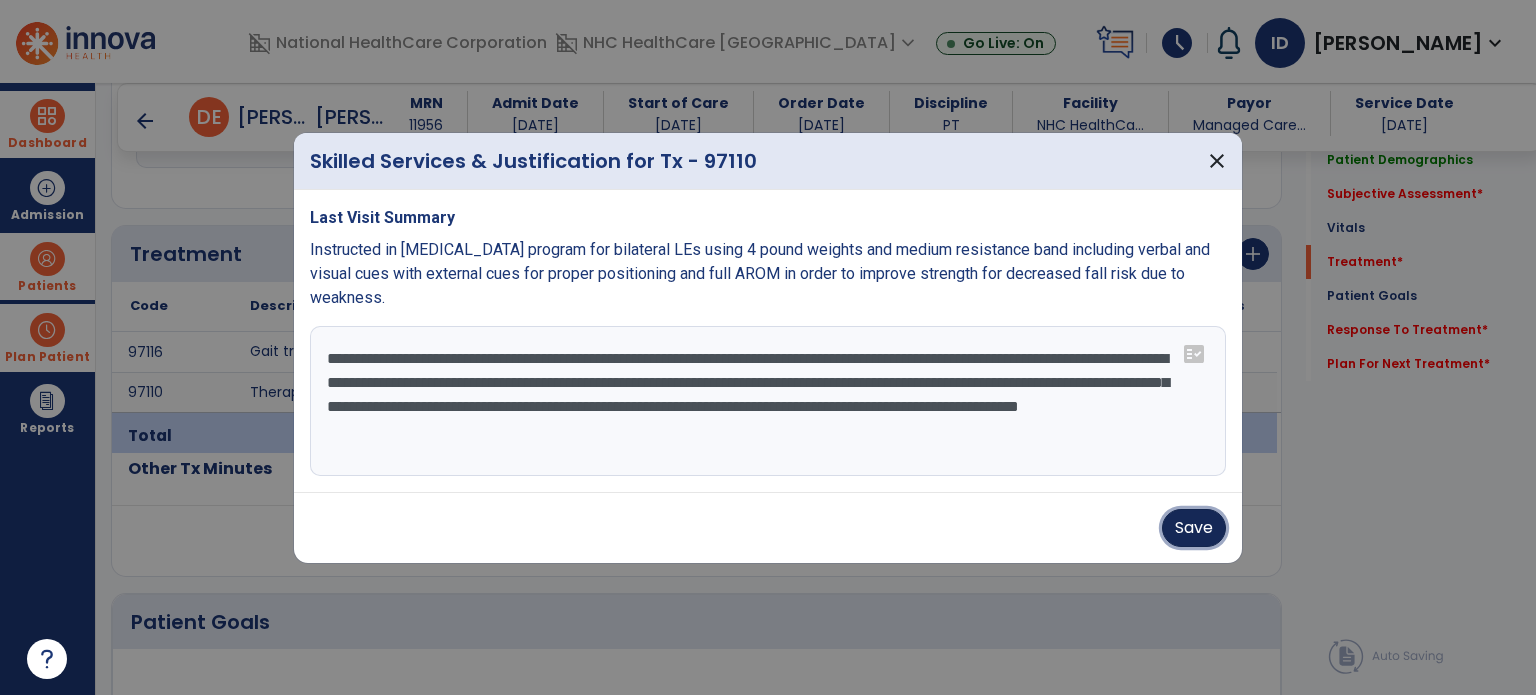click on "Save" at bounding box center (1194, 528) 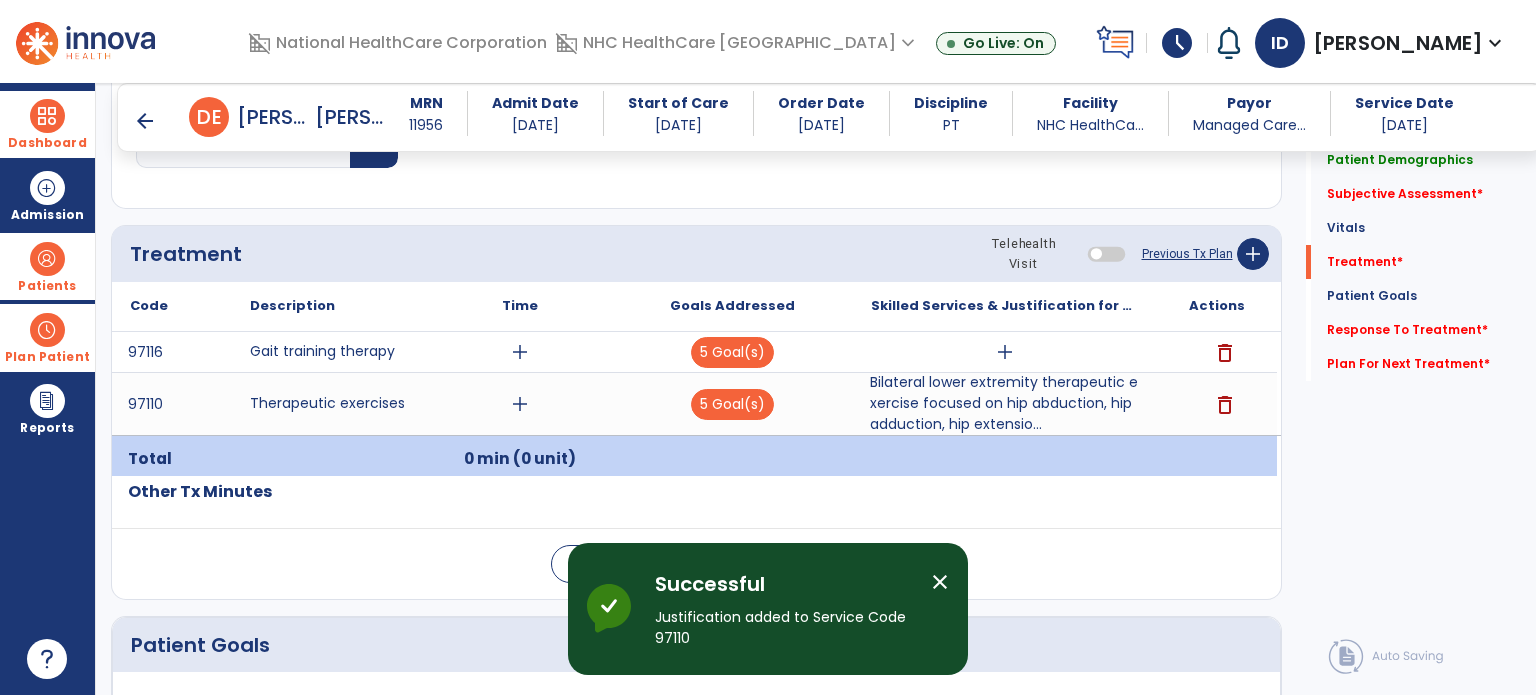 click on "Dashboard" at bounding box center [47, 124] 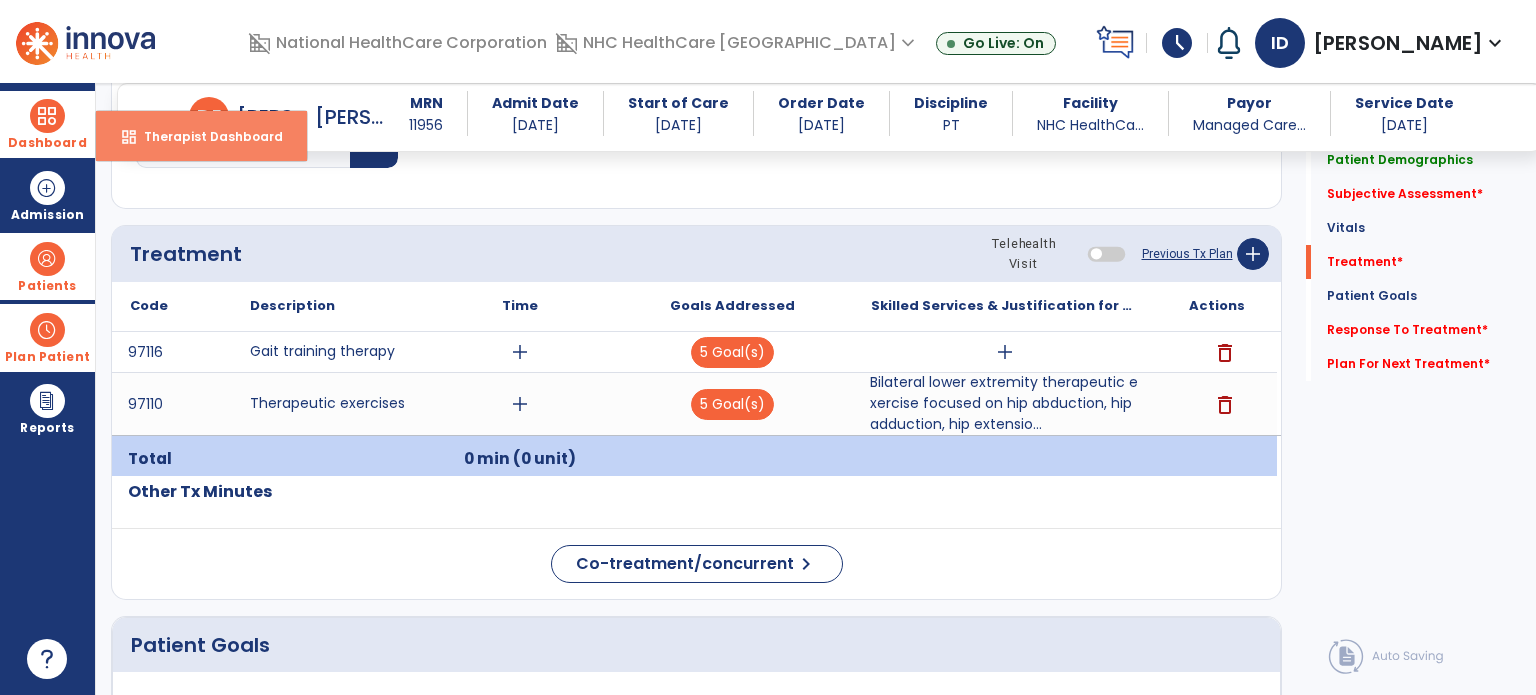 click on "dashboard  Therapist Dashboard" at bounding box center [201, 136] 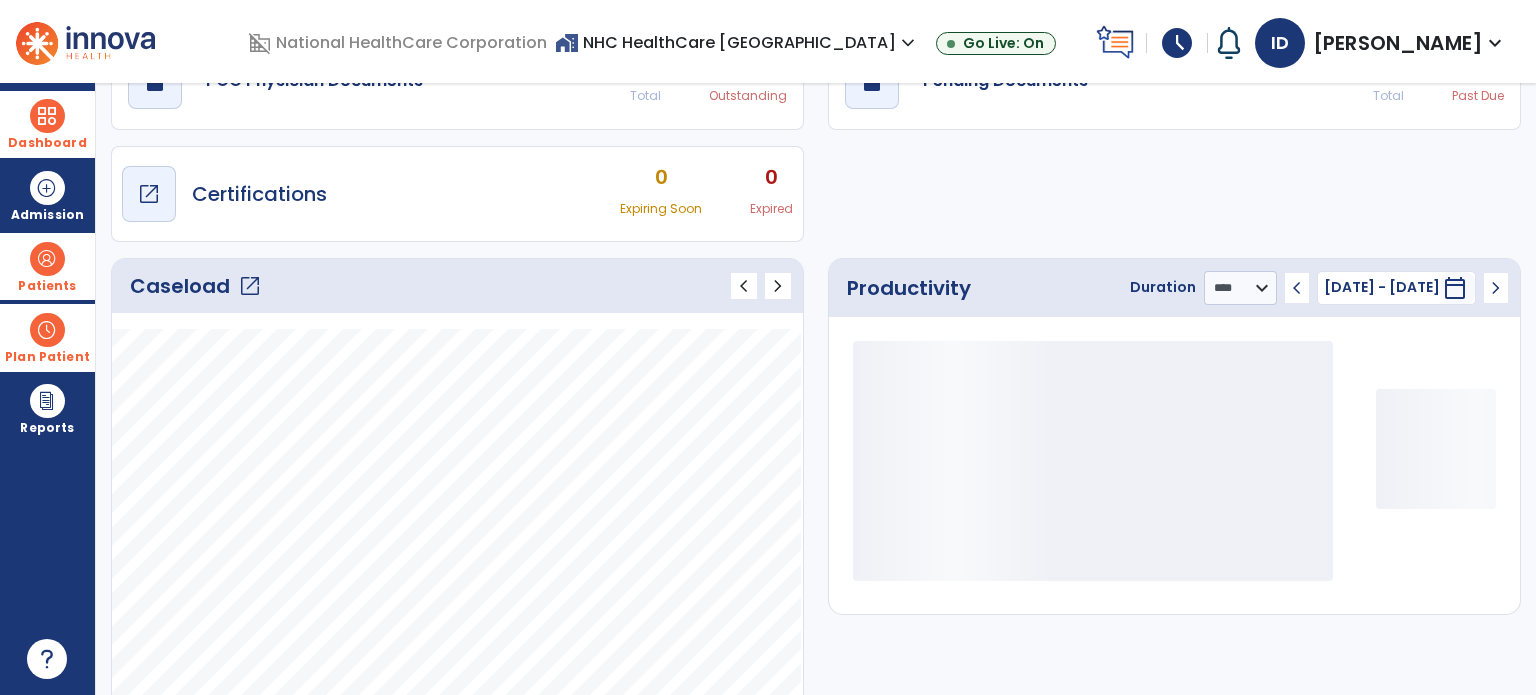 scroll, scrollTop: 49, scrollLeft: 0, axis: vertical 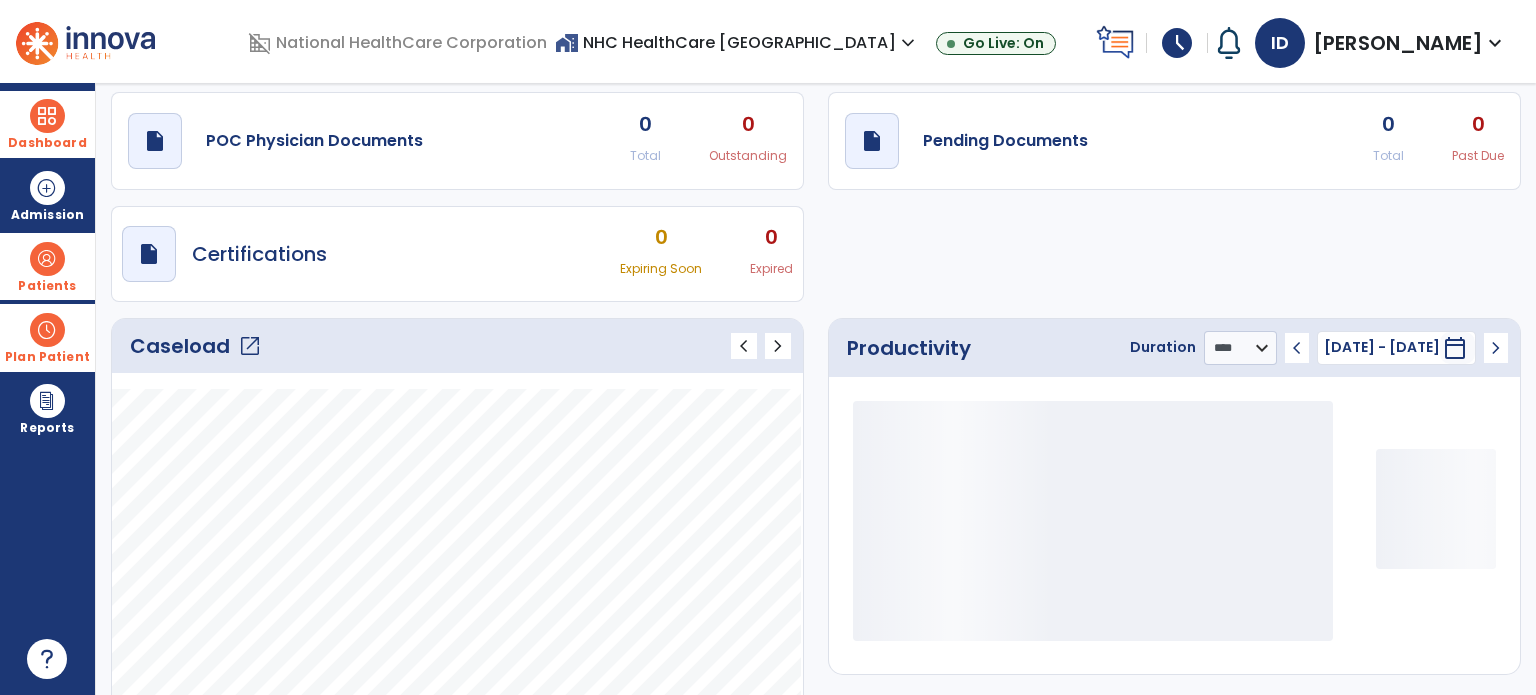click on "Caseload   open_in_new   chevron_left   chevron_right" 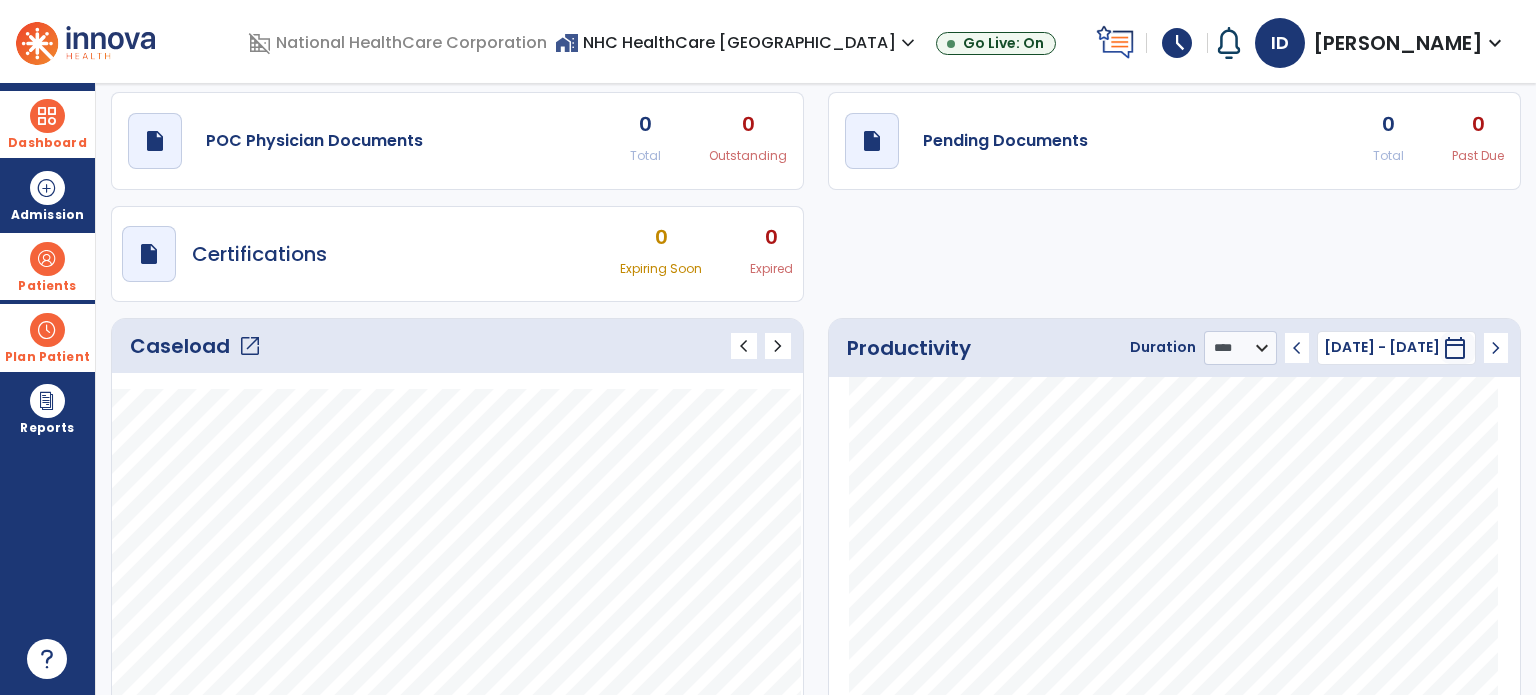 click on "Caseload   open_in_new" 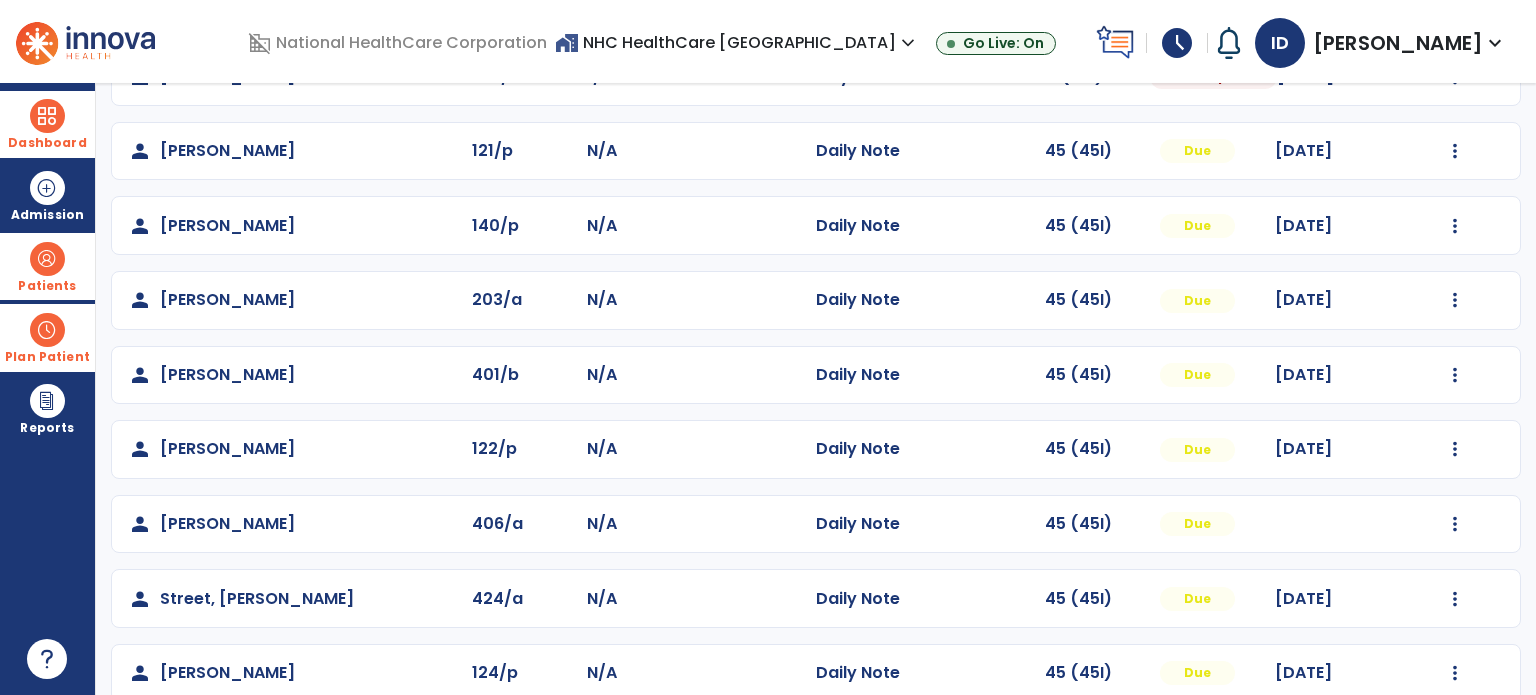 scroll, scrollTop: 393, scrollLeft: 0, axis: vertical 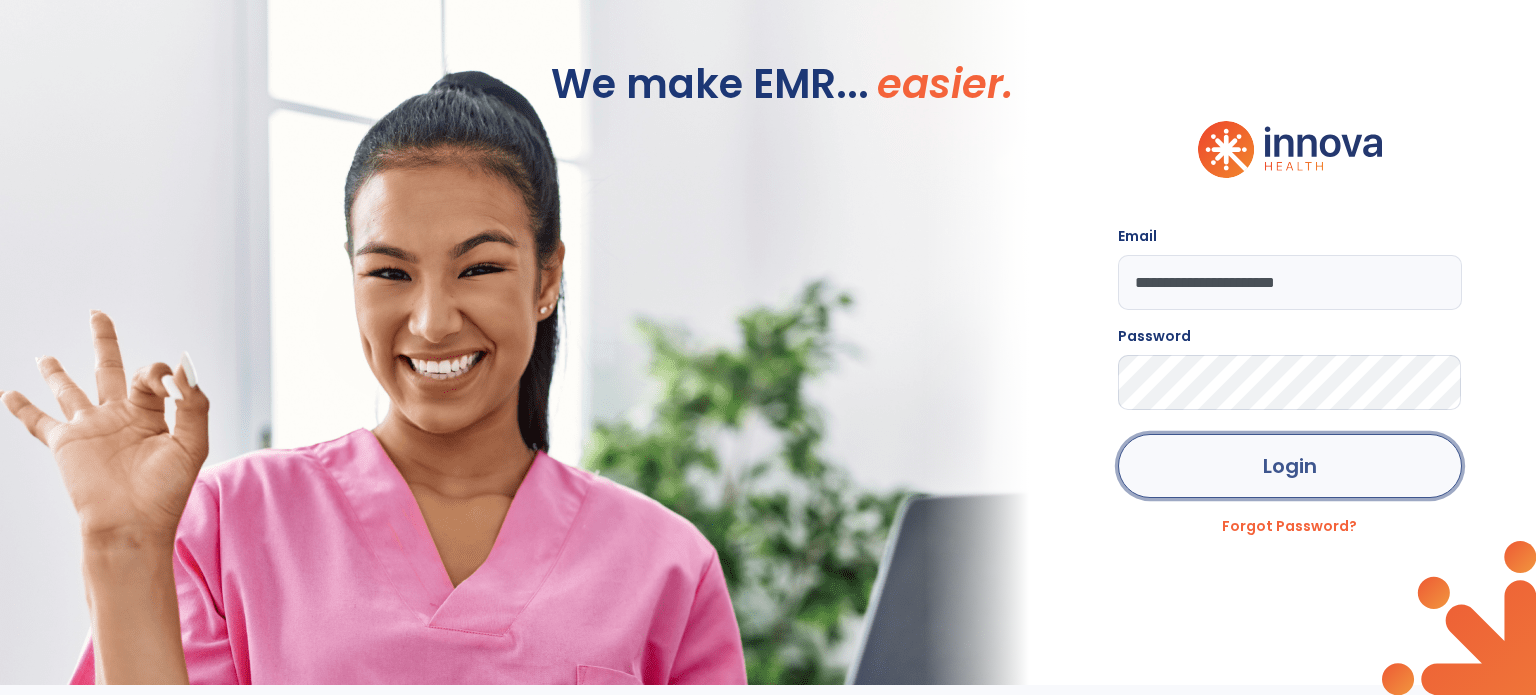click on "Login" 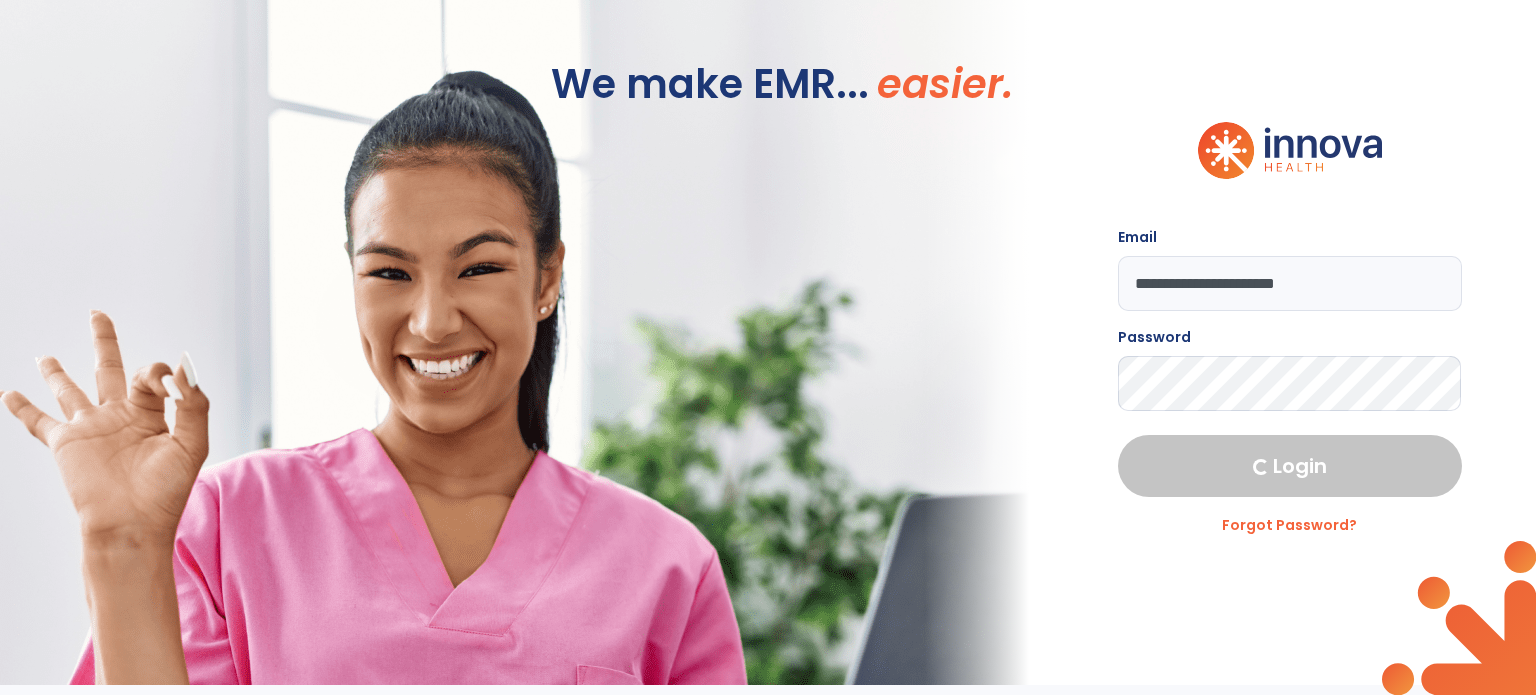select on "****" 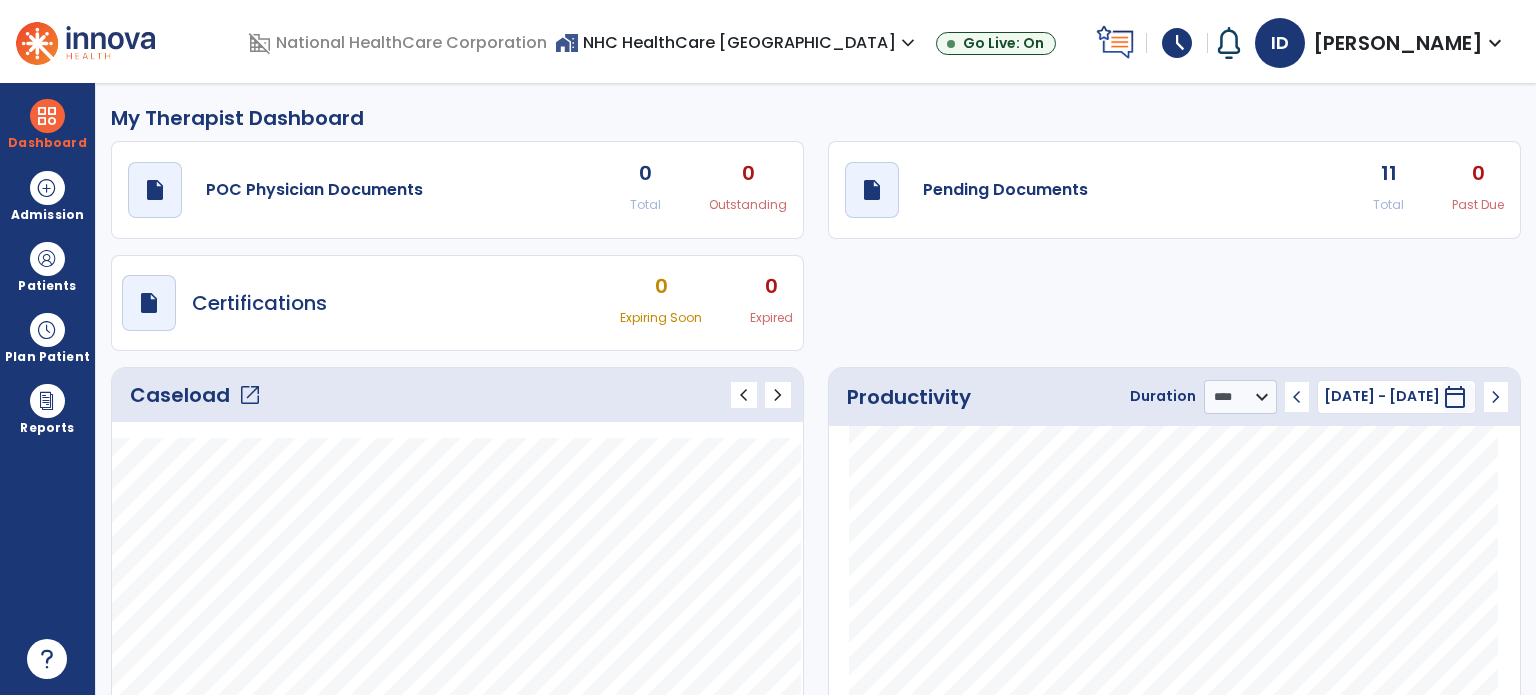 click on "Caseload   open_in_new" 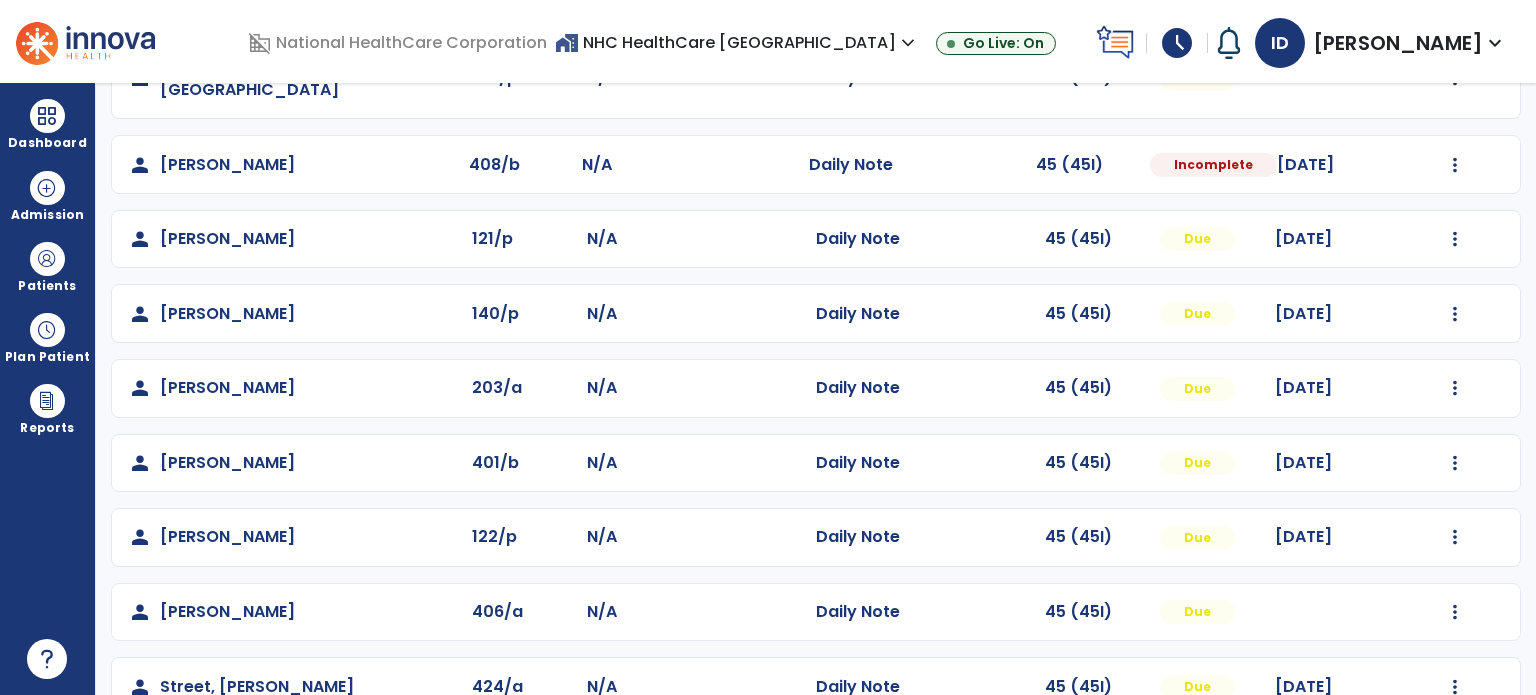 scroll, scrollTop: 393, scrollLeft: 0, axis: vertical 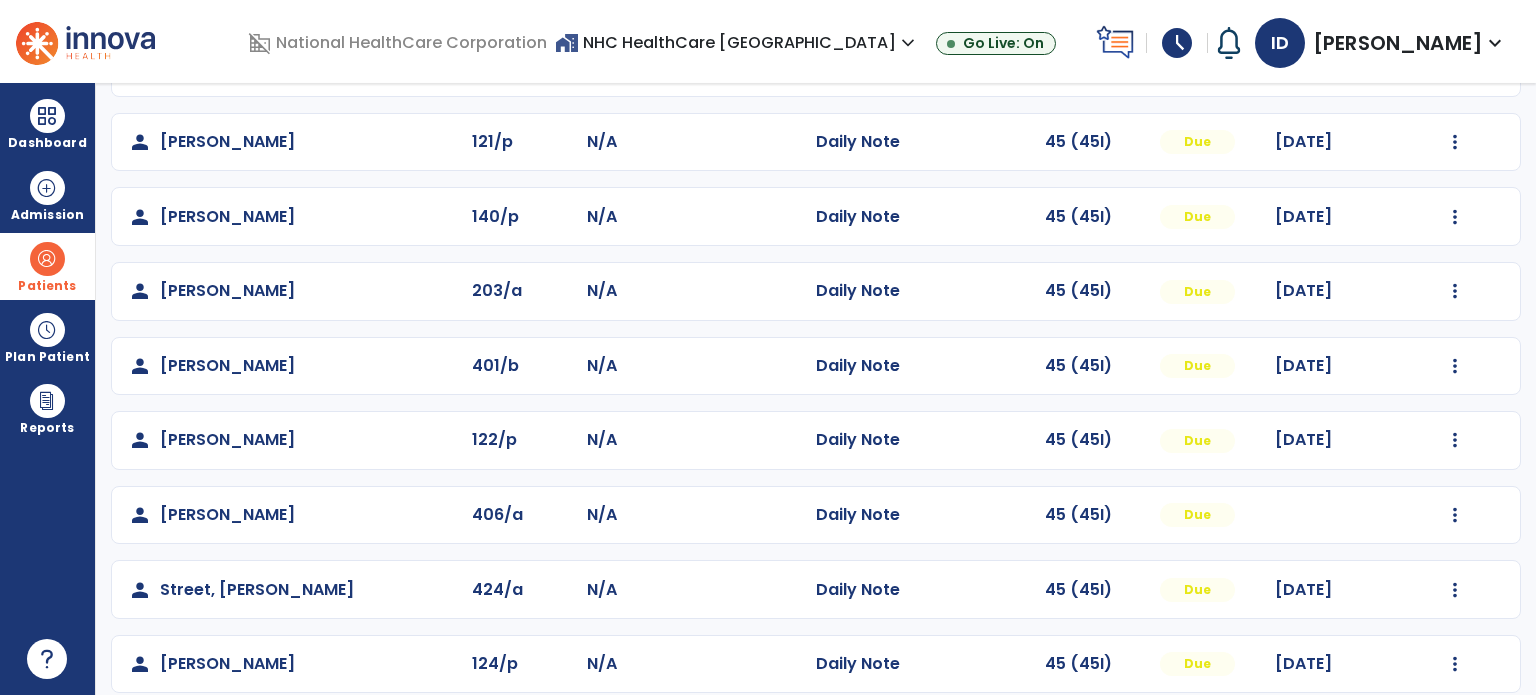 click at bounding box center (47, 259) 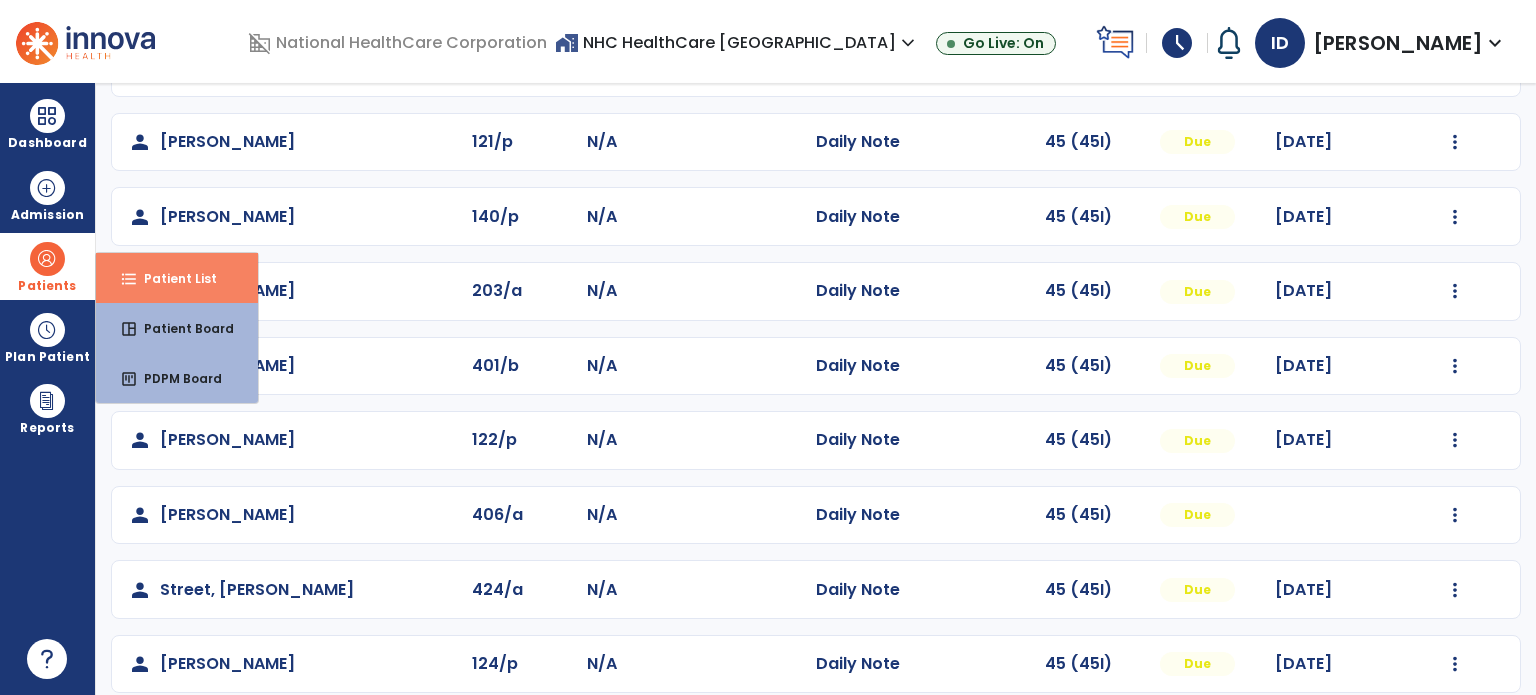 click on "Patient List" at bounding box center [172, 278] 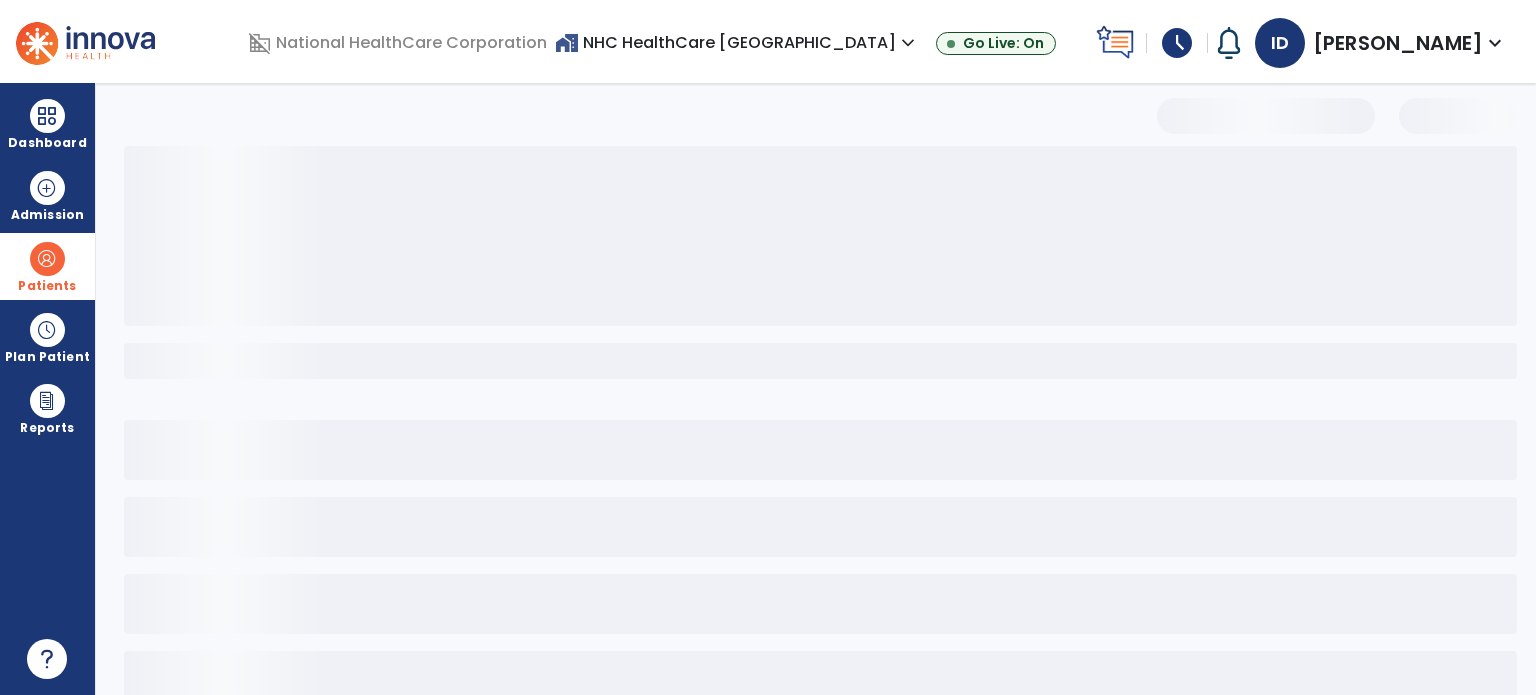 scroll, scrollTop: 46, scrollLeft: 0, axis: vertical 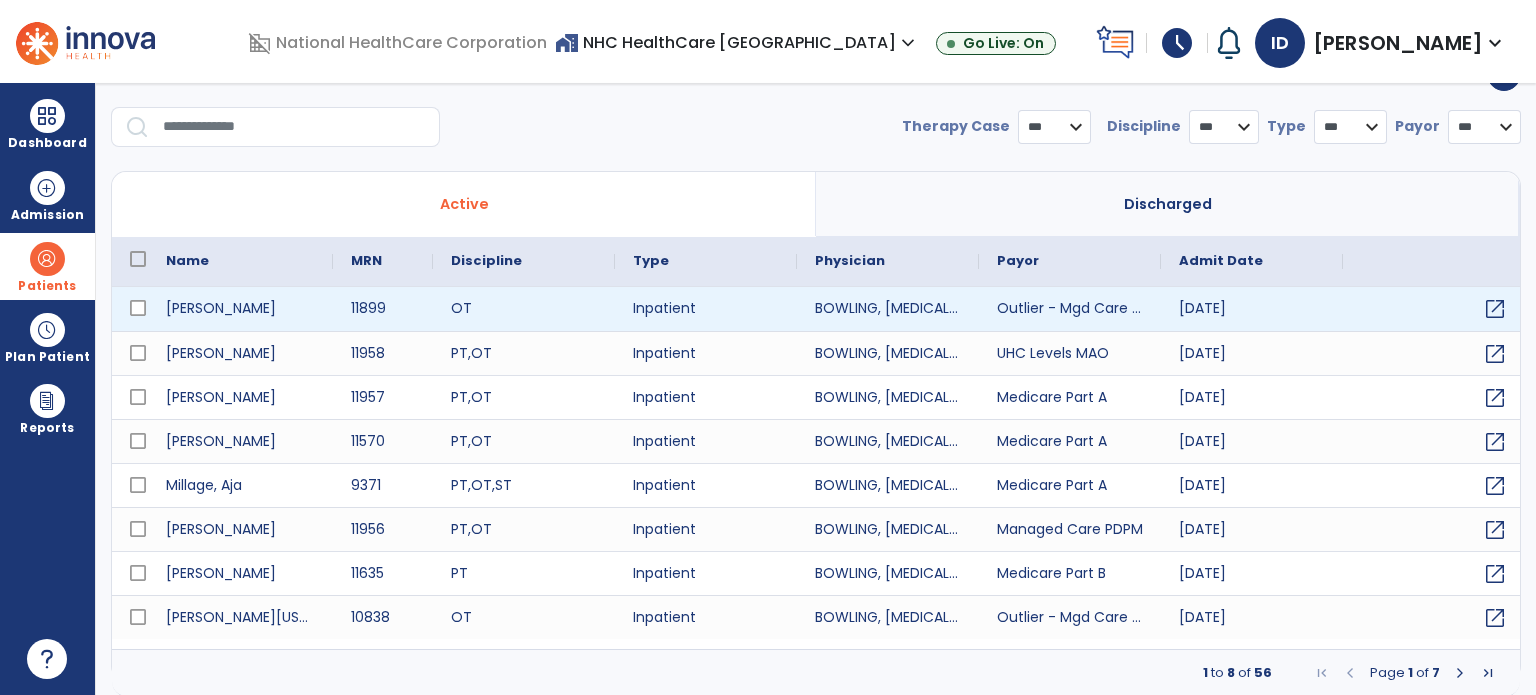 select on "***" 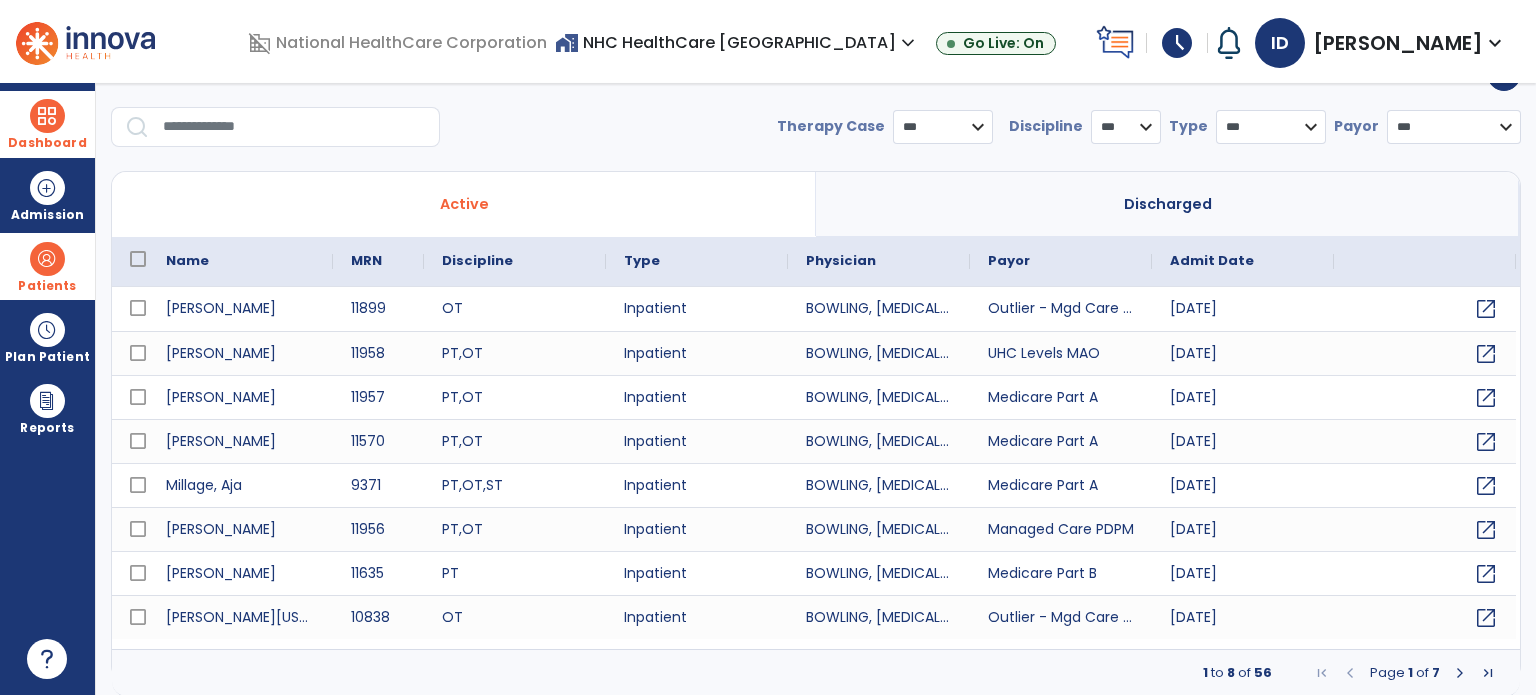 click on "Dashboard" at bounding box center (47, 143) 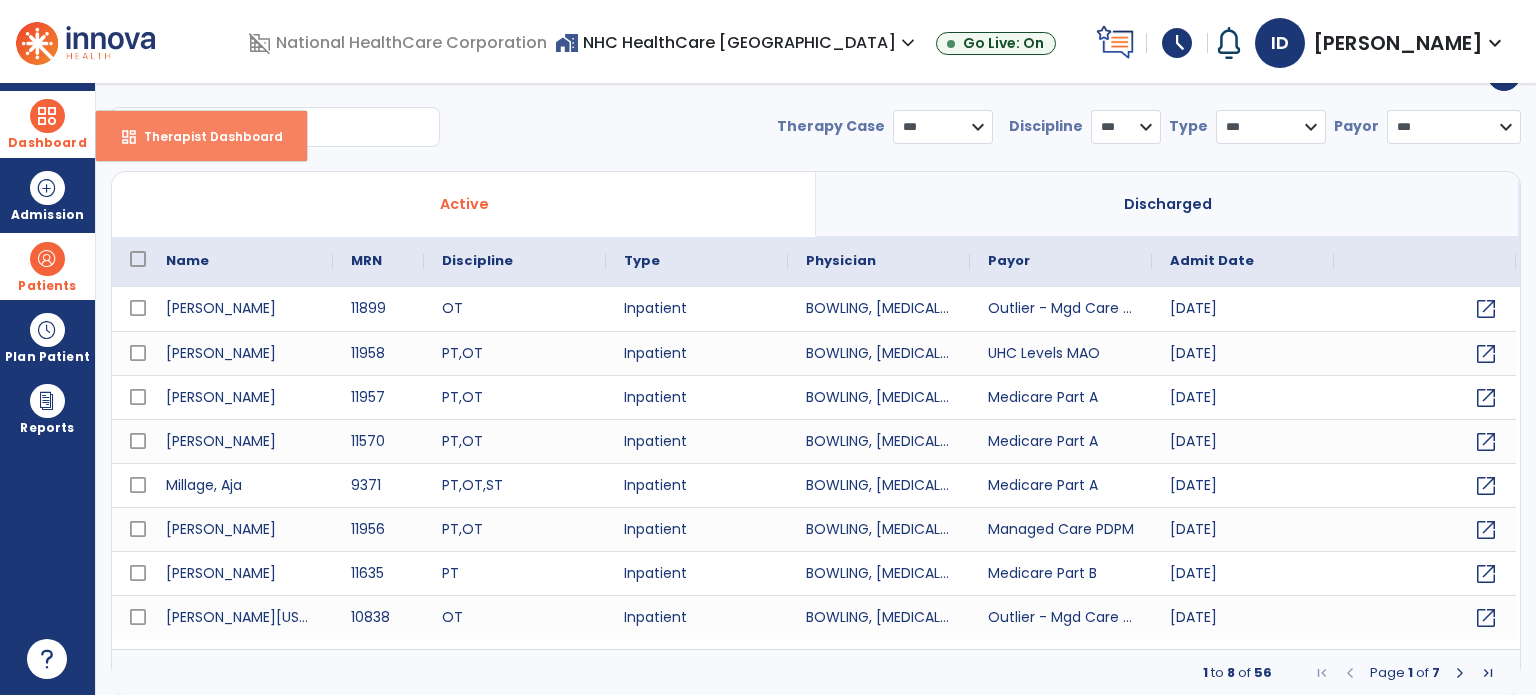 click on "dashboard  Therapist Dashboard" at bounding box center (201, 136) 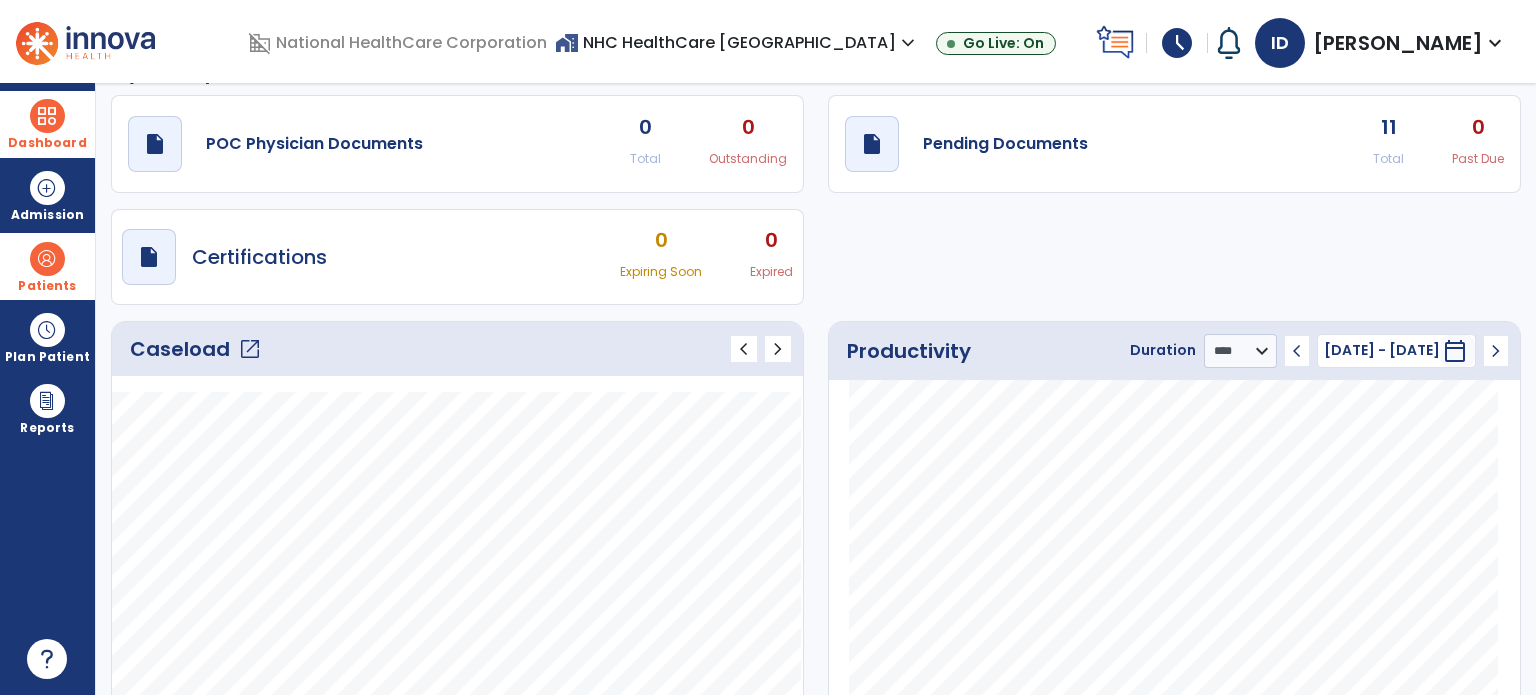 click on "Caseload   open_in_new" 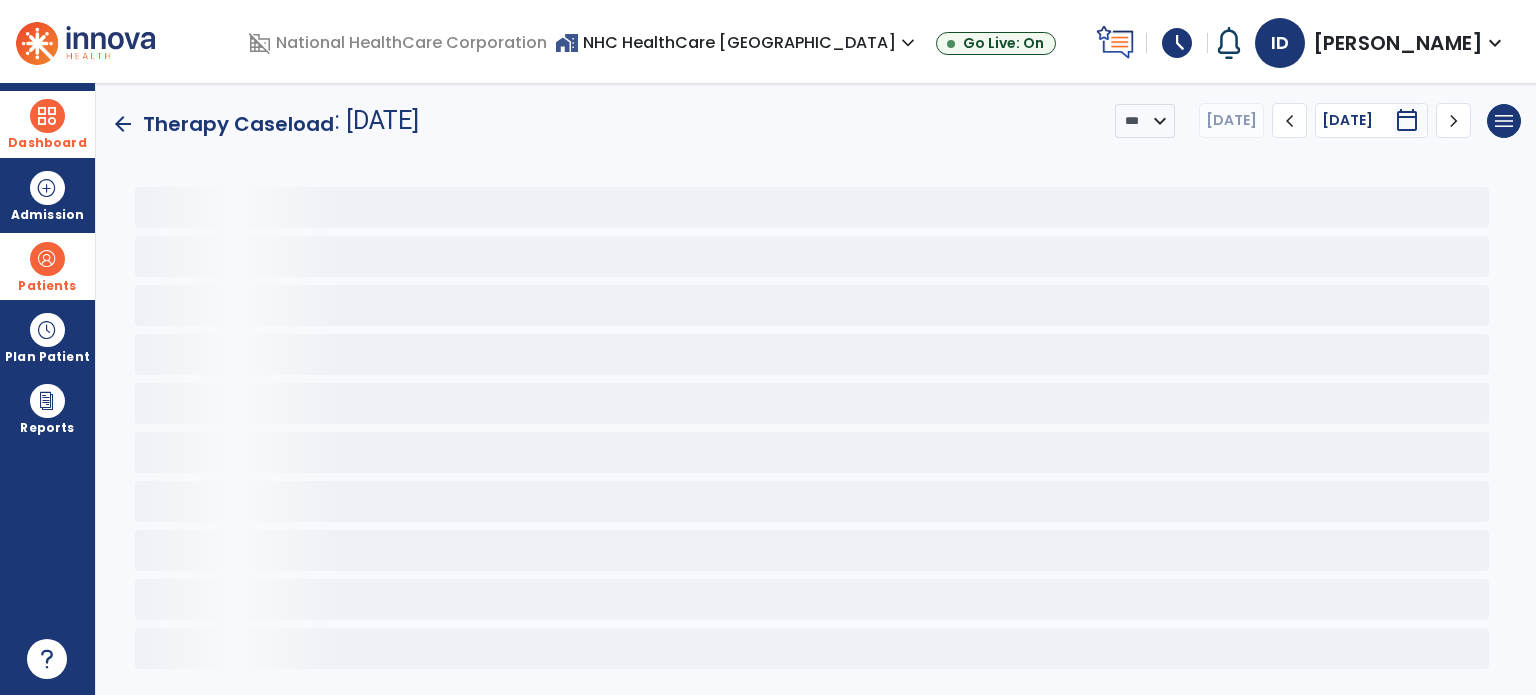 scroll, scrollTop: 0, scrollLeft: 0, axis: both 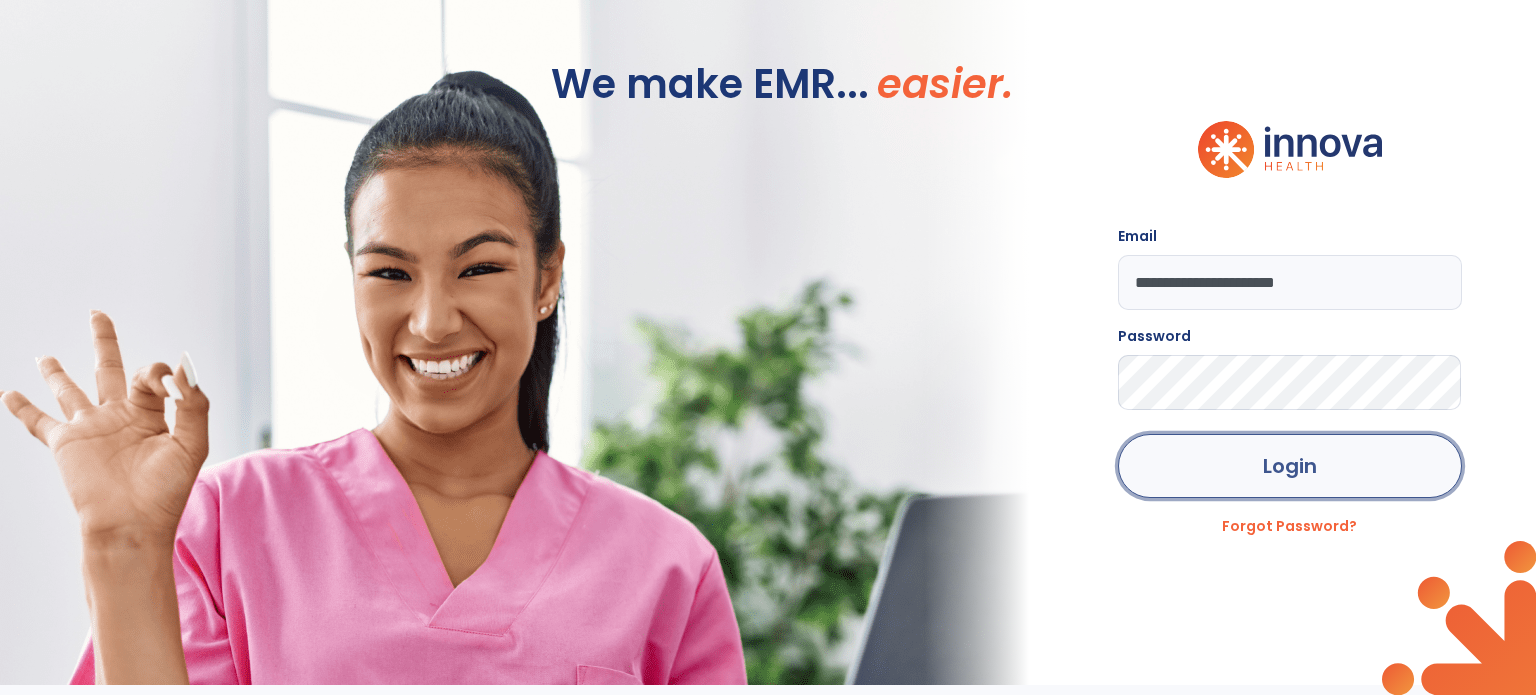 click on "Login" 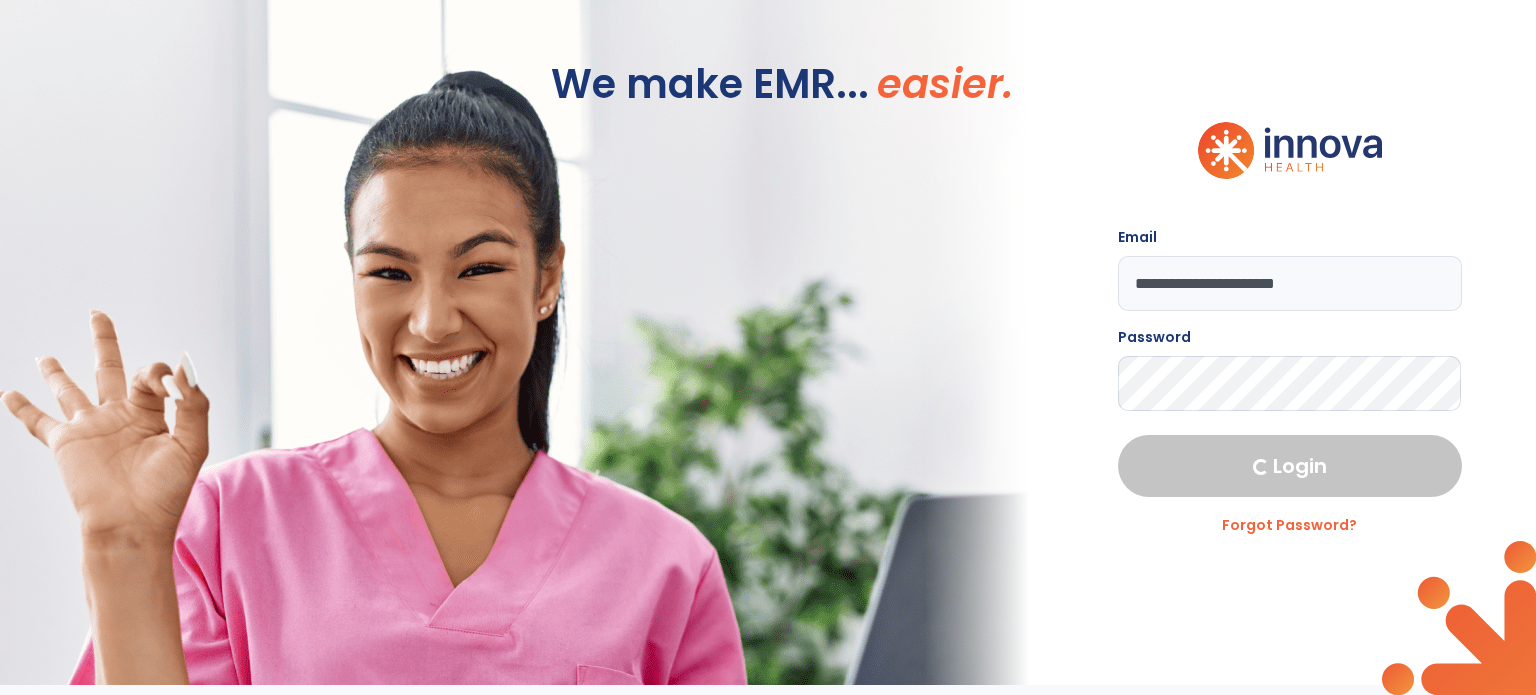 select on "****" 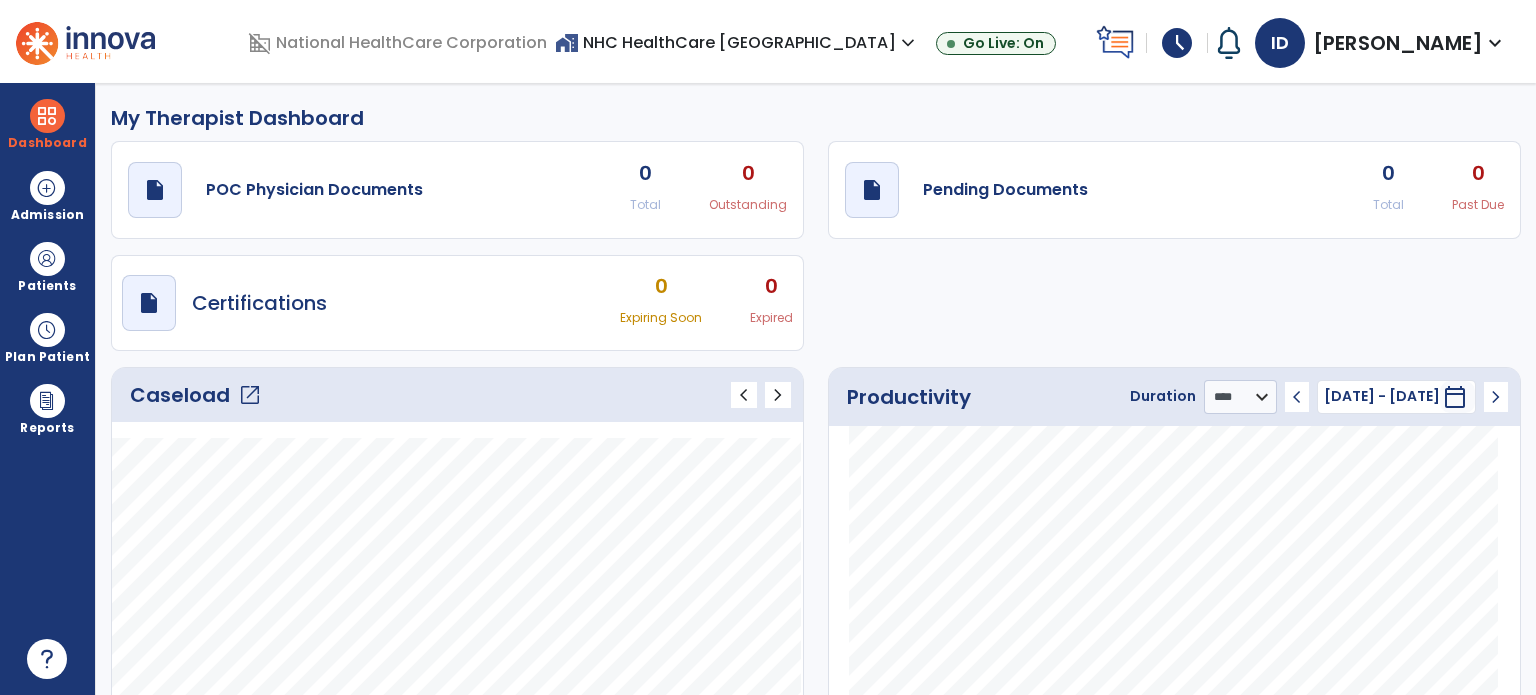 click on "Caseload   open_in_new" 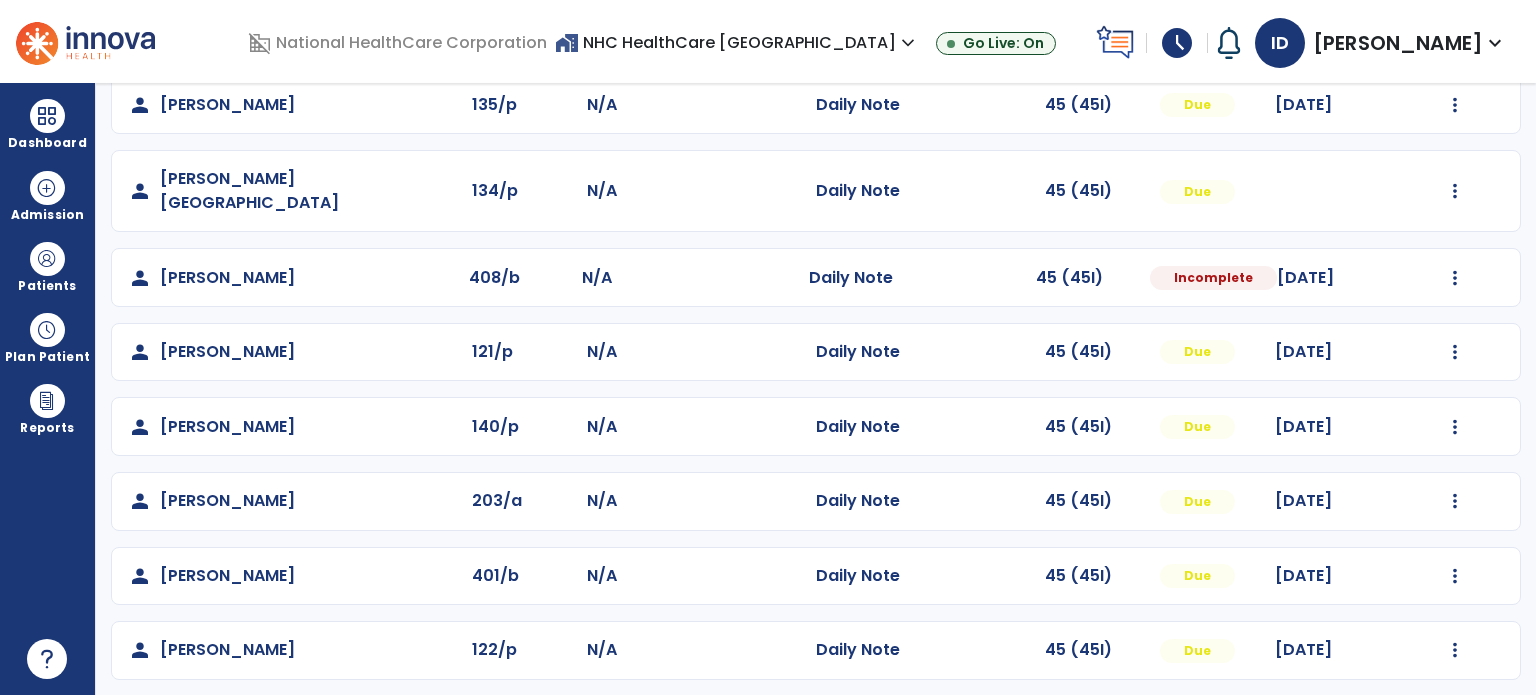 scroll, scrollTop: 184, scrollLeft: 0, axis: vertical 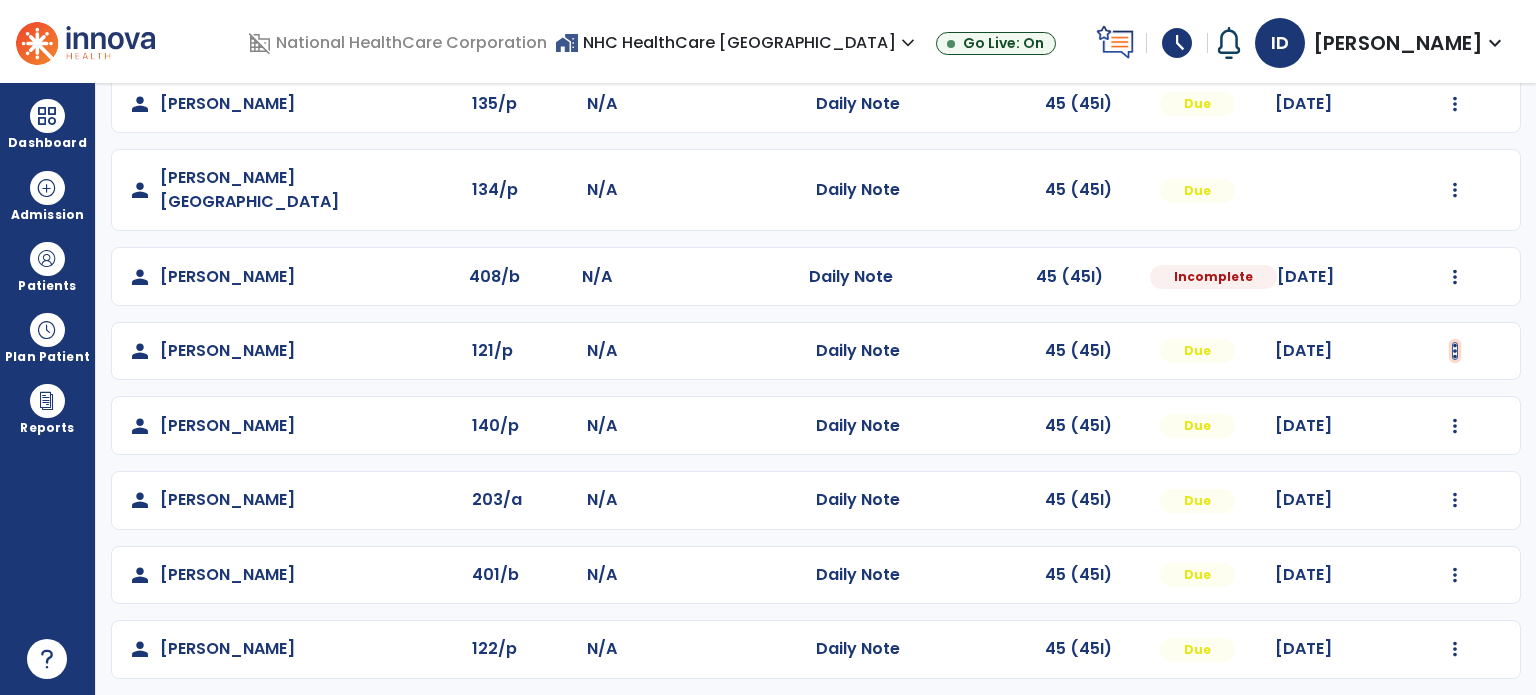 click at bounding box center (1455, 104) 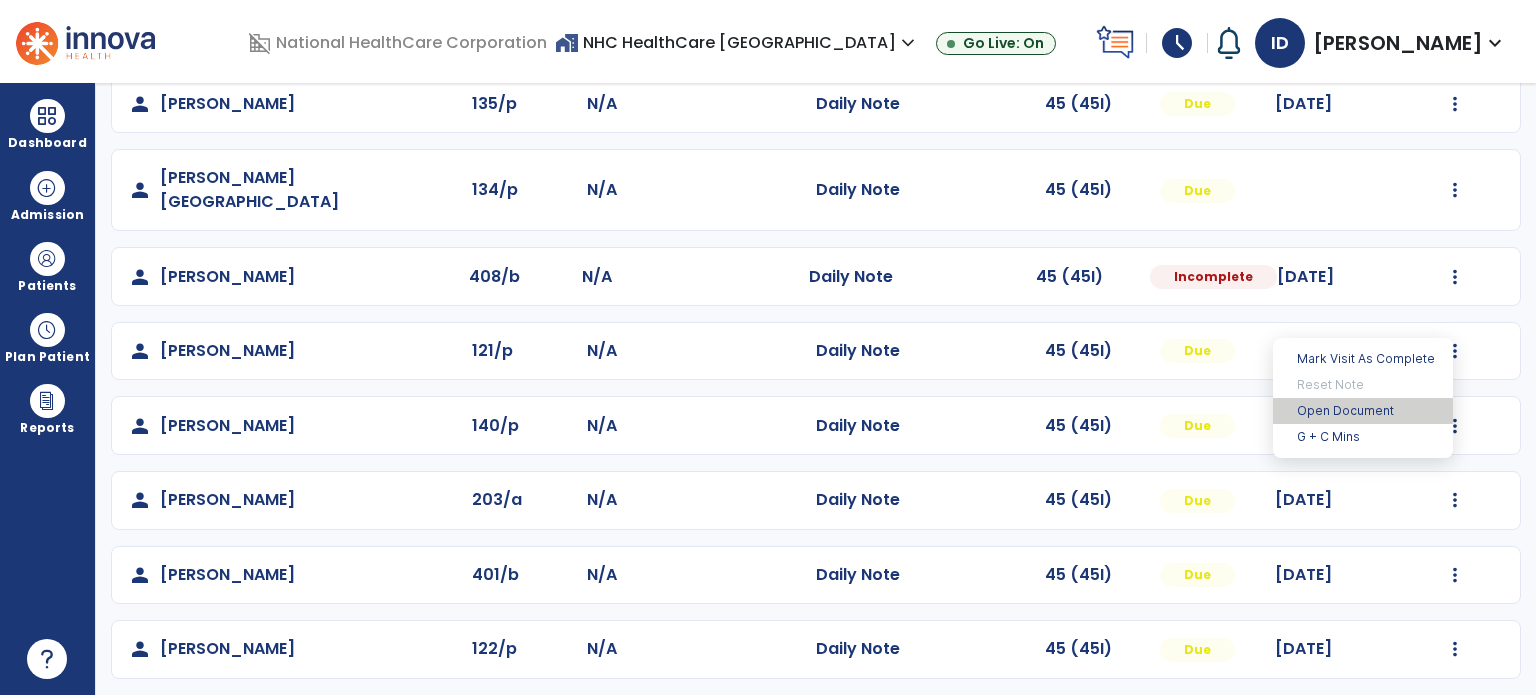 click on "Open Document" at bounding box center (1363, 411) 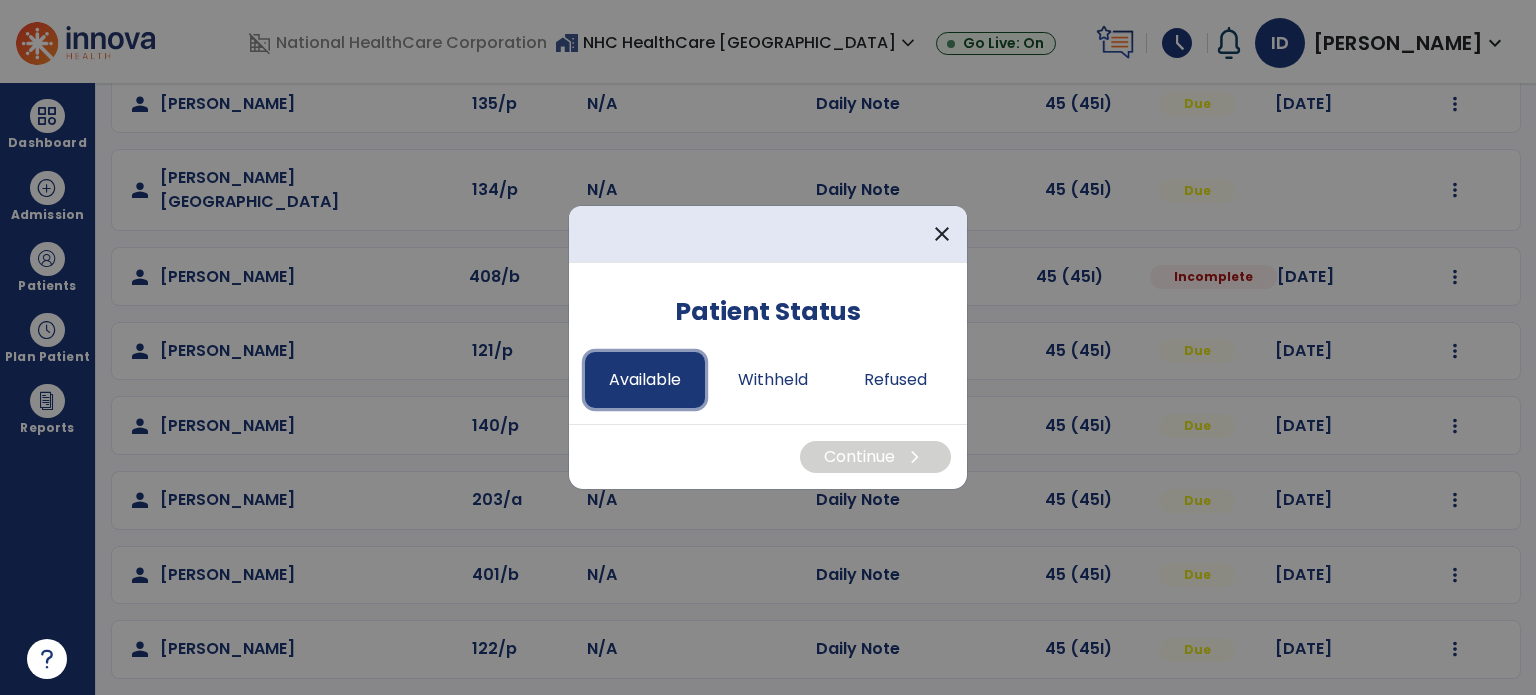 click on "Available" at bounding box center (645, 380) 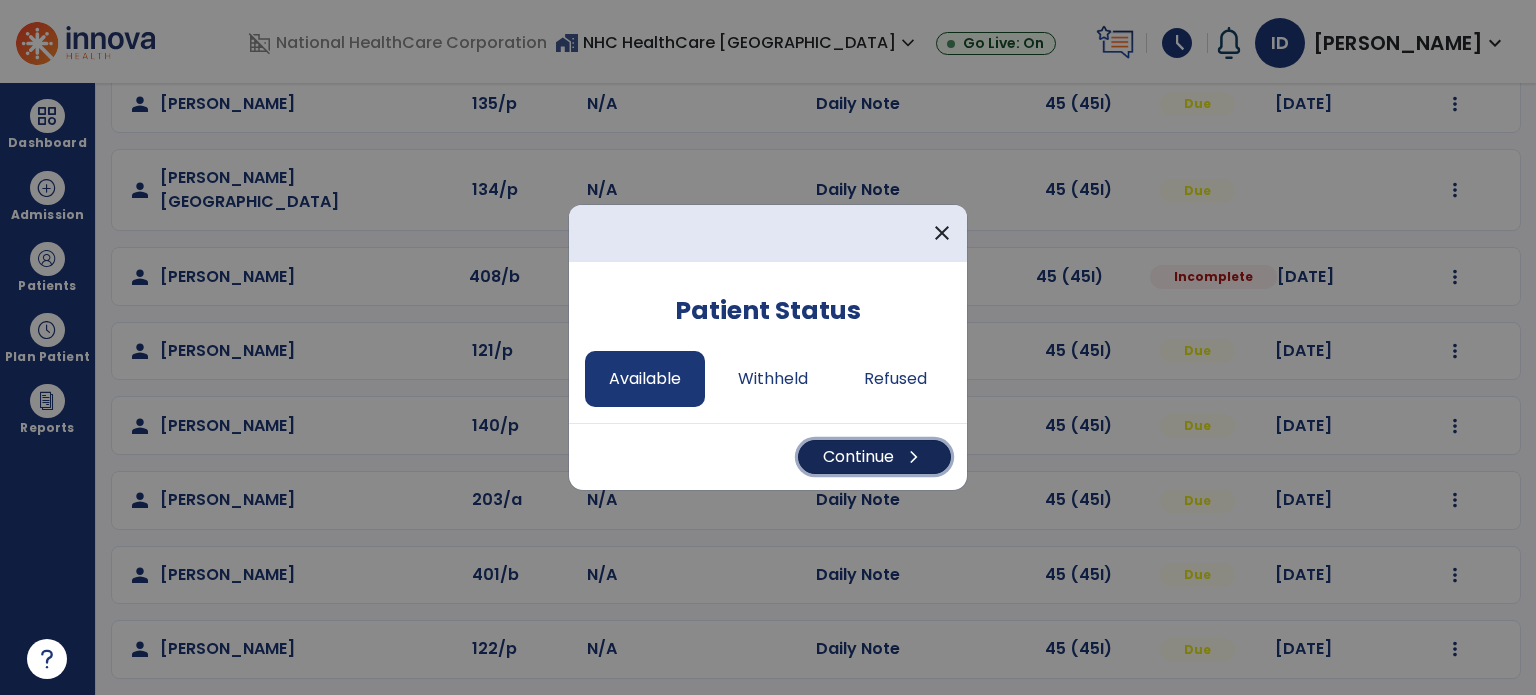 click on "Continue   chevron_right" at bounding box center (874, 457) 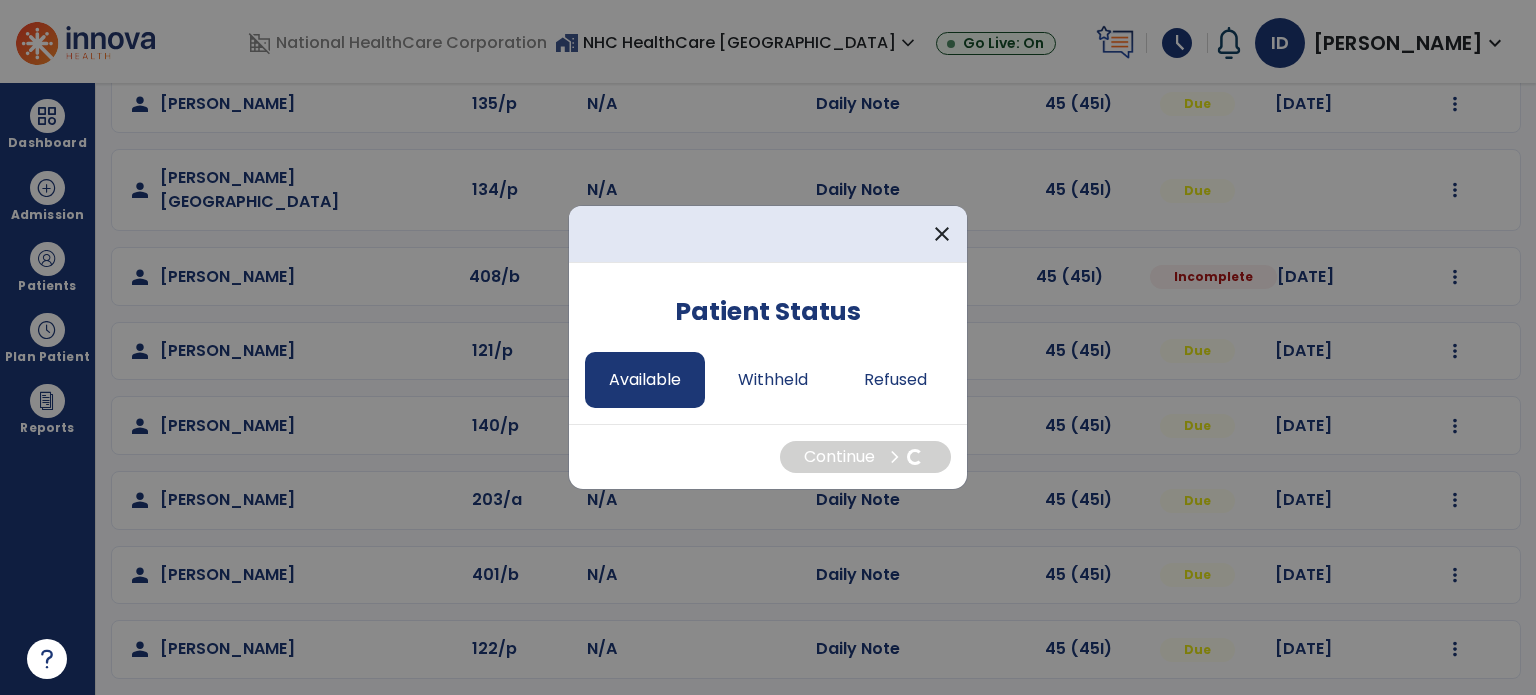 select on "*" 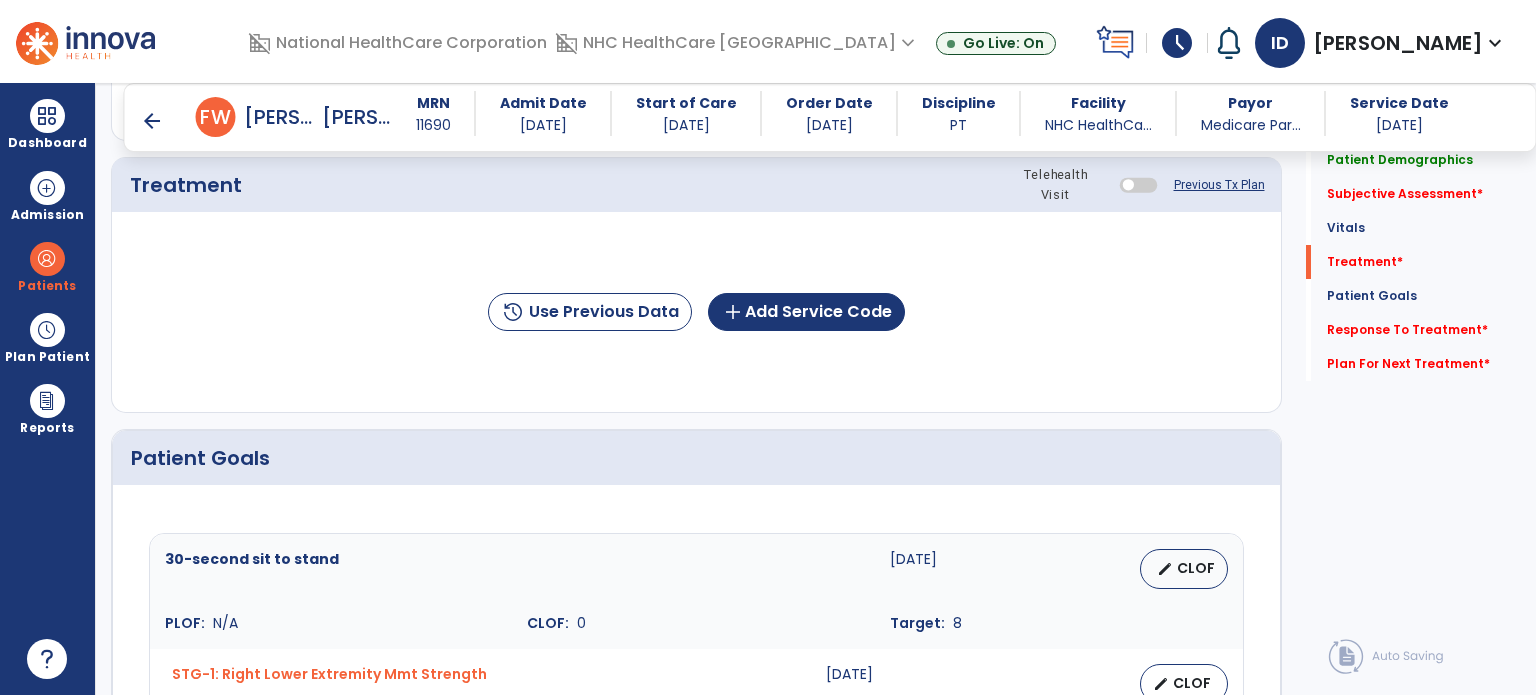 scroll, scrollTop: 1096, scrollLeft: 0, axis: vertical 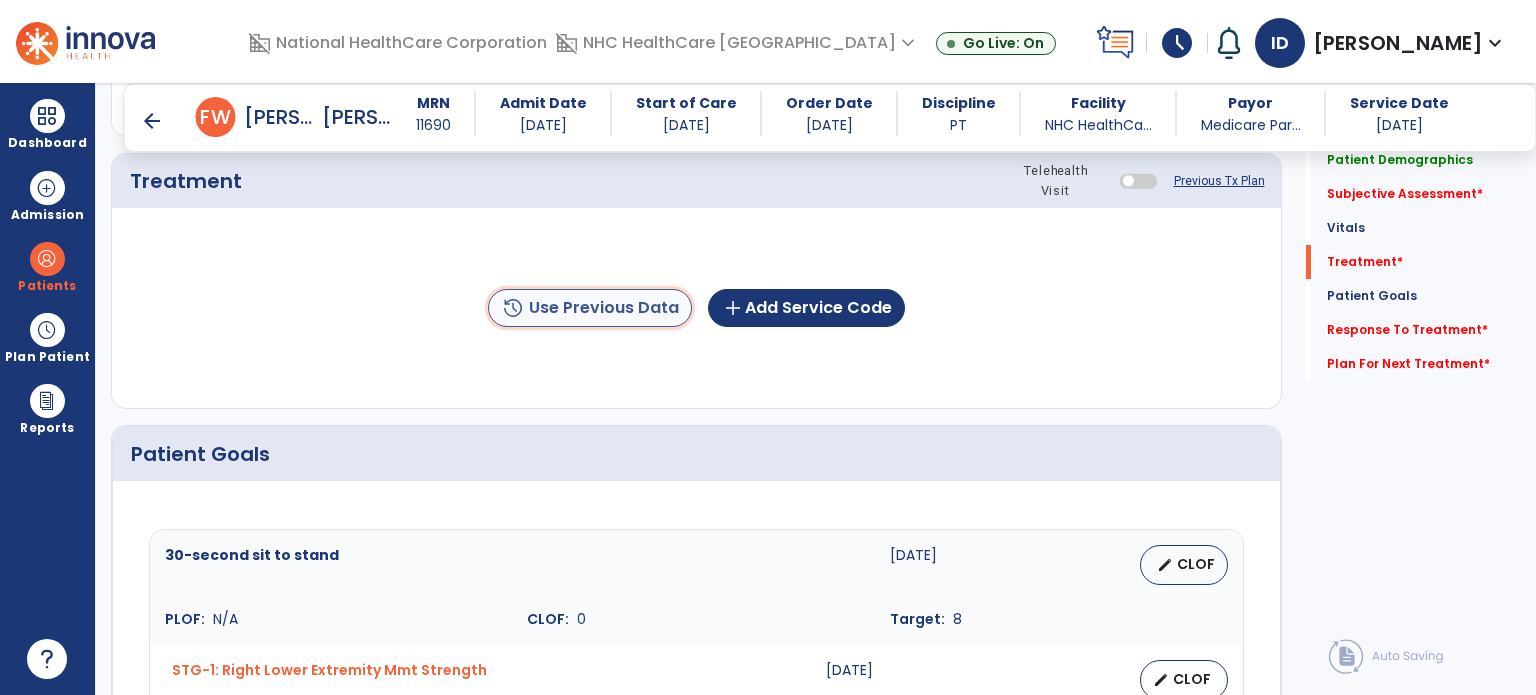 click on "history  Use Previous Data" 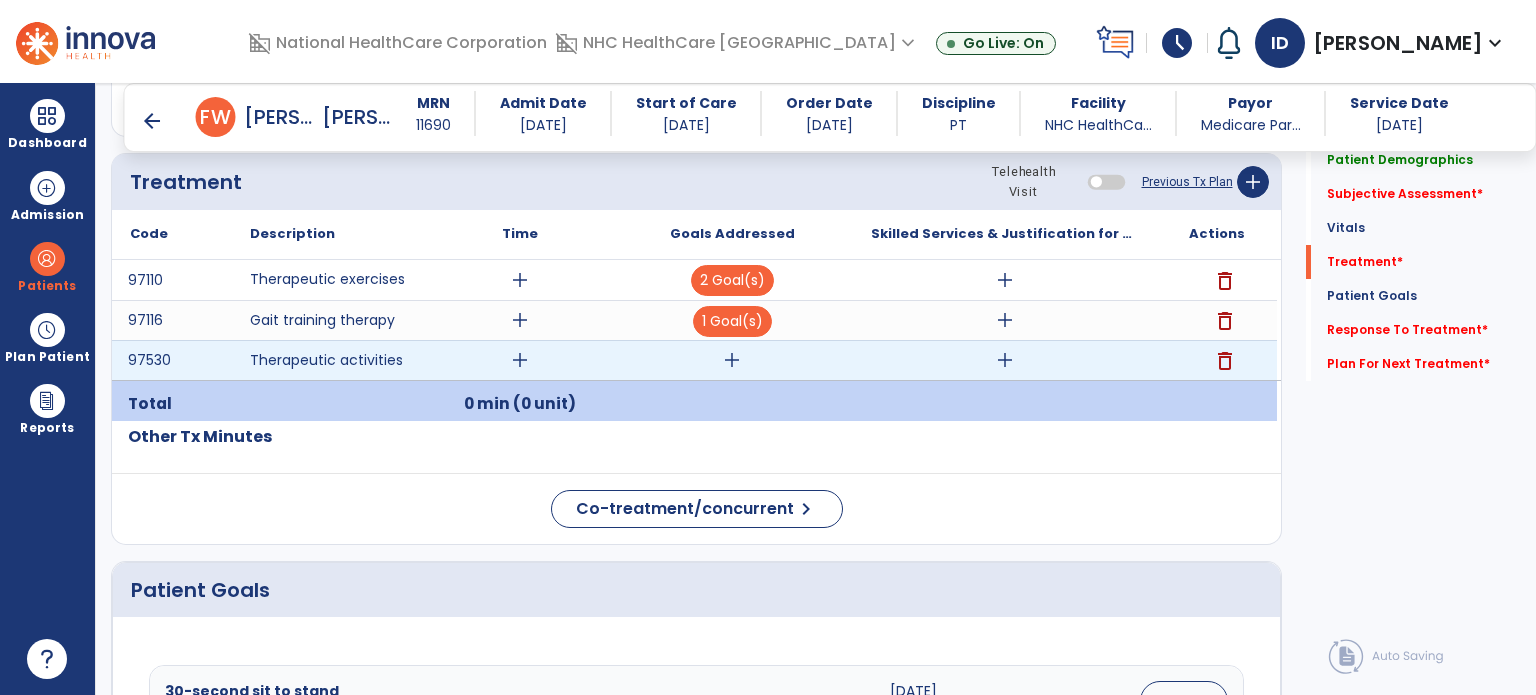 click on "add" at bounding box center [1005, 360] 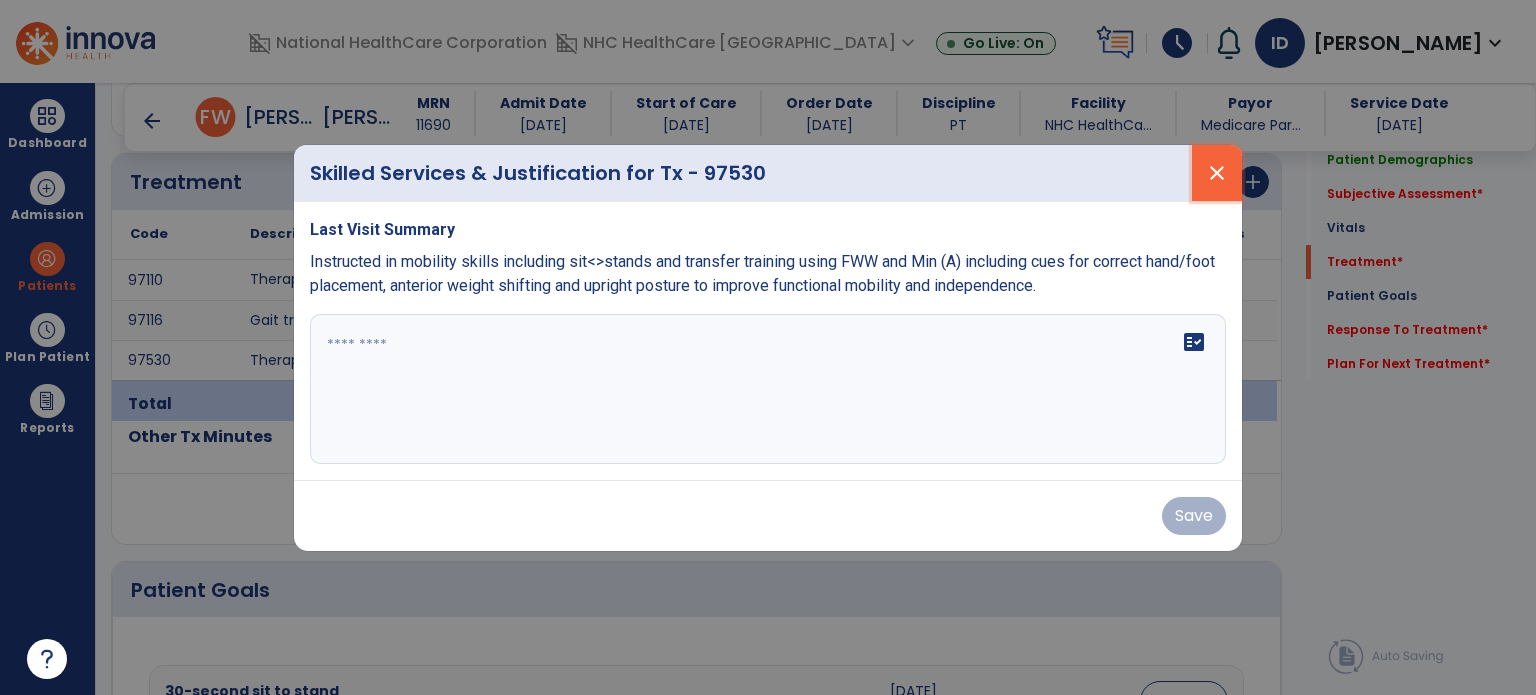 click on "close" at bounding box center (1217, 173) 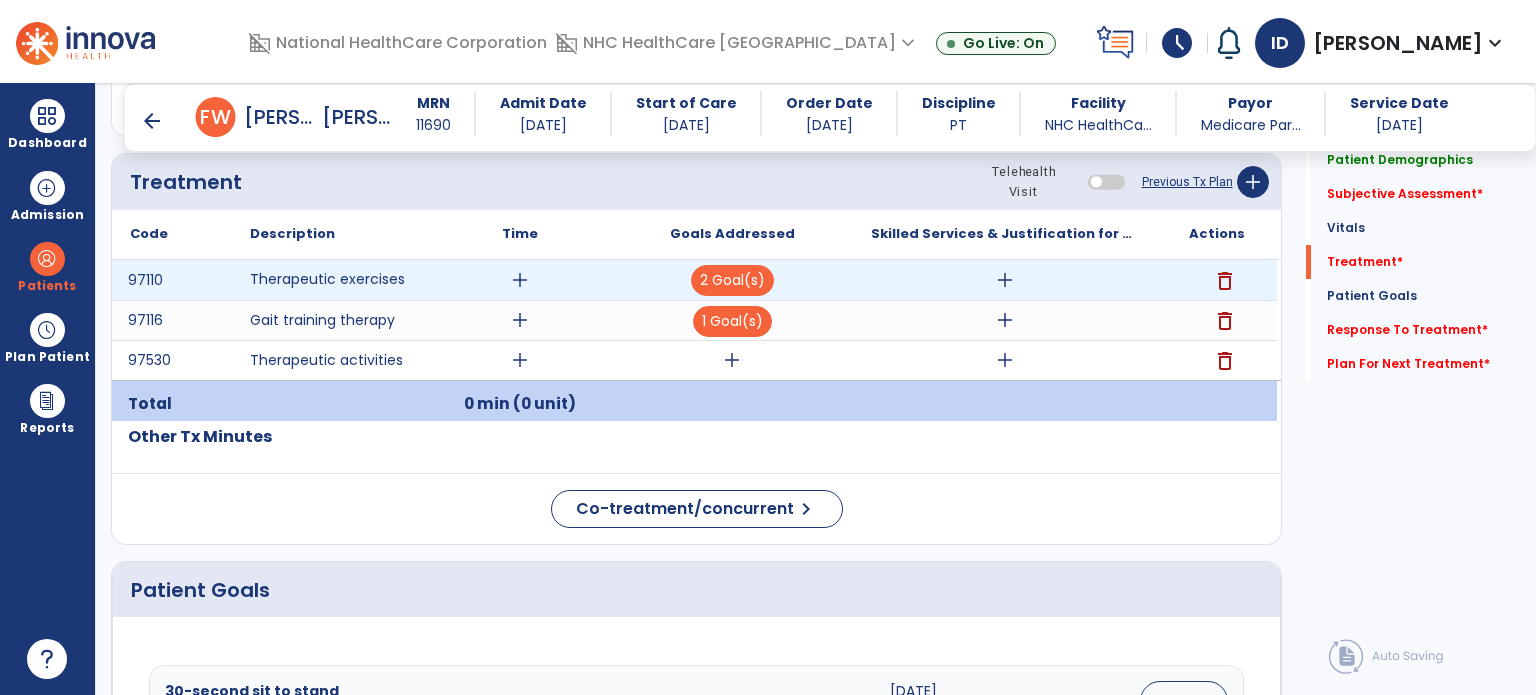 click on "add" at bounding box center (1005, 280) 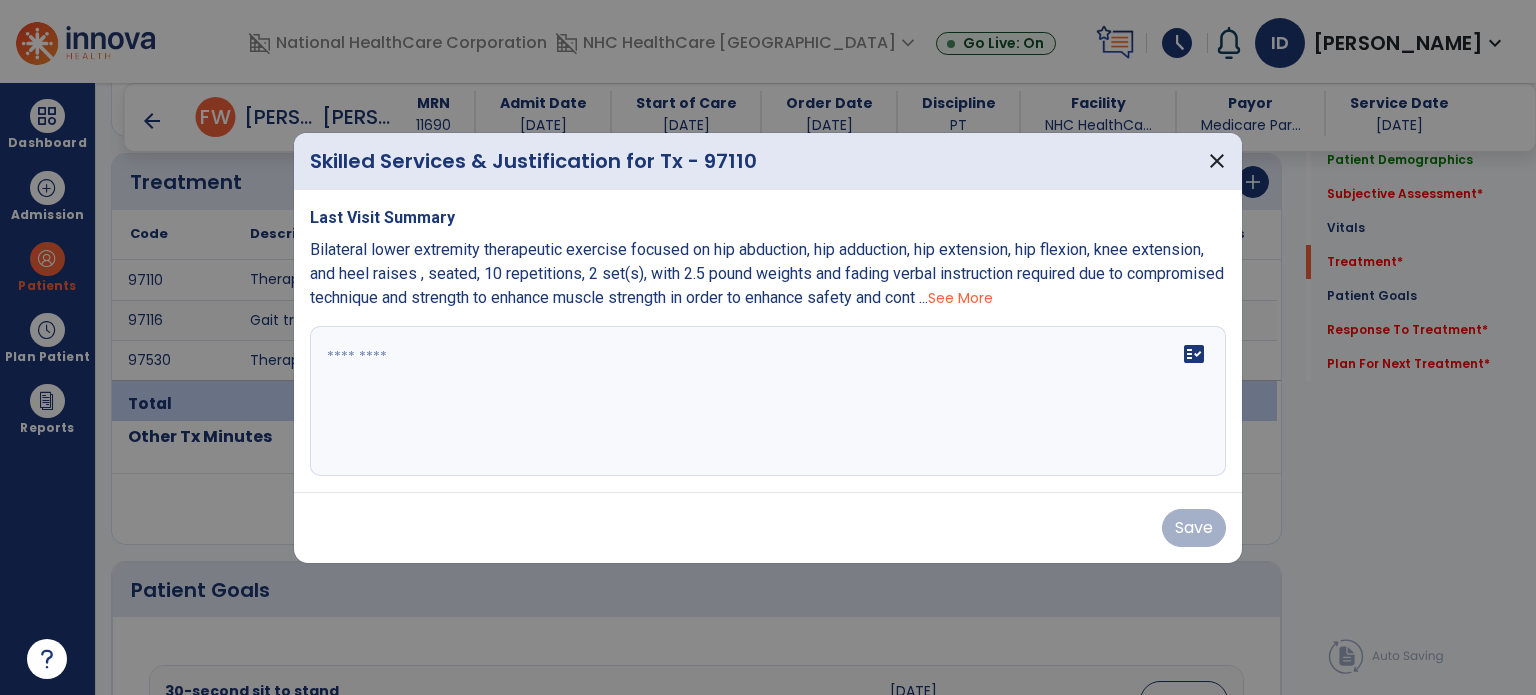 click at bounding box center [768, 401] 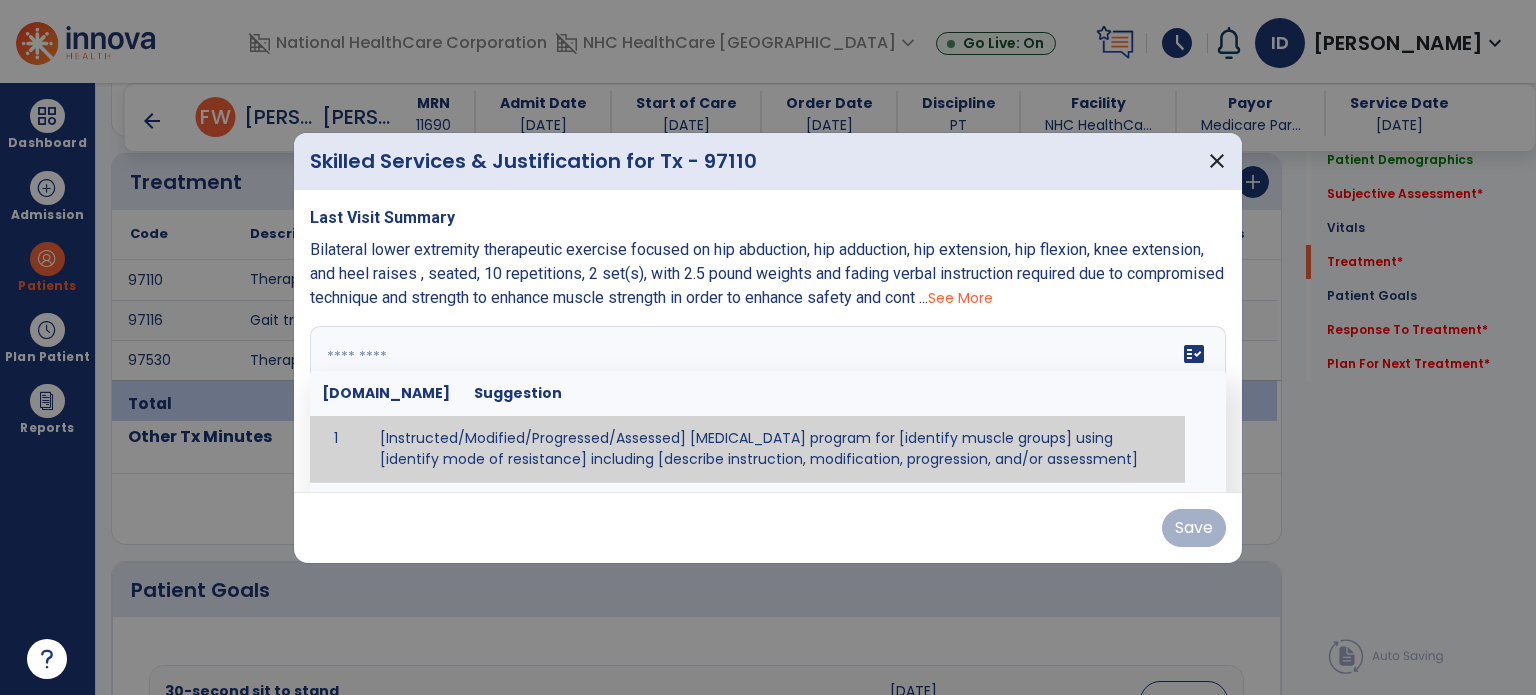 paste on "**********" 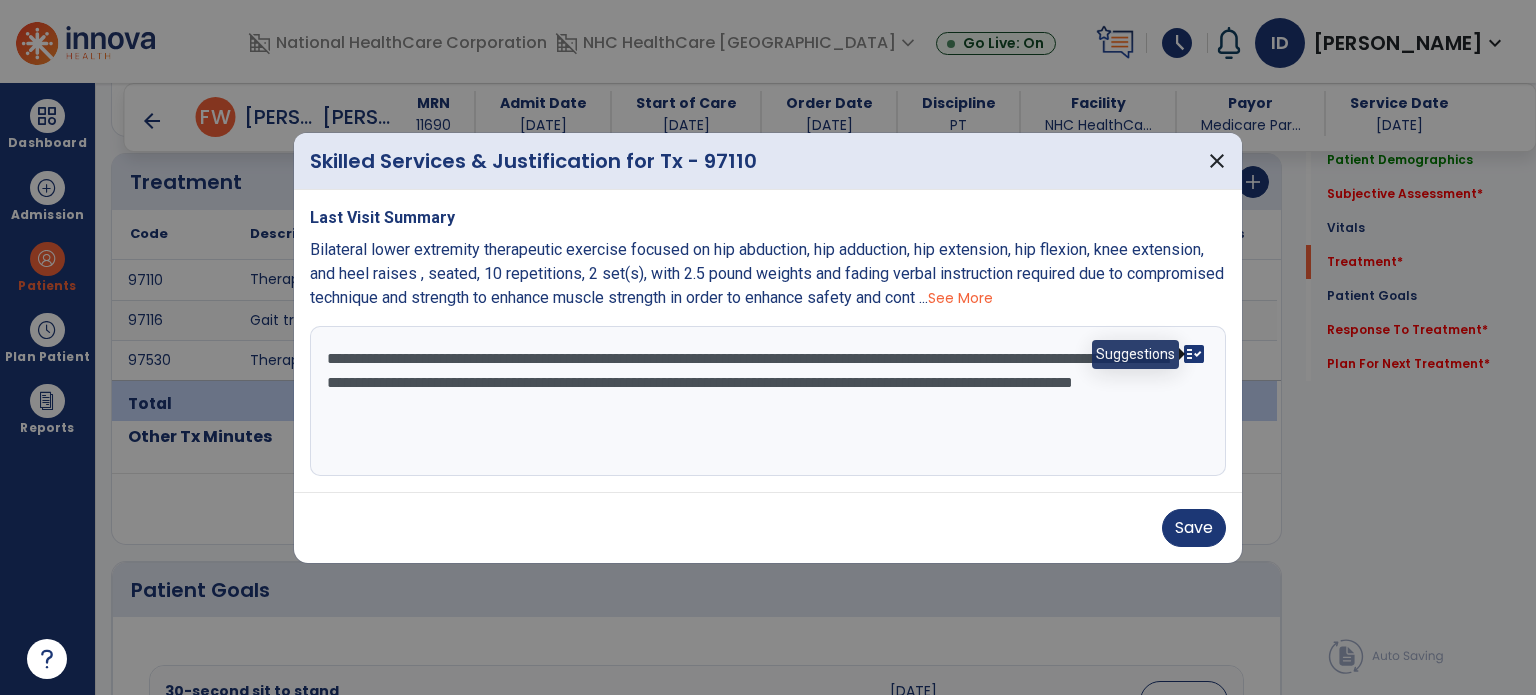 click on "fact_check" at bounding box center [1194, 354] 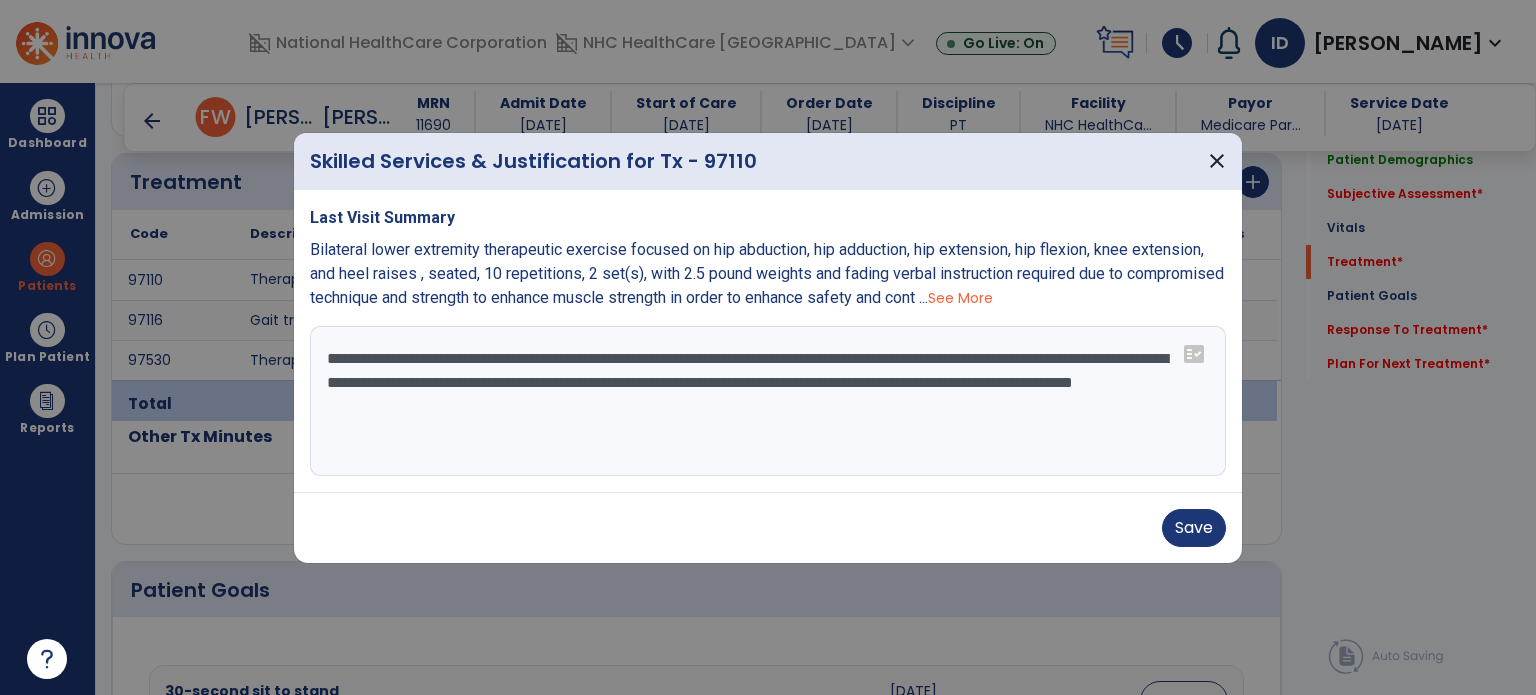 click on "**********" at bounding box center (768, 401) 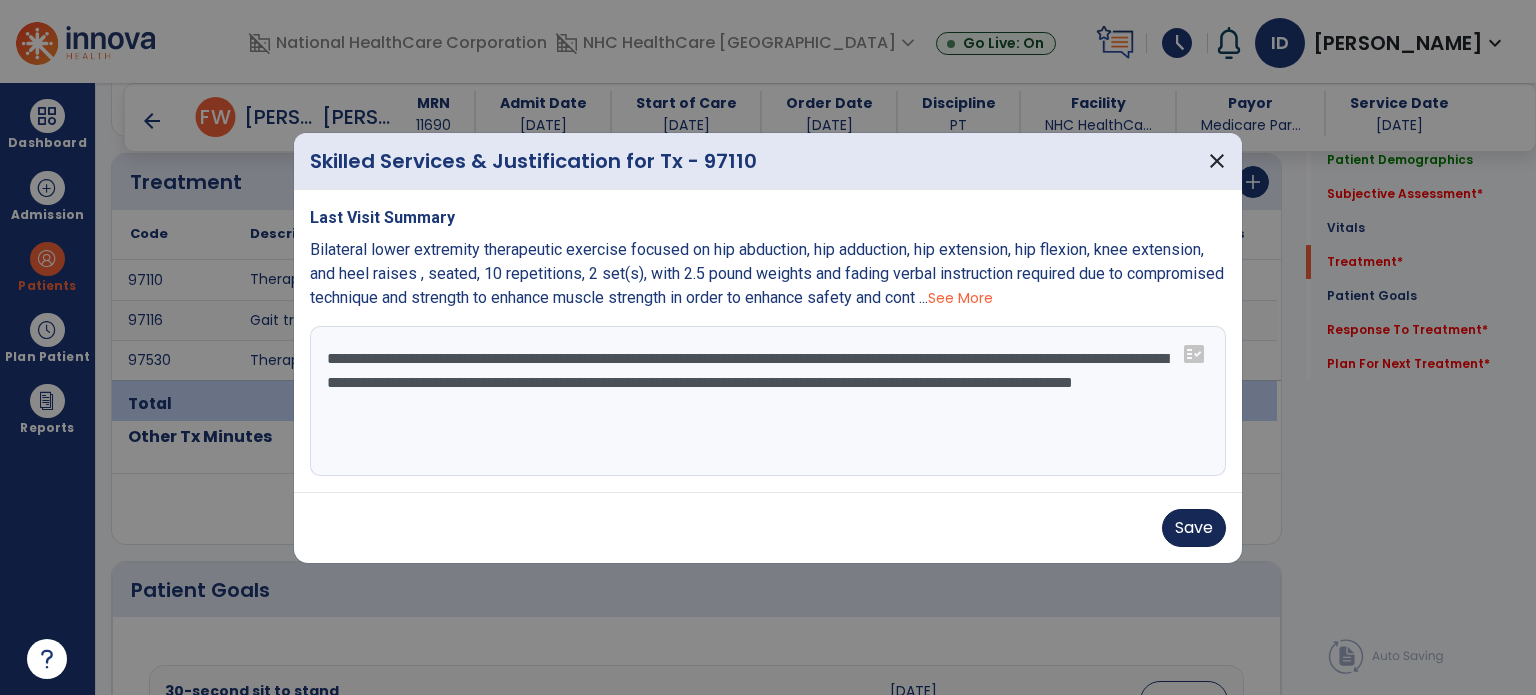 type on "**********" 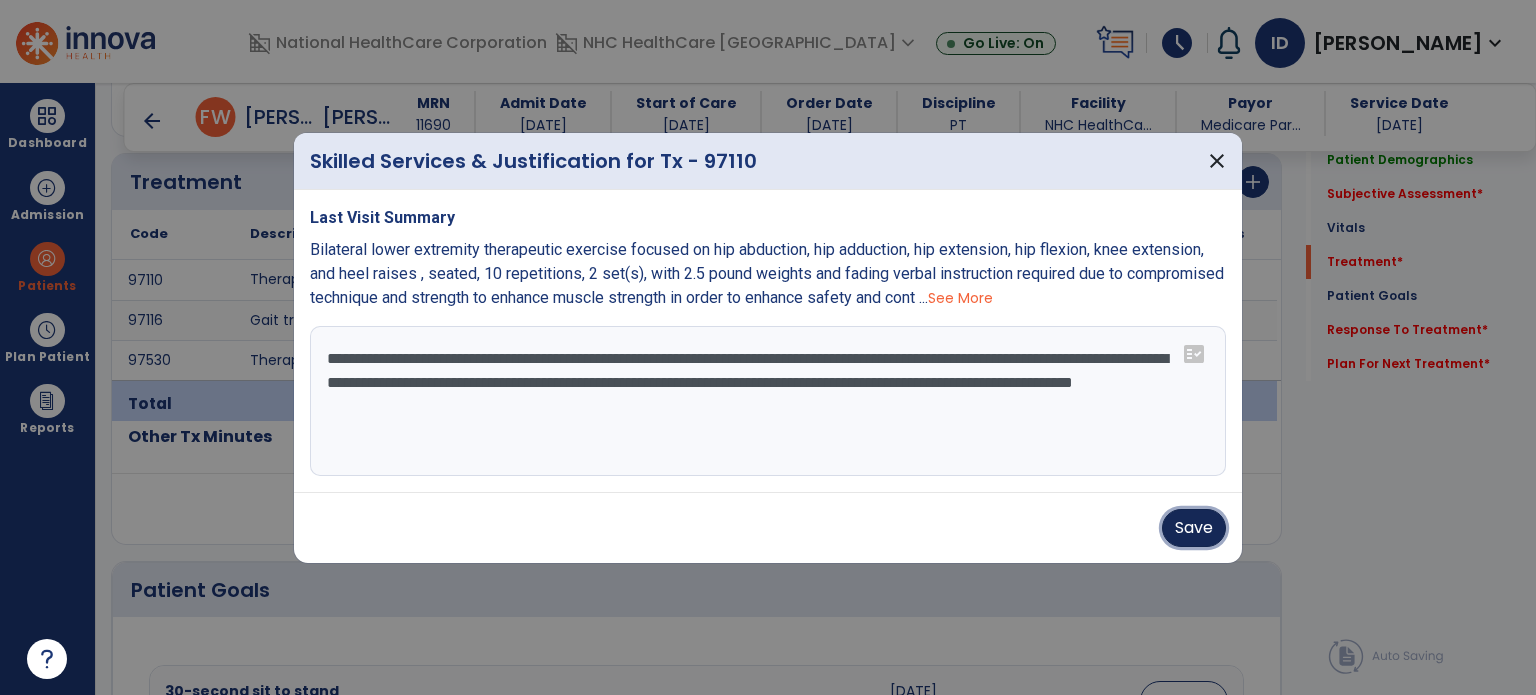 click on "Save" at bounding box center (1194, 528) 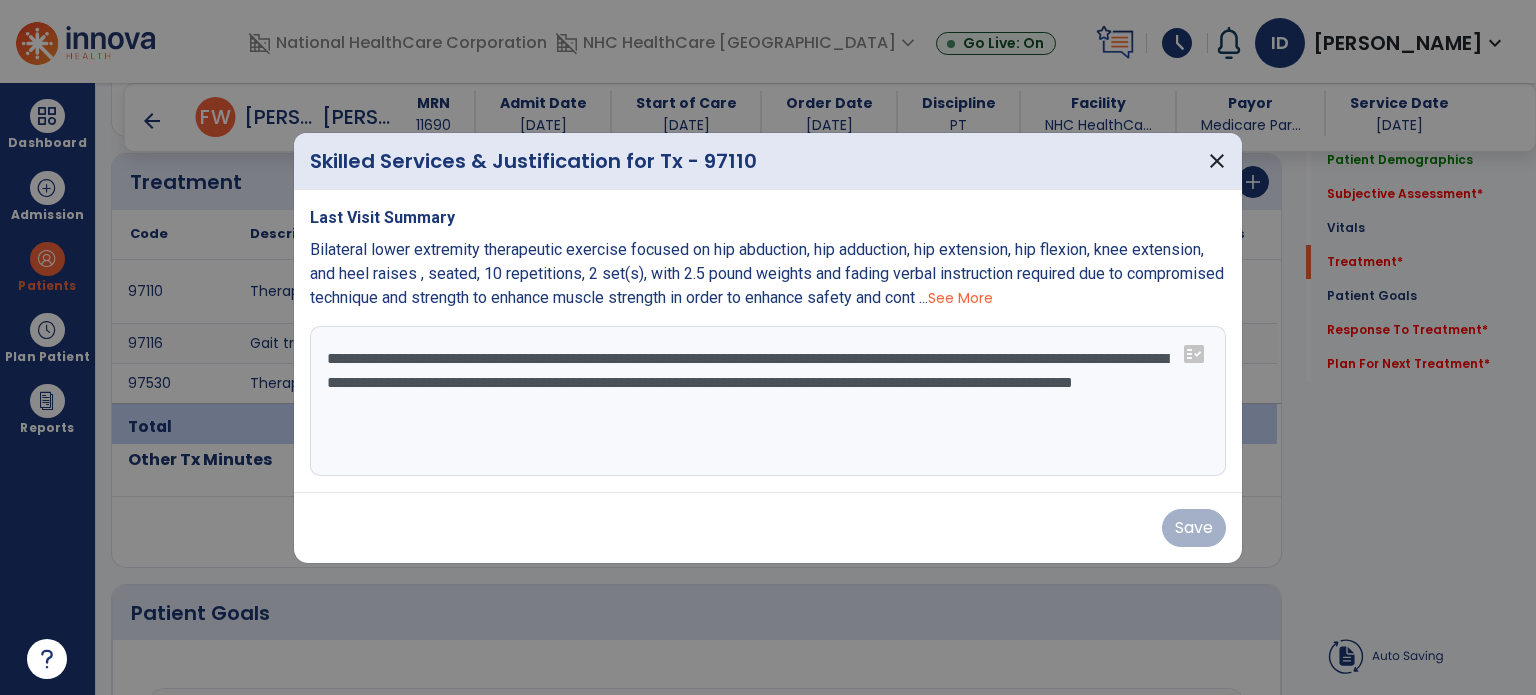 click on "**********" at bounding box center [768, 348] 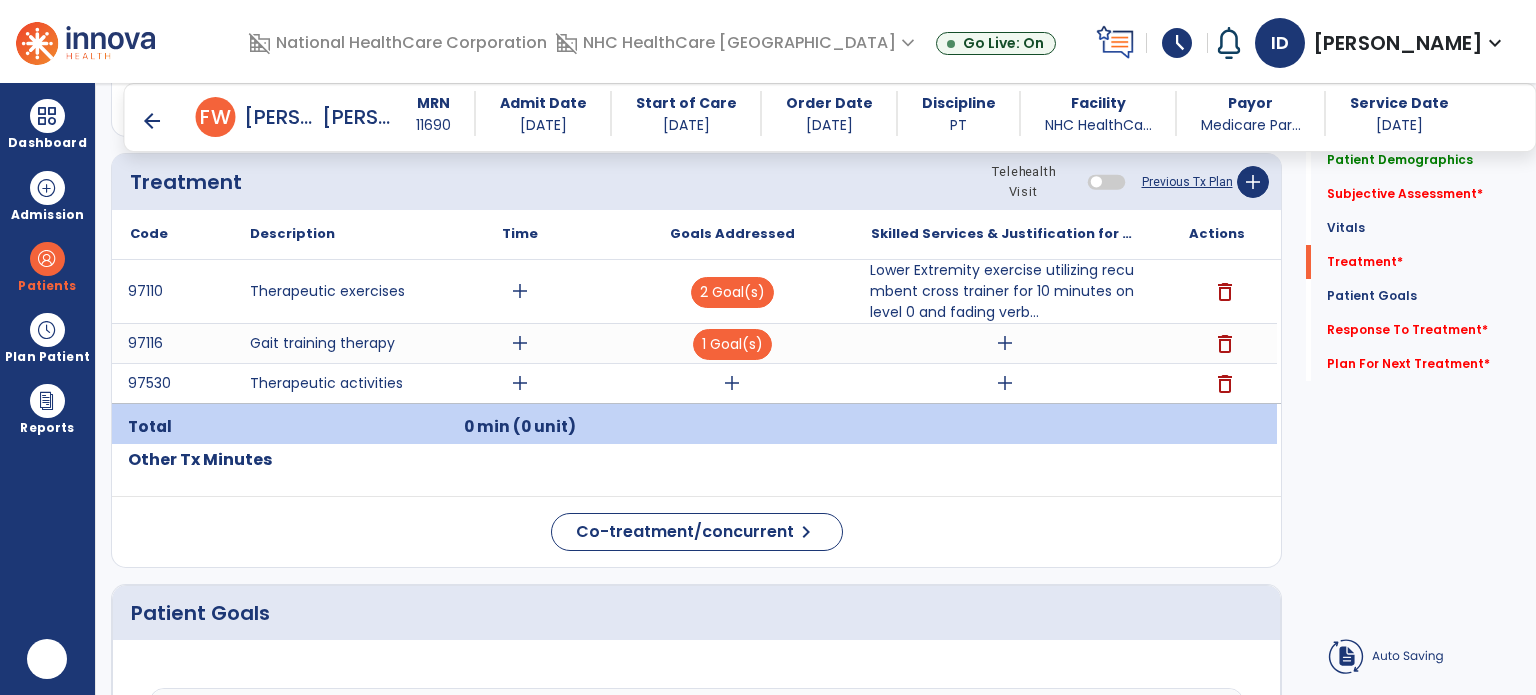 scroll, scrollTop: 0, scrollLeft: 0, axis: both 